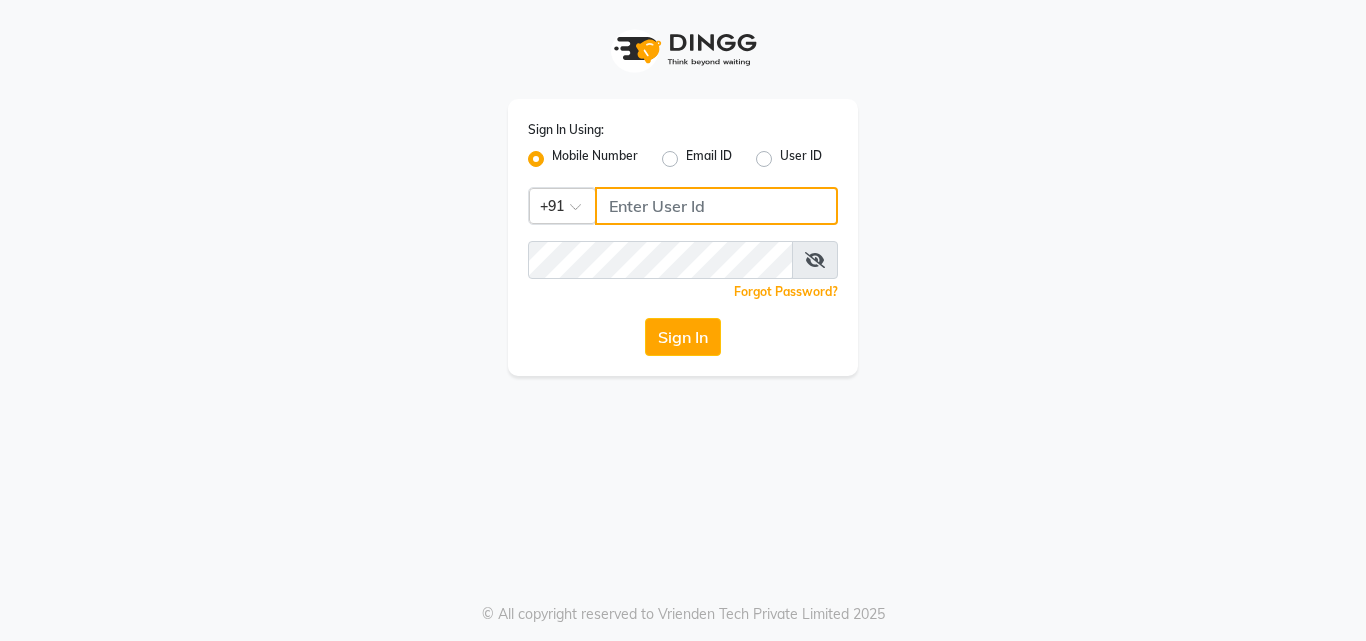 type on "9805908390" 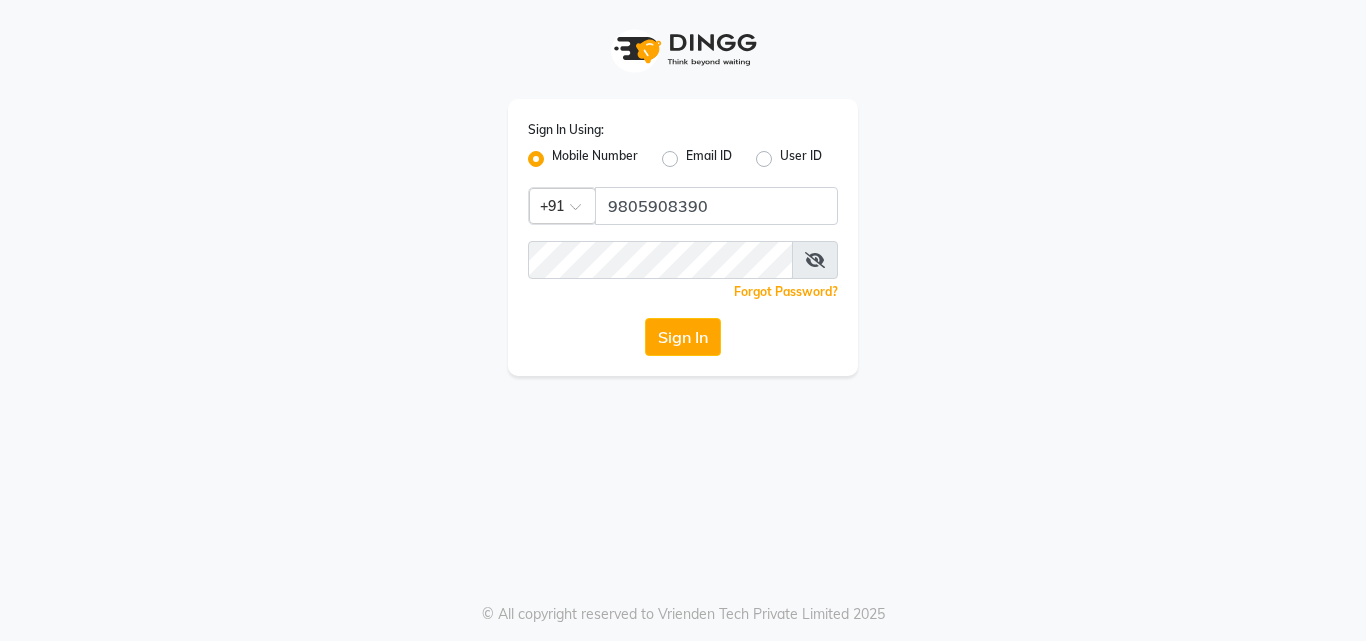 scroll, scrollTop: 0, scrollLeft: 0, axis: both 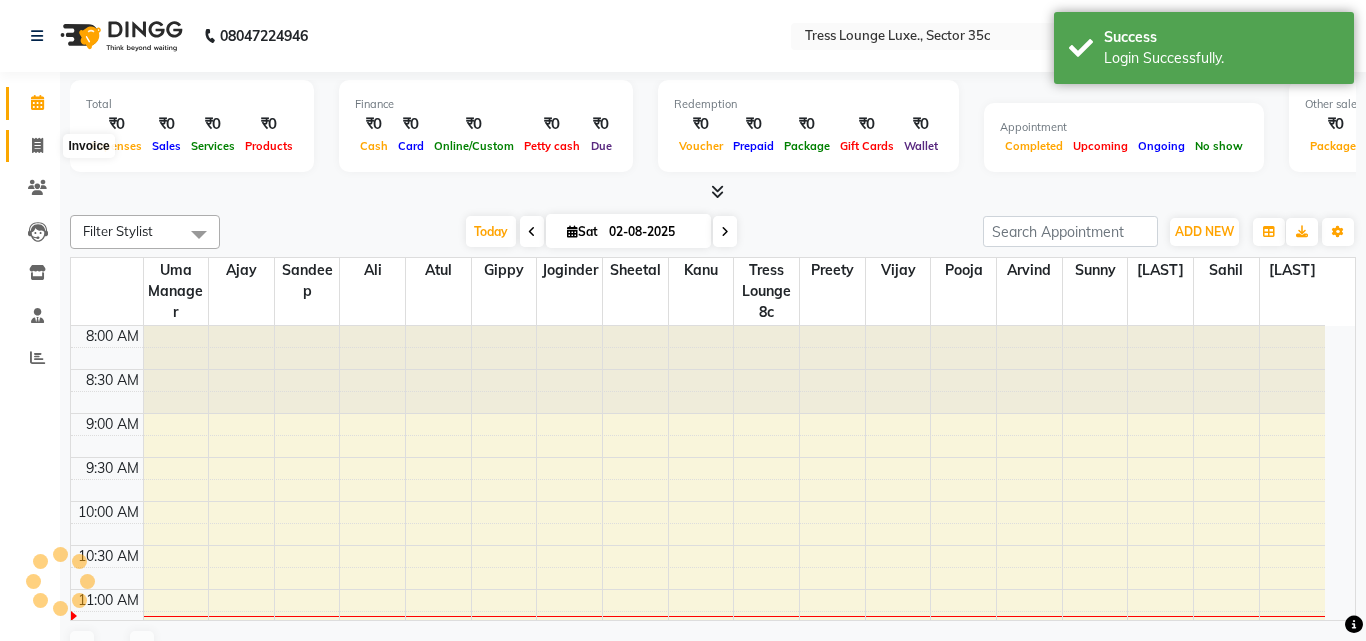 click 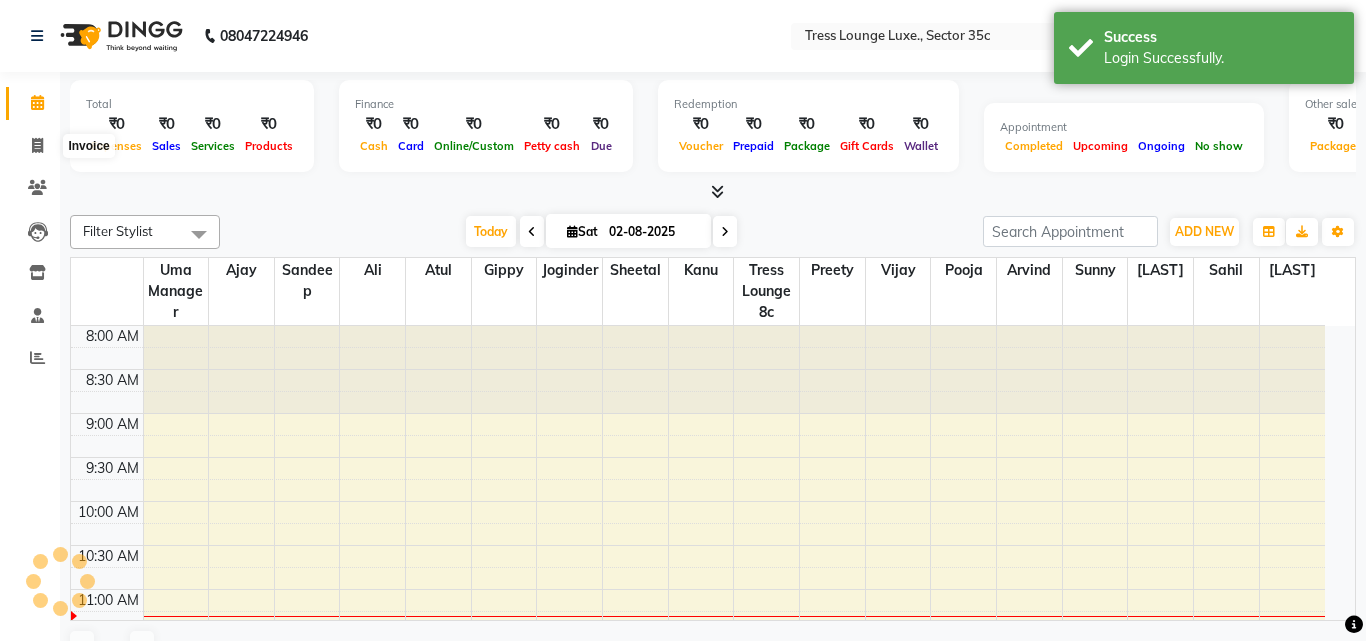 select on "service" 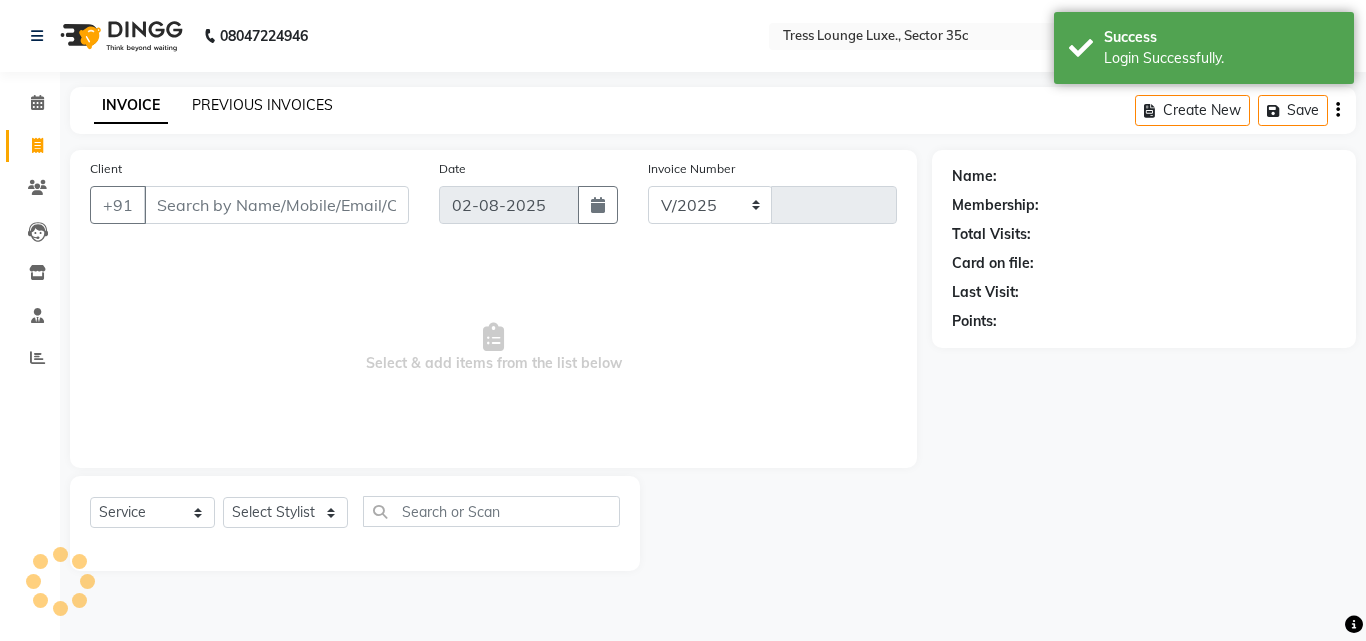 click on "PREVIOUS INVOICES" 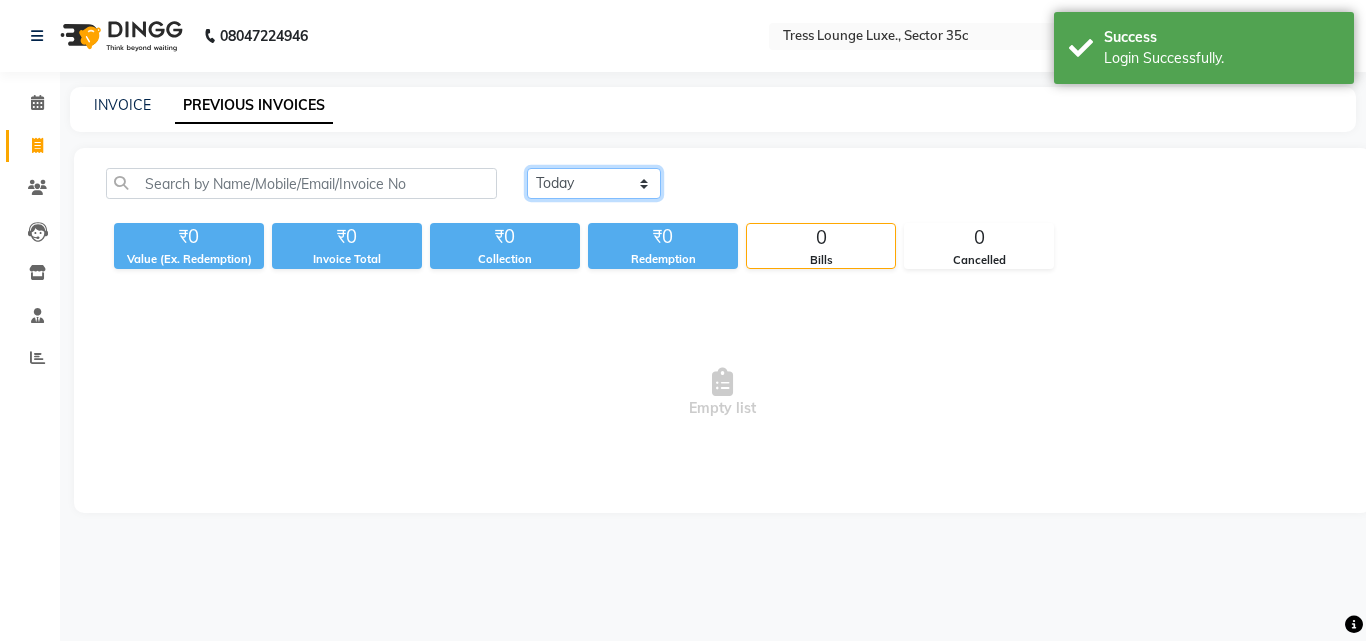 click on "Today Yesterday Custom Range" 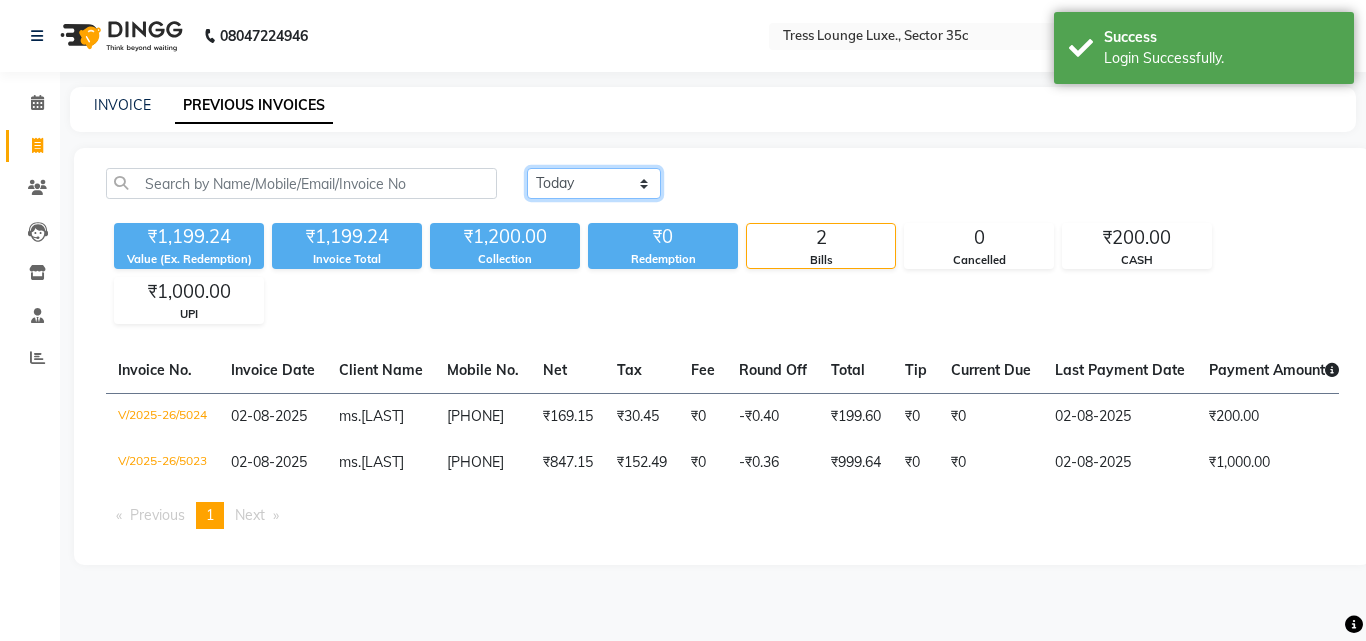 select on "yesterday" 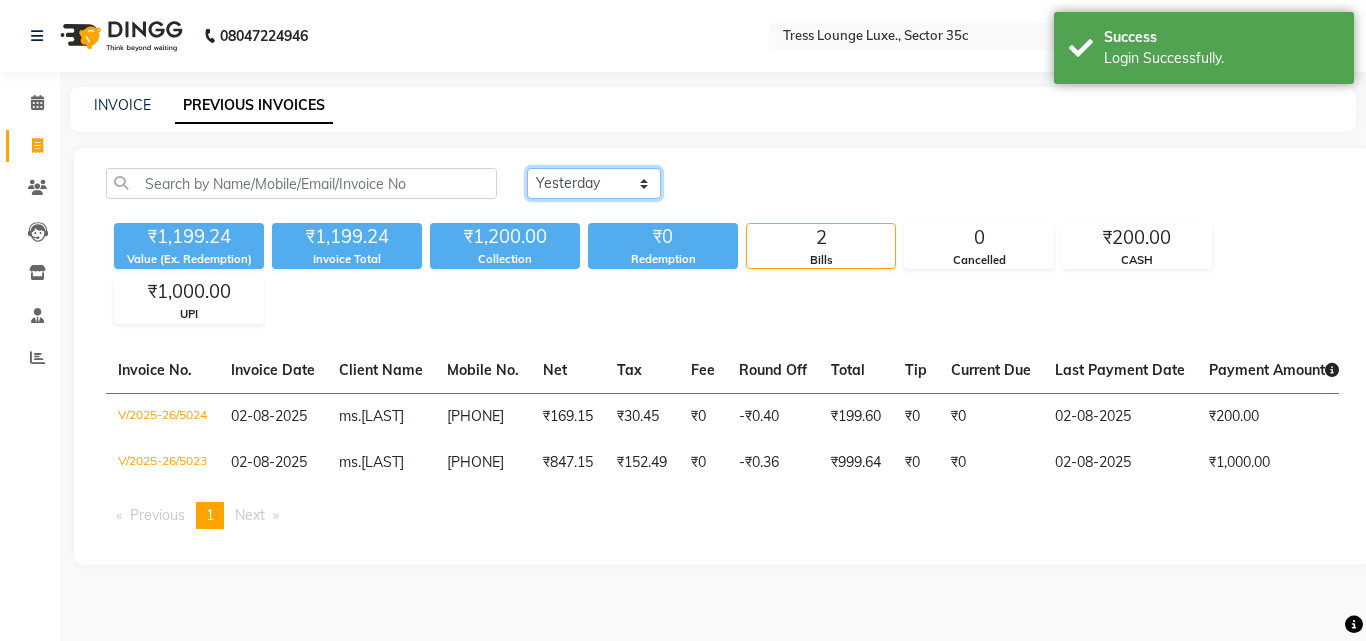 click on "Today Yesterday Custom Range" 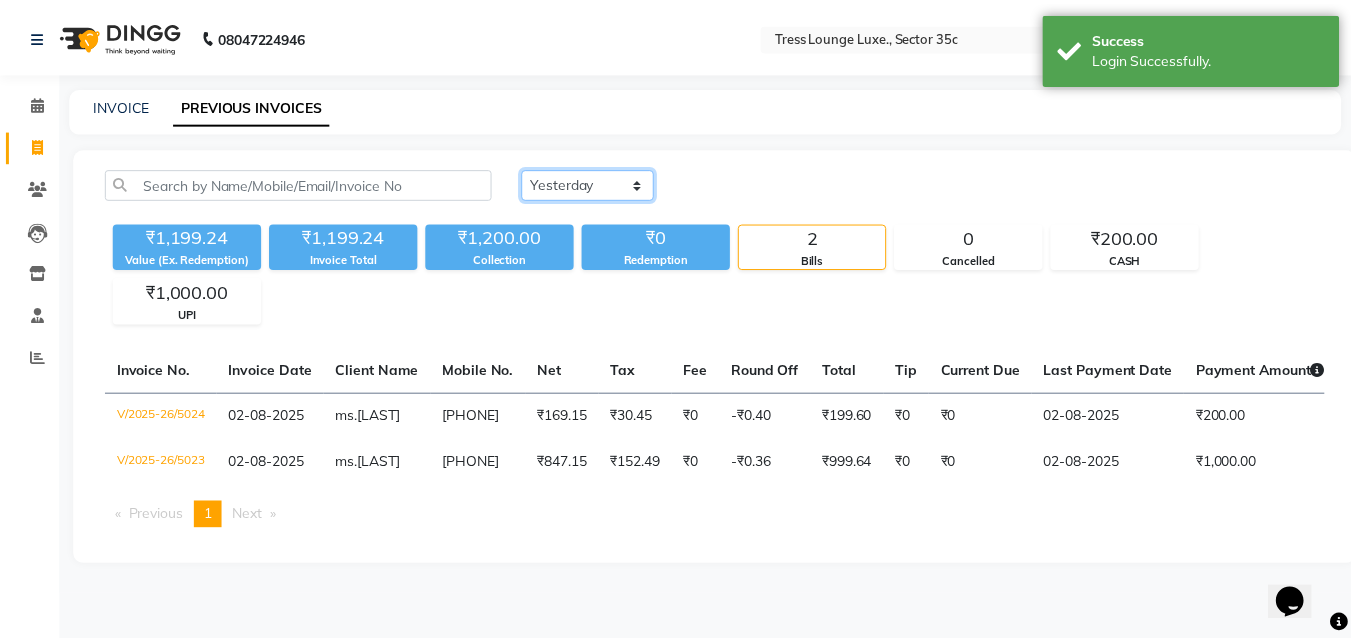 scroll, scrollTop: 0, scrollLeft: 0, axis: both 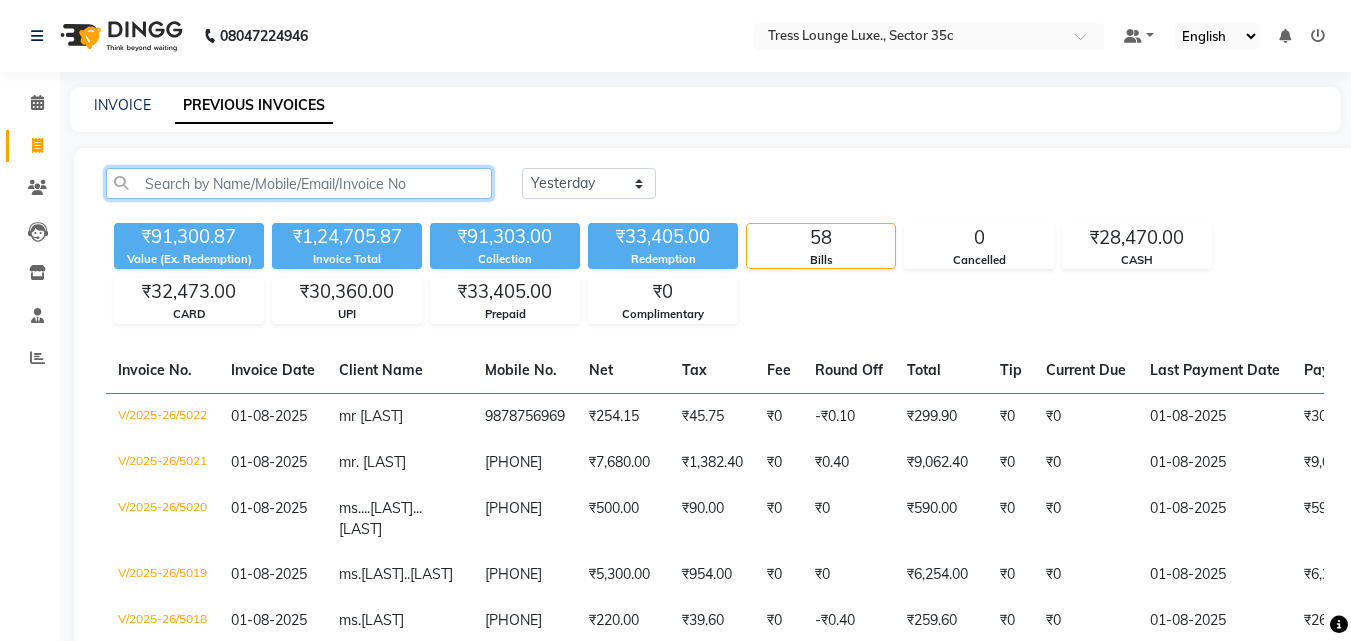 click 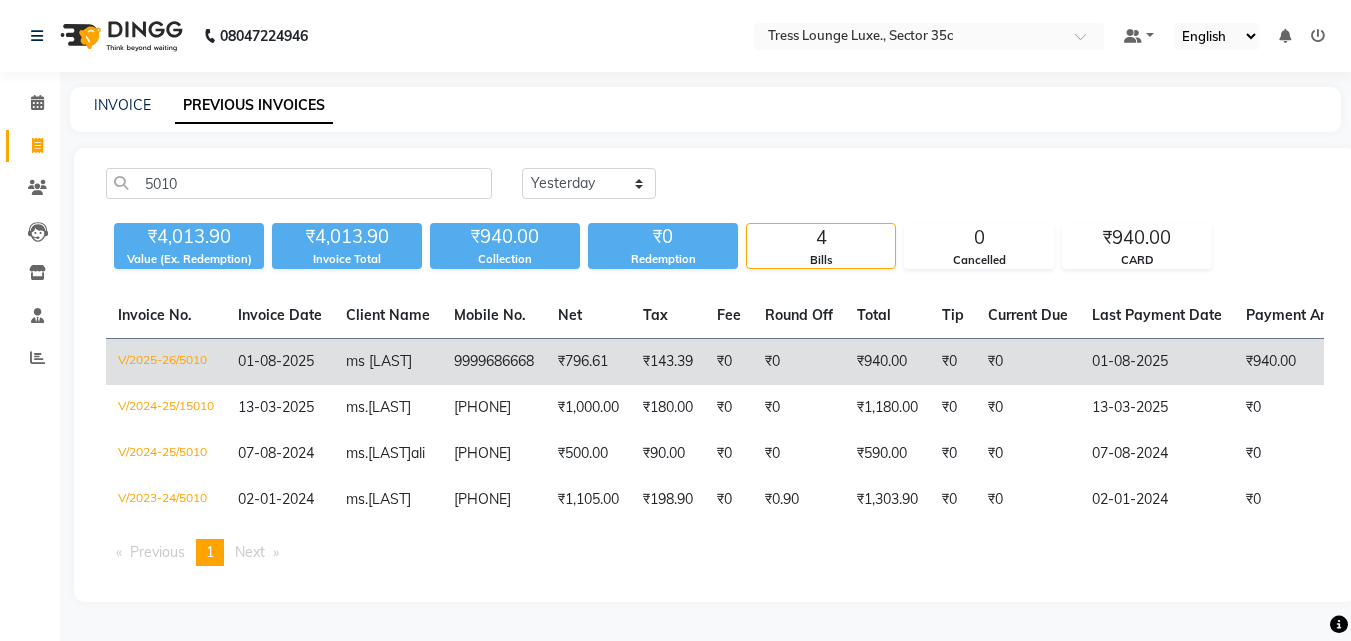 click on "01-08-2025" 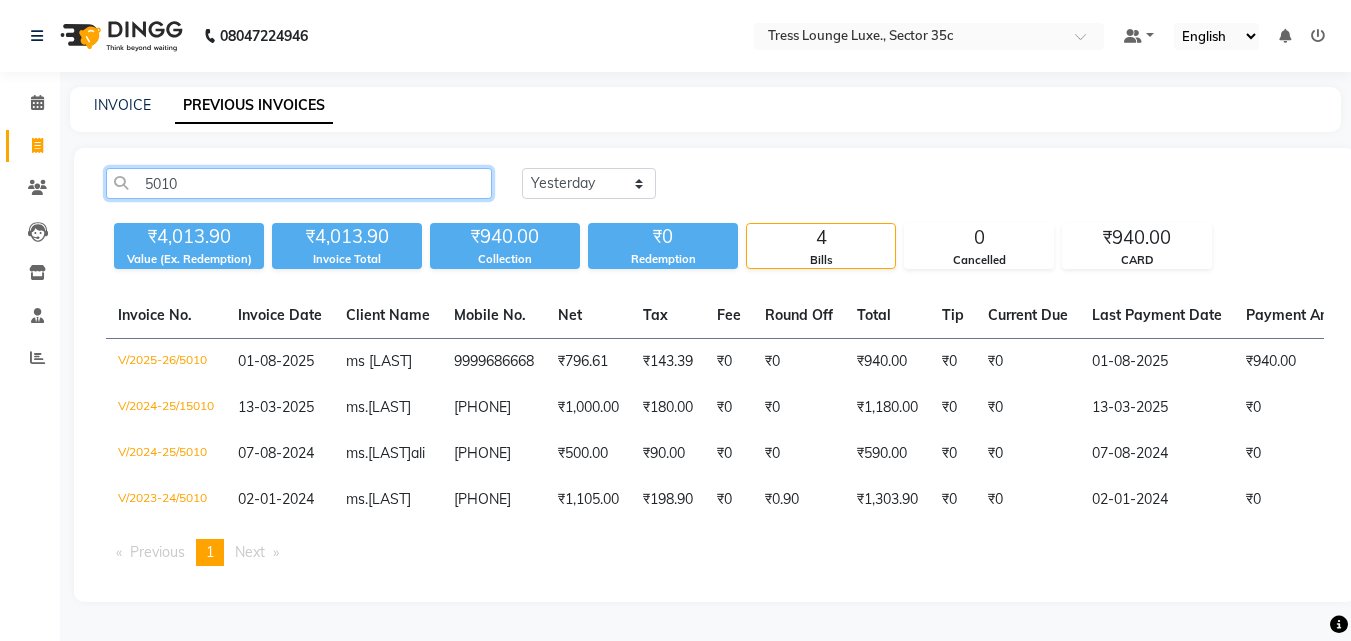 click on "5010" 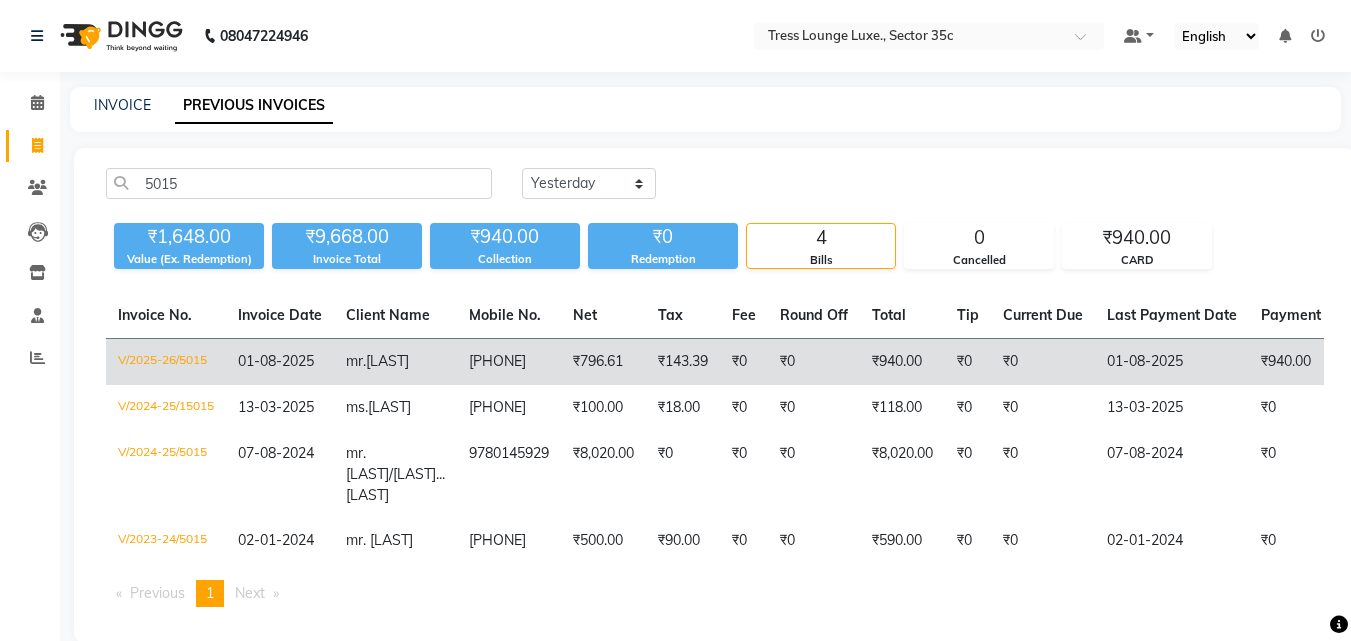 click on "01-08-2025" 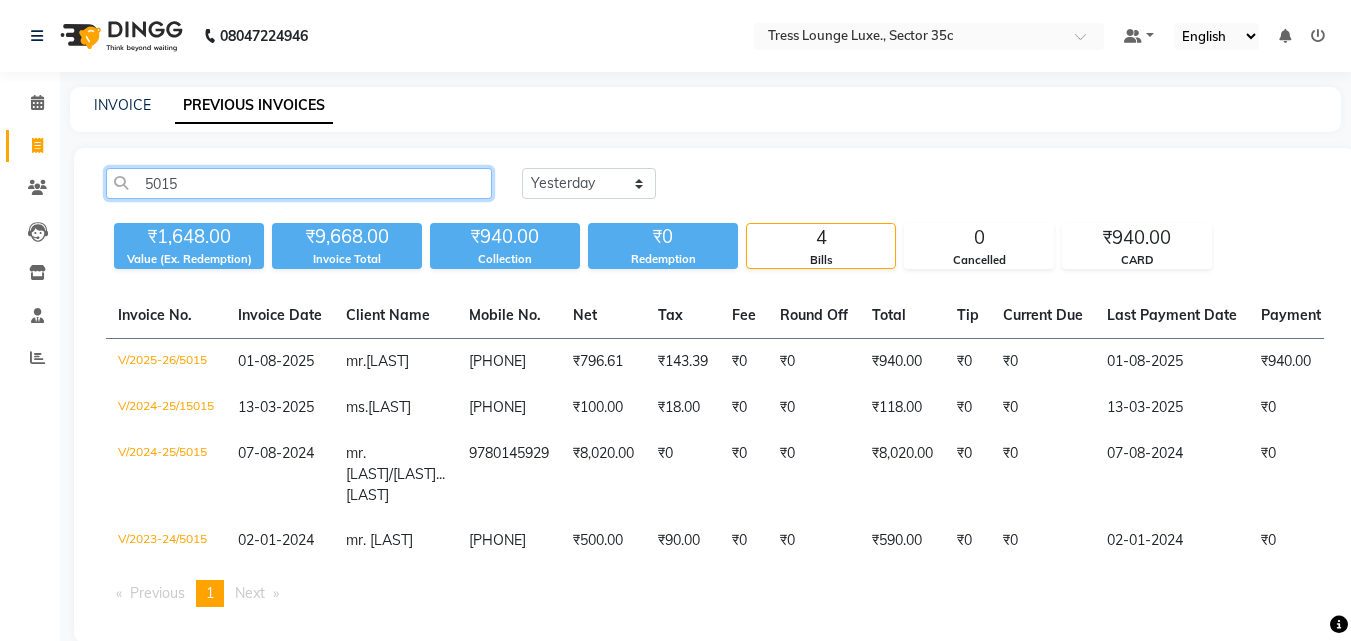 click on "5015" 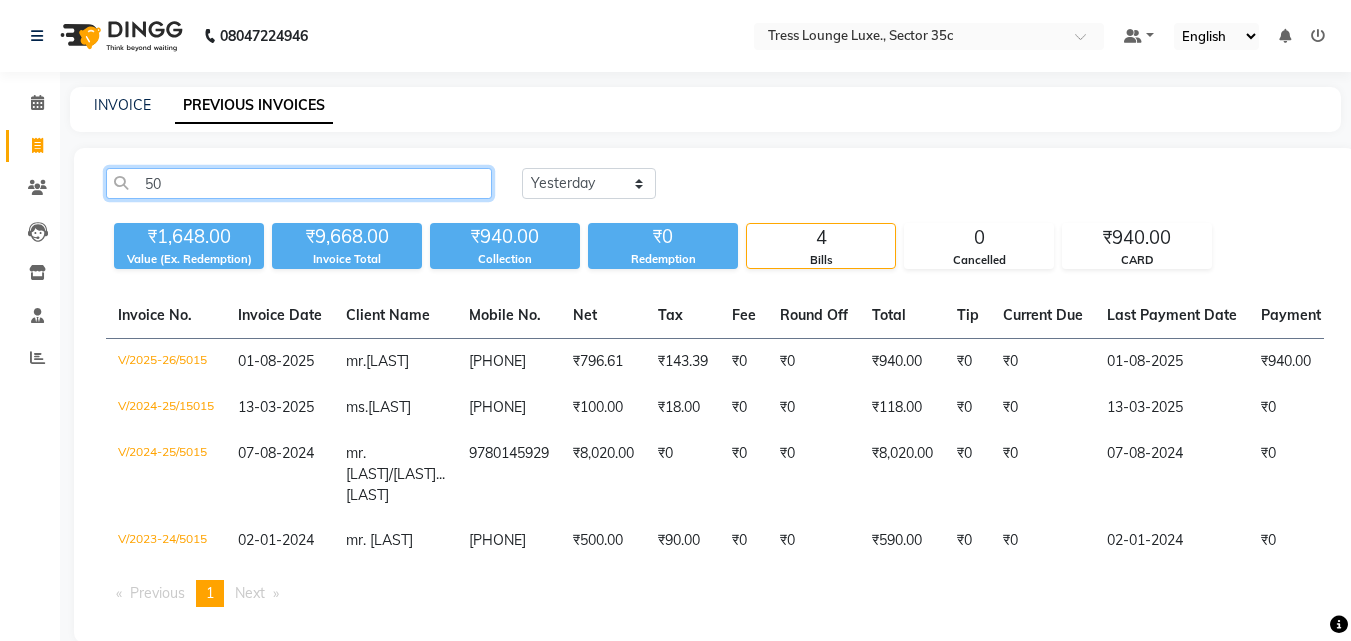 type on "5" 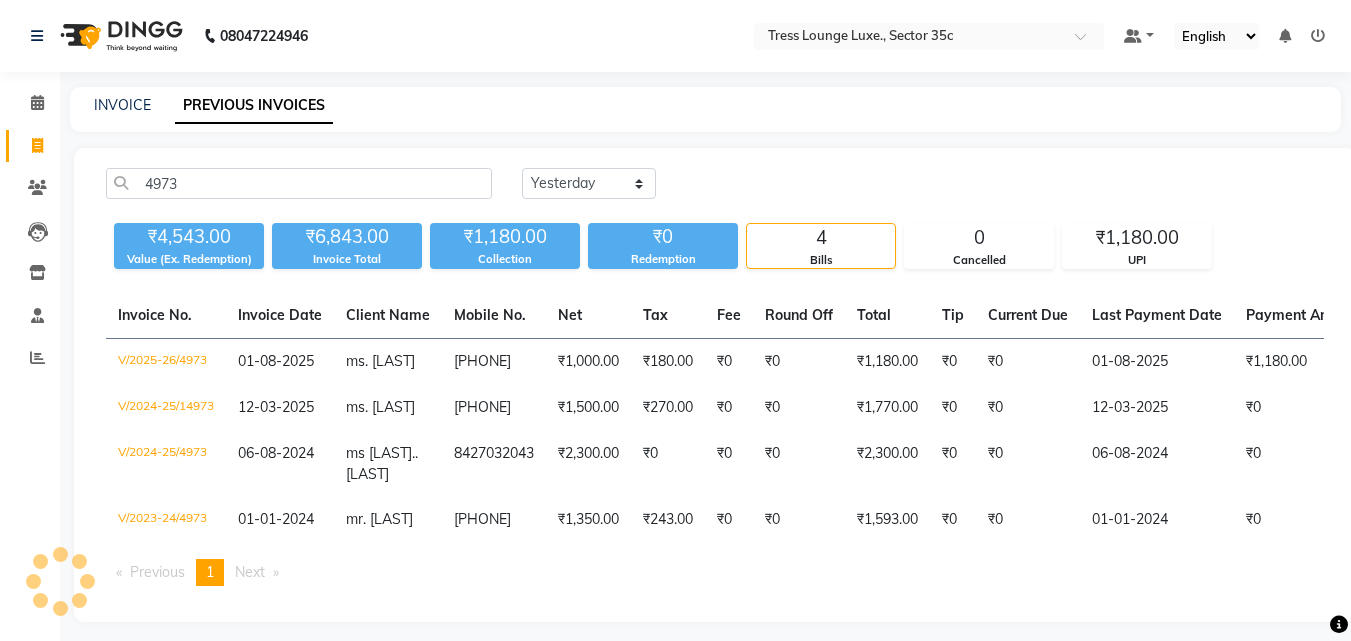 click on "Client Name" 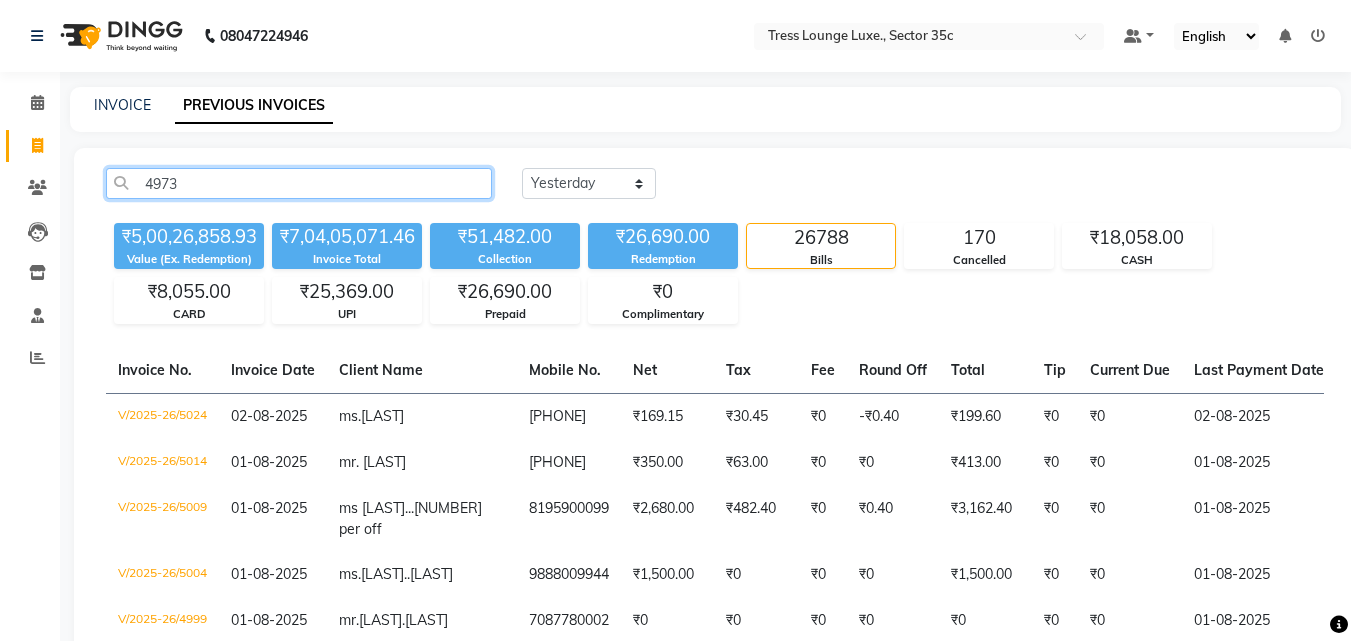 click on "4973 Today Yesterday Custom Range ₹5,00,26,858.93 Value (Ex. Redemption) ₹7,04,05,071.46 Invoice Total  ₹51,482.00 Collection ₹26,690.00 Redemption 26788 Bills 170 Cancelled ₹18,058.00 CASH ₹8,055.00 CARD ₹25,369.00 UPI ₹26,690.00 Prepaid ₹0 Complimentary  Invoice No.   Invoice Date   Client Name   Mobile No.   Net   Tax   Fee   Round Off   Total   Tip   Current Due   Last Payment Date   Payment Amount   Payment Methods   Cancel Reason   Status   V/2025-26/5024  02-08-2025 ms.geetika   7042101118 ₹169.15 ₹30.45  ₹0  -₹0.40 ₹199.60 ₹0 ₹0 02-08-2025 ₹0  - PAID  V/2025-26/5014  01-08-2025 mr. rajat   8053282372 ₹350.00 ₹63.00  ₹0  ₹0 ₹413.00 ₹0 ₹0 01-08-2025 ₹413.00  CARD - PAID  V/2025-26/5009  01-08-2025 ms naina...40 per off   8195900099 ₹2,680.00 ₹482.40  ₹0  ₹0.40 ₹3,162.40 ₹0 ₹0 01-08-2025 ₹3,162.00  CARD - PAID  V/2025-26/5004  01-08-2025 ms.urja malik...ajay   9888009944 ₹1,500.00 ₹0  ₹0  ₹0 ₹1,500.00 ₹0 ₹0 01-08-2025 Prepaid" 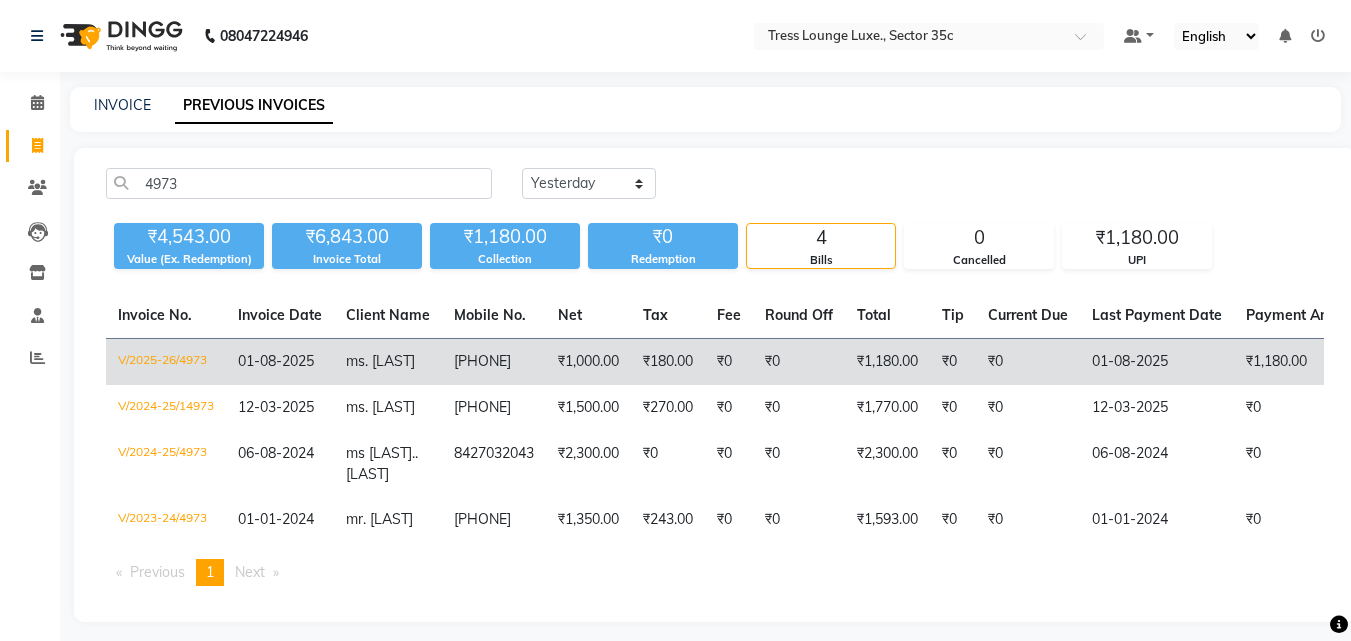 click on "01-08-2025" 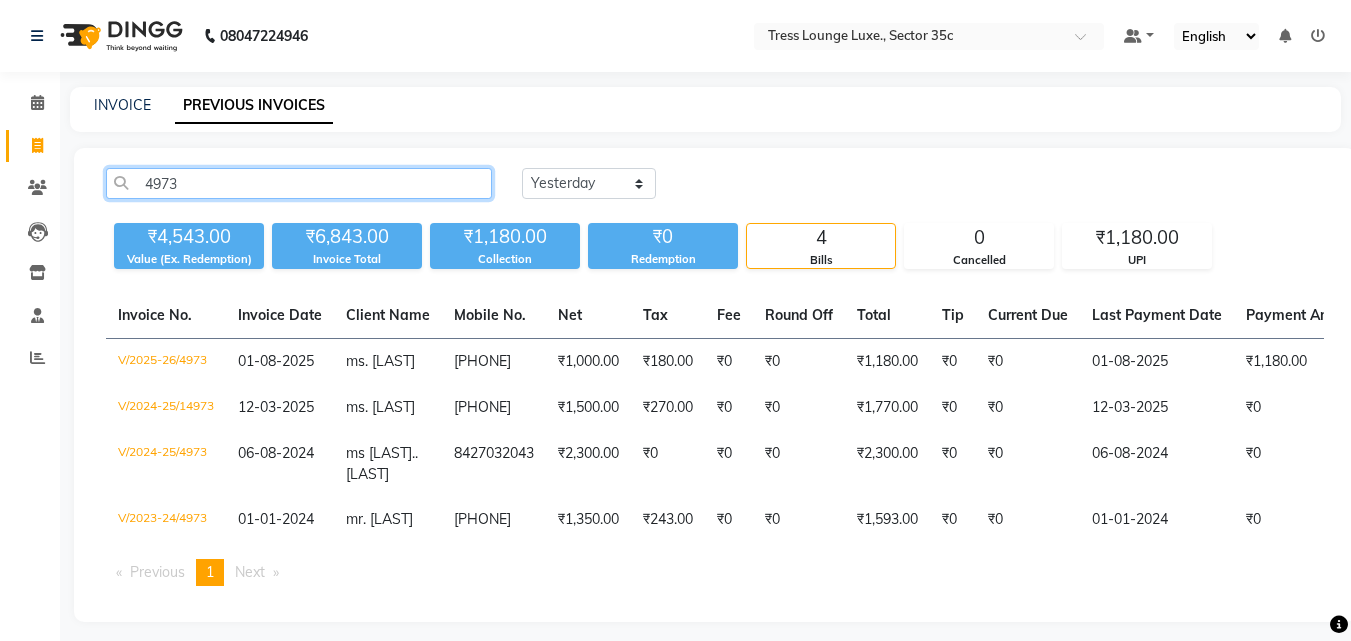 click on "4973" 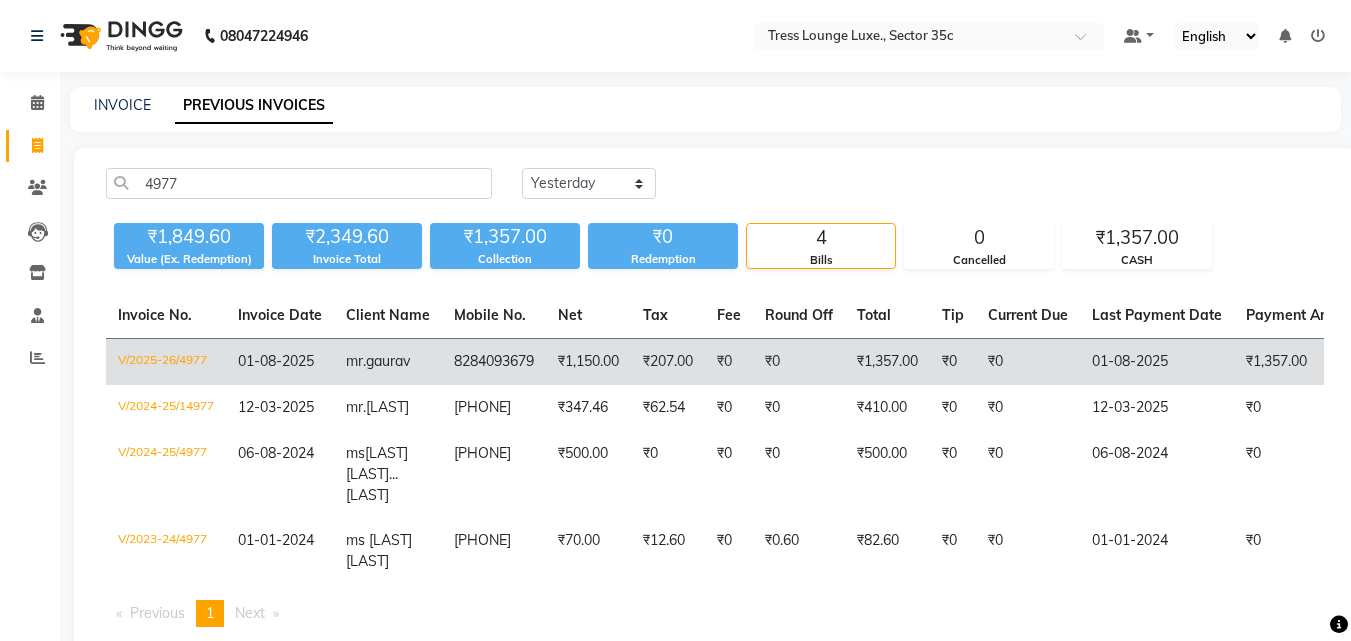 click on "01-08-2025" 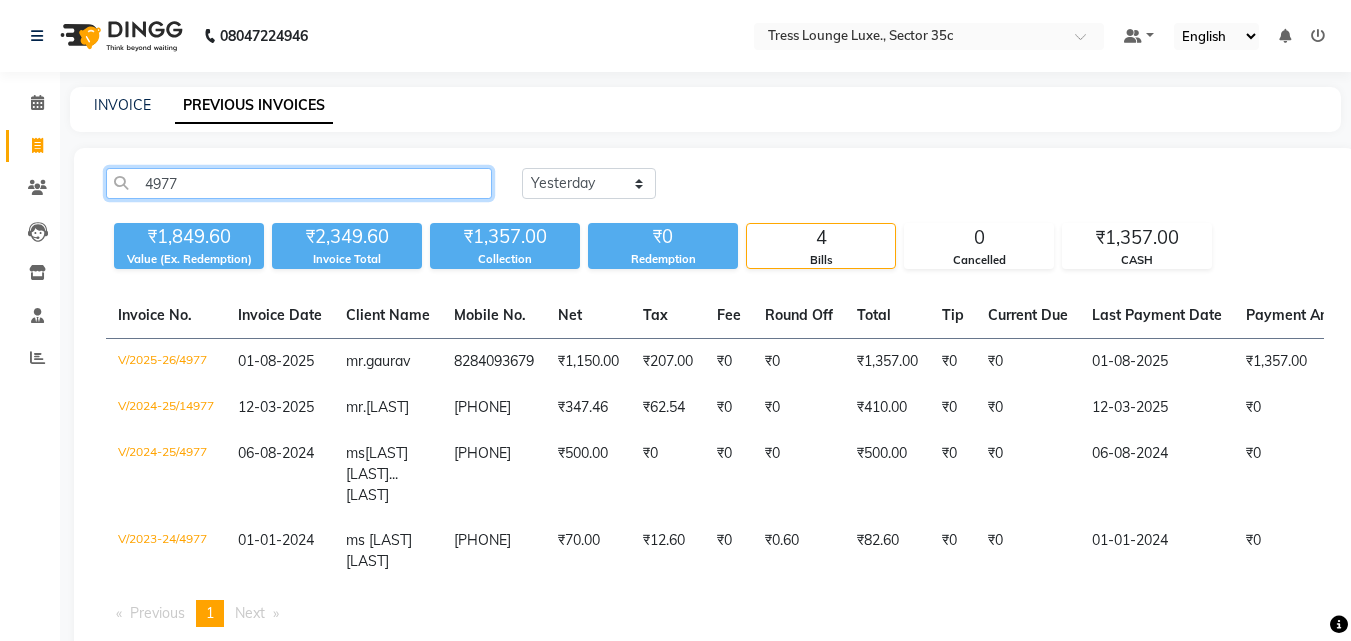 click on "4977" 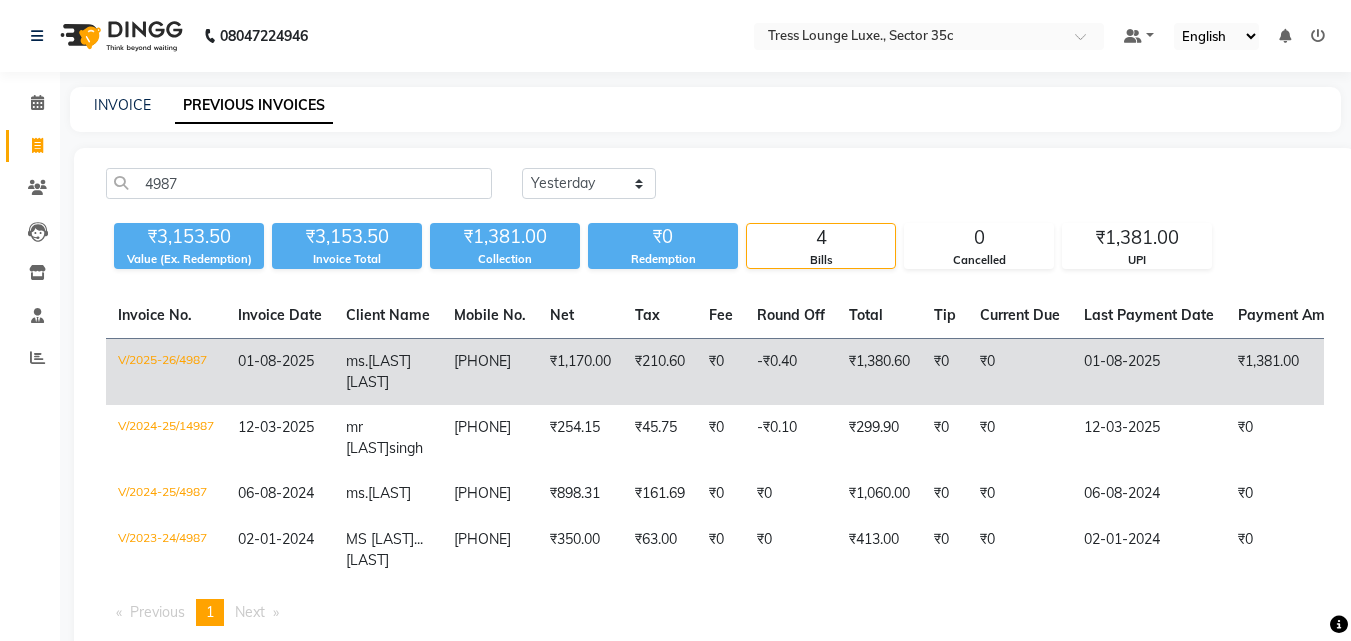click on "V/2025-26/4987" 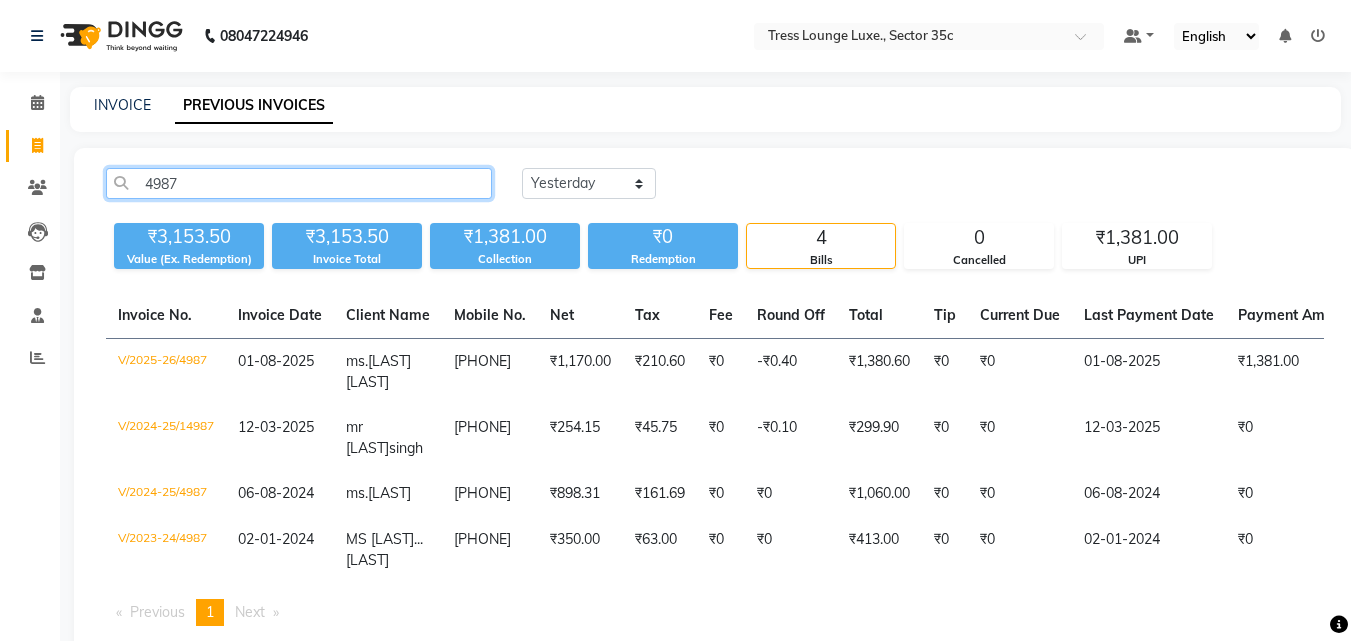 click on "4987" 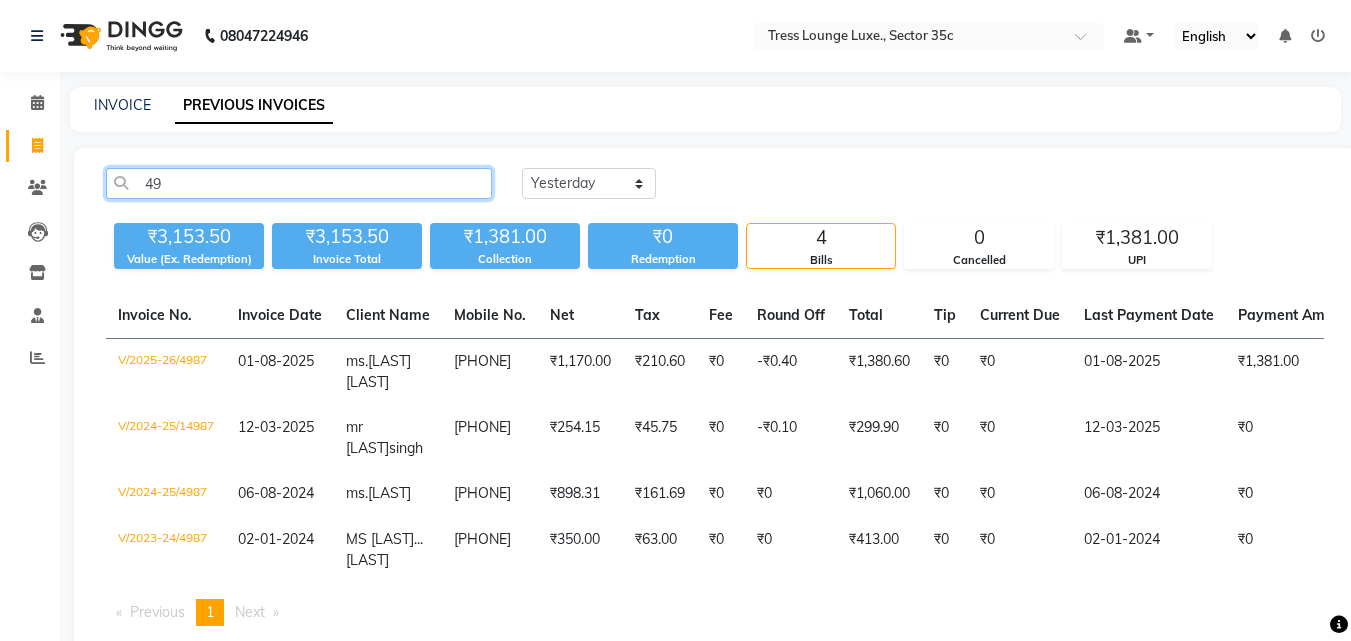 type on "4" 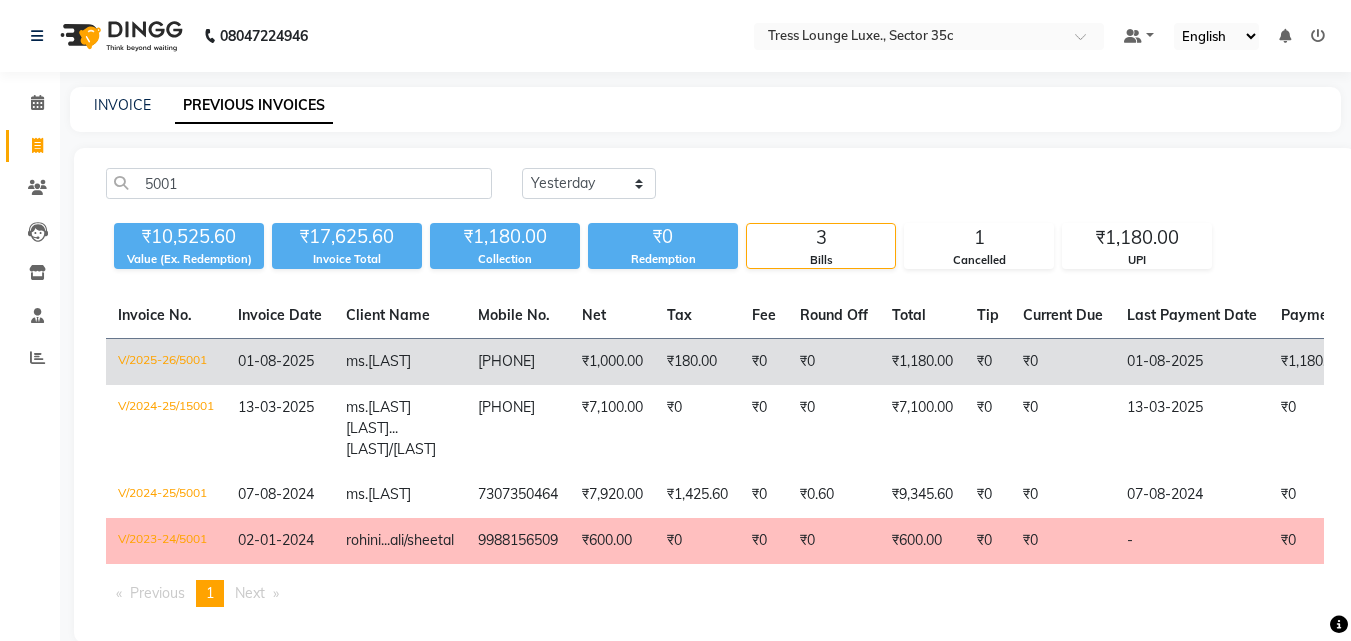 click on "01-08-2025" 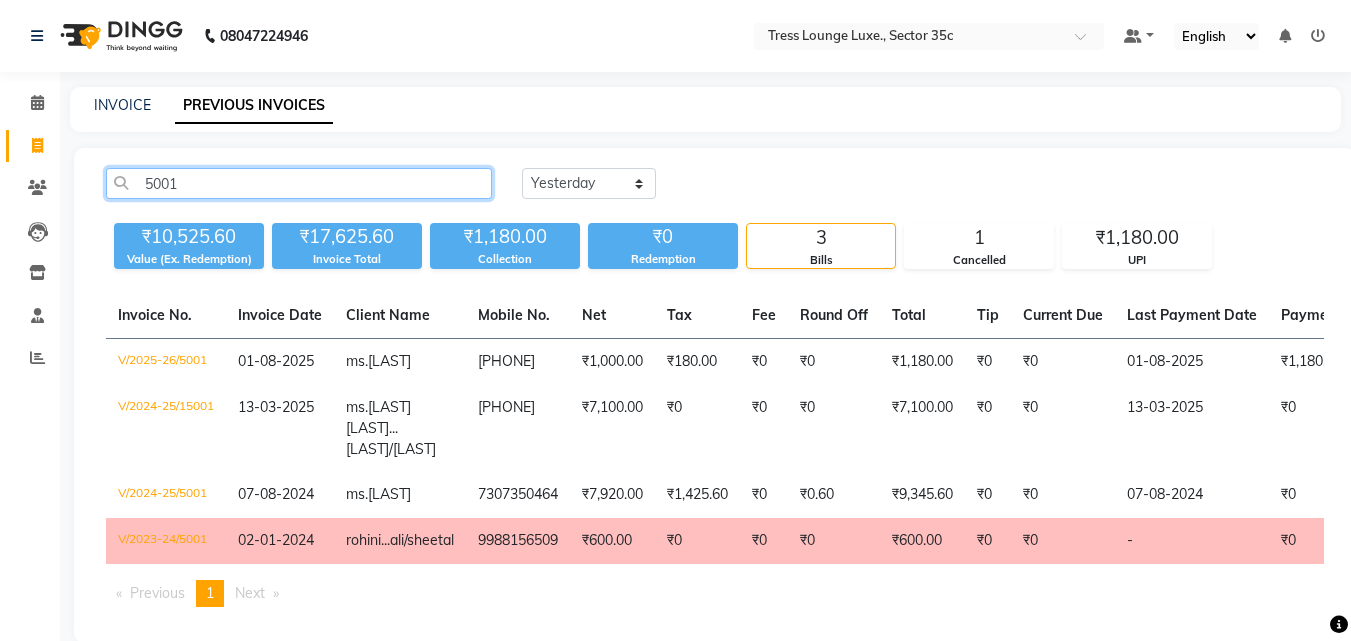 click on "5001" 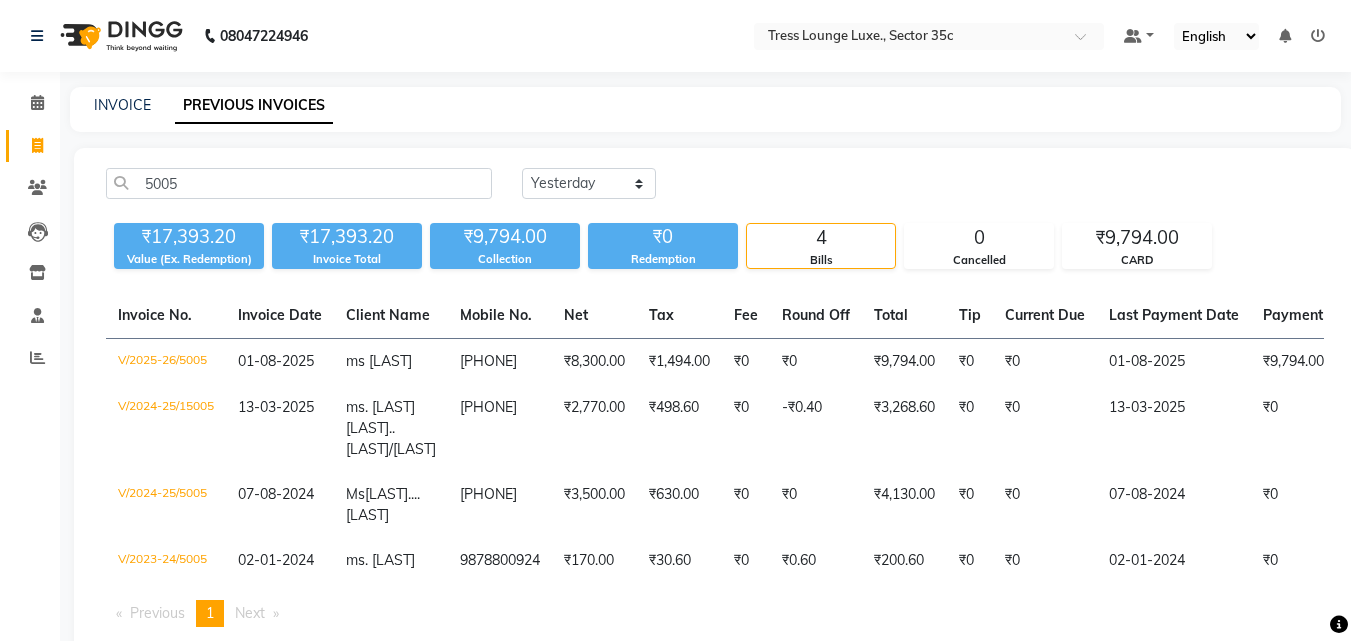 click on "01-08-2025" 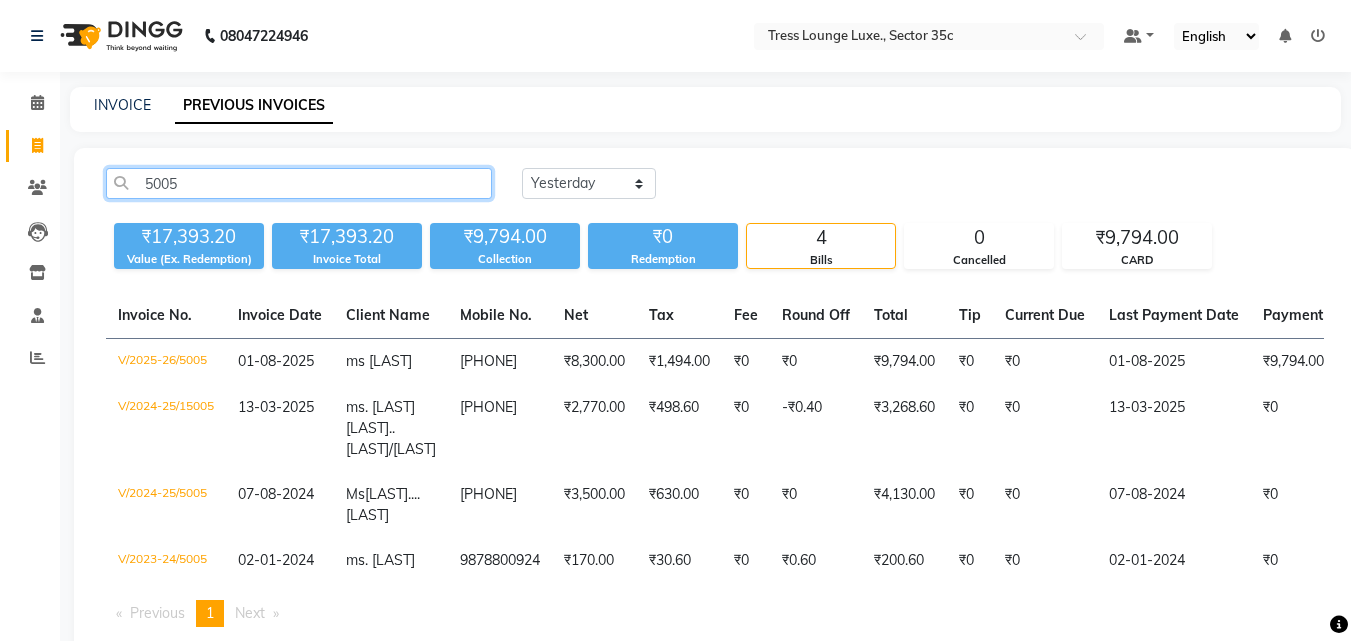 click on "5005" 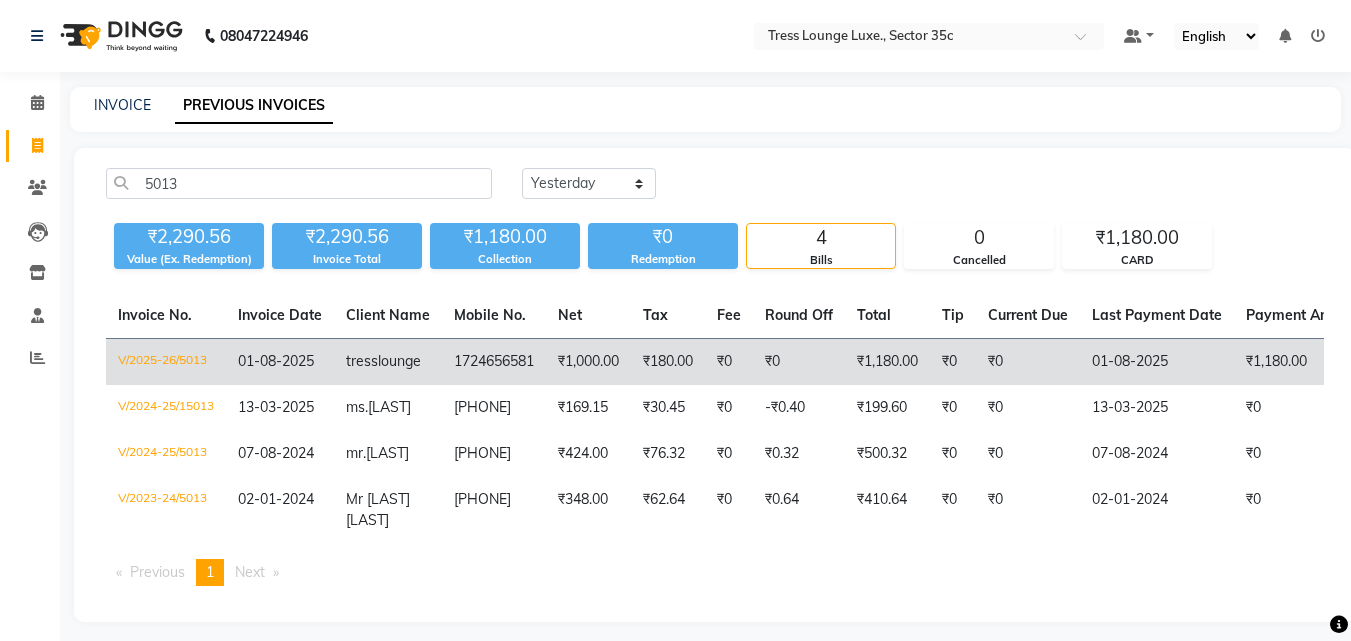 click on "V/2025-26/5013" 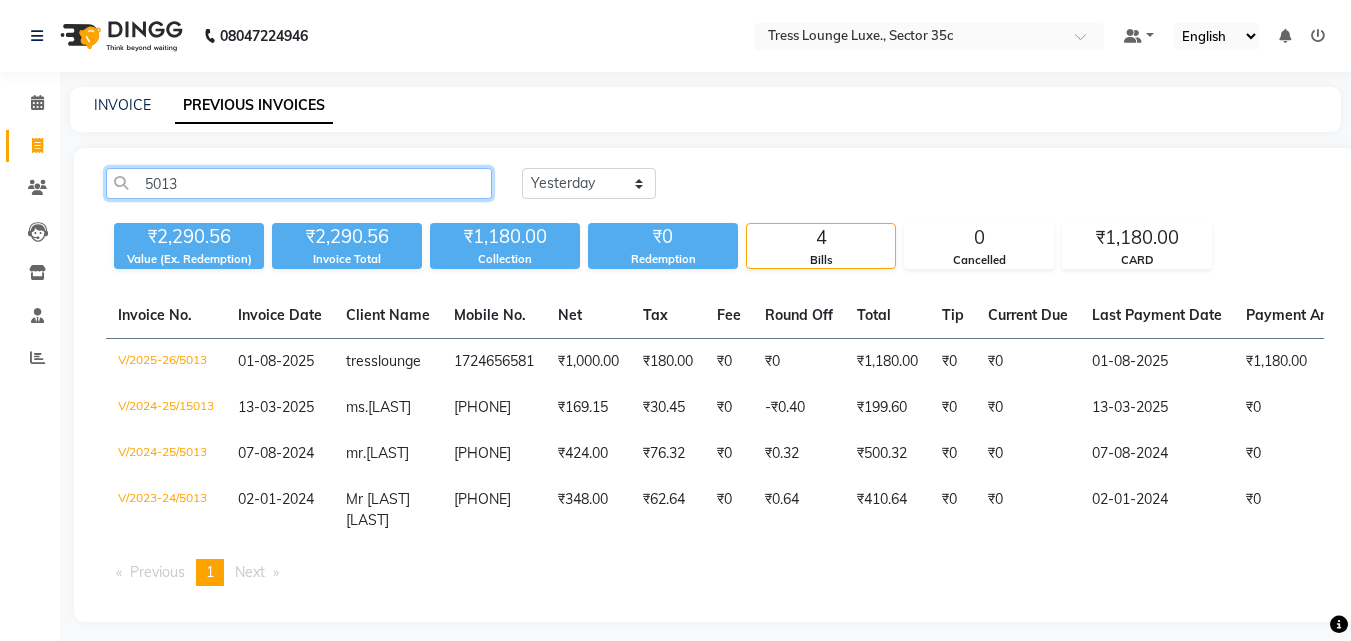click on "5013" 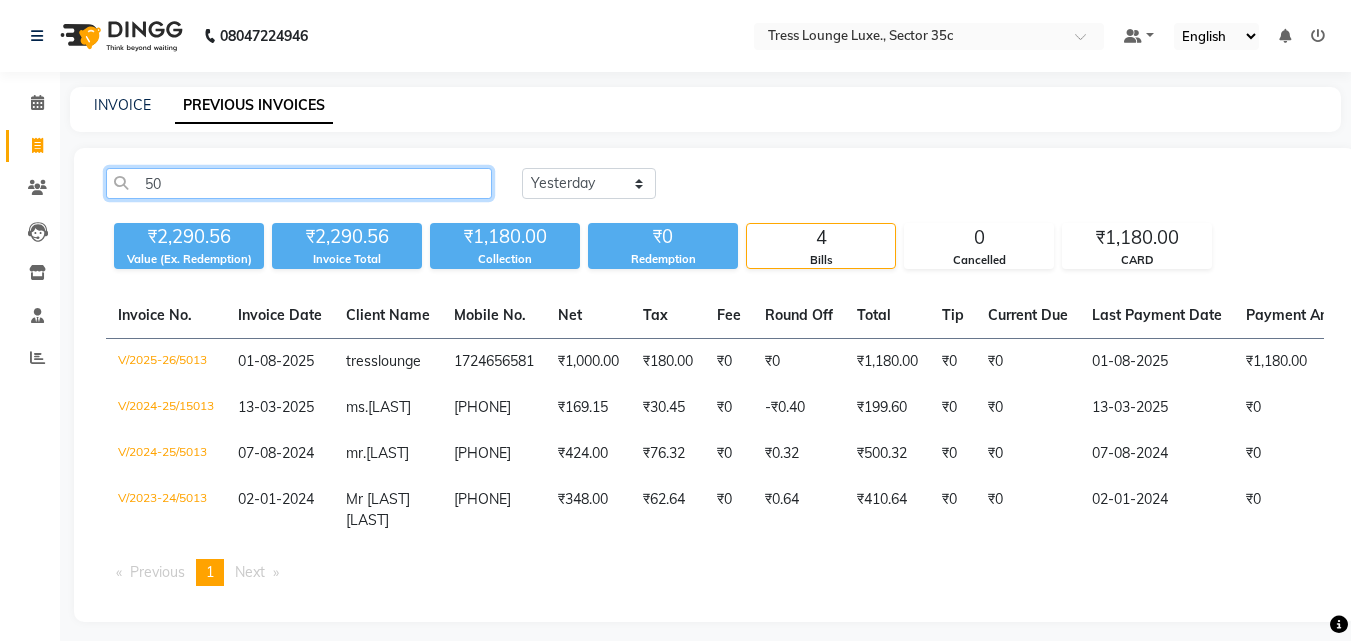 type on "5" 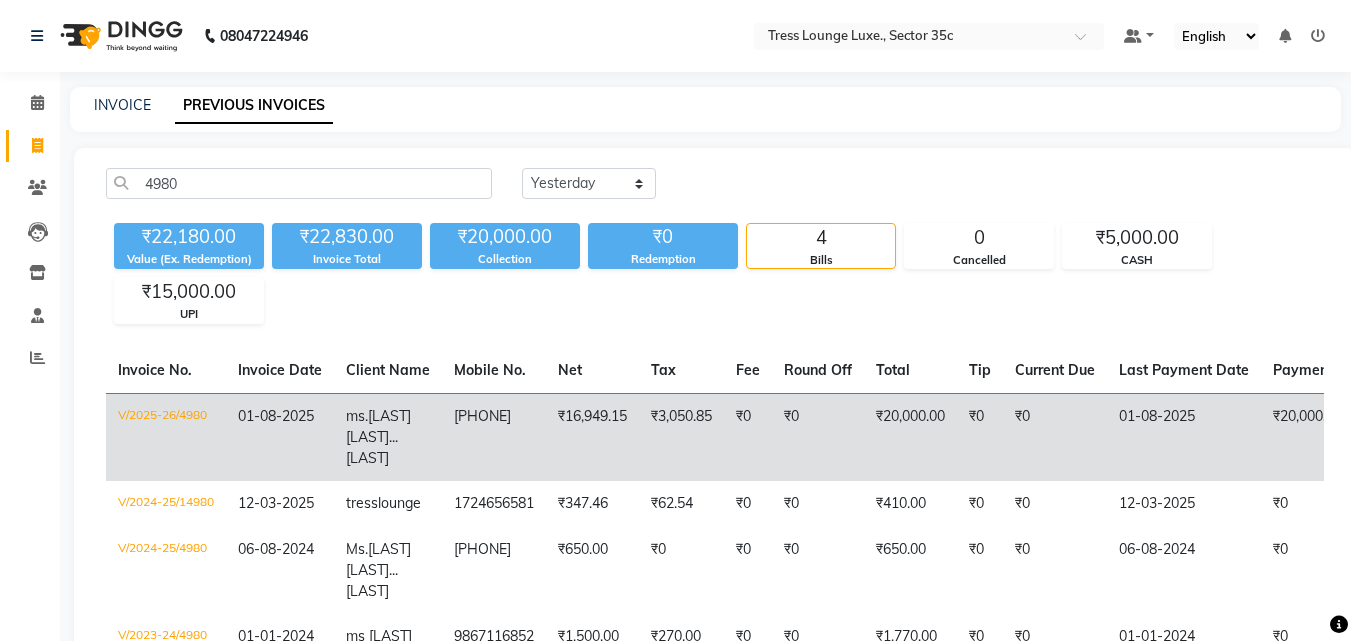 click on "01-08-2025" 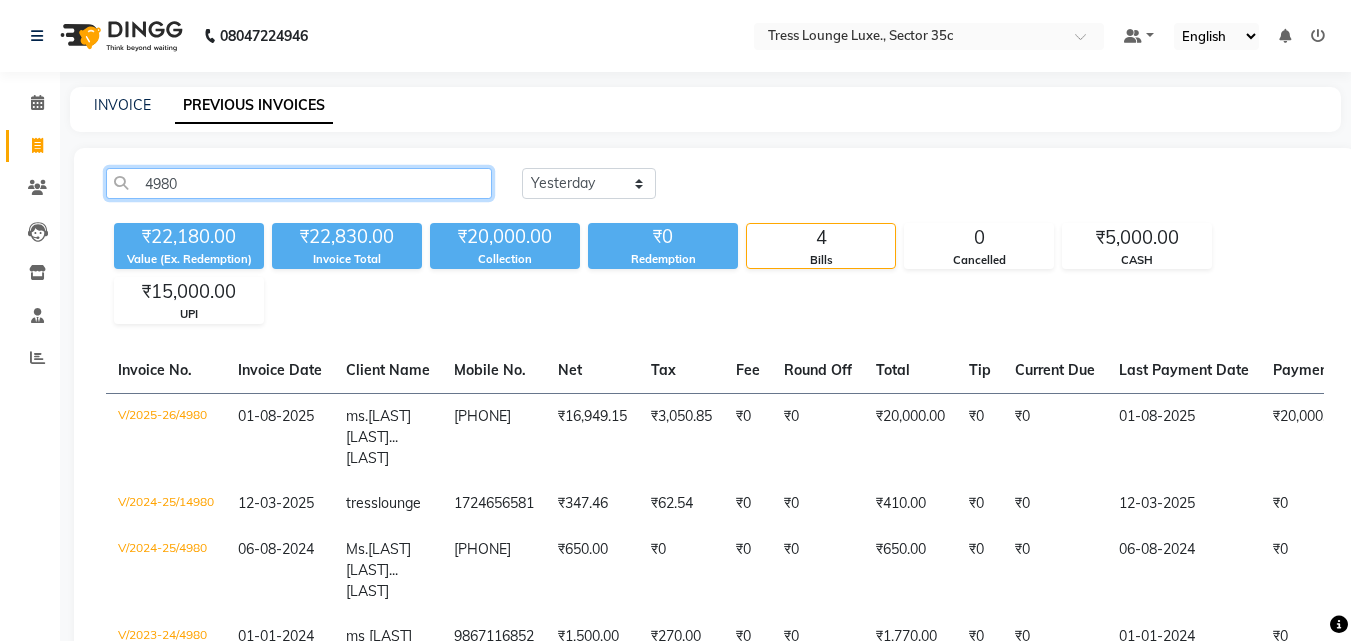 click on "4980" 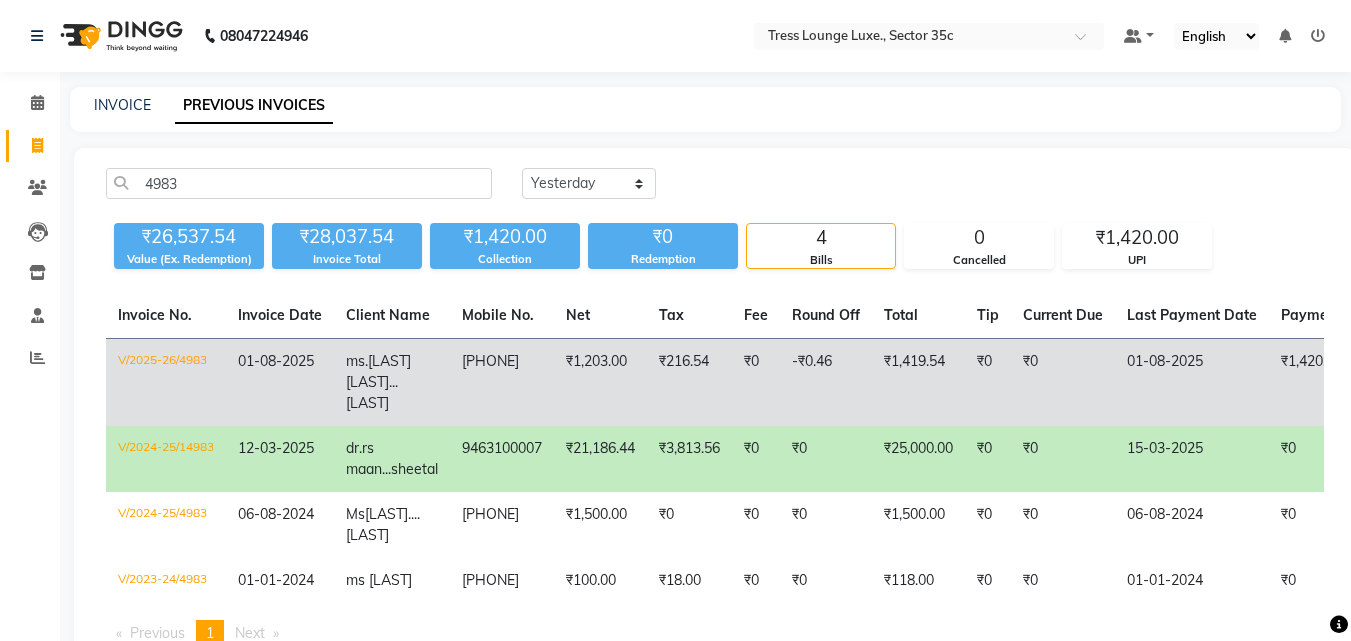 click on "singh...sandeep" 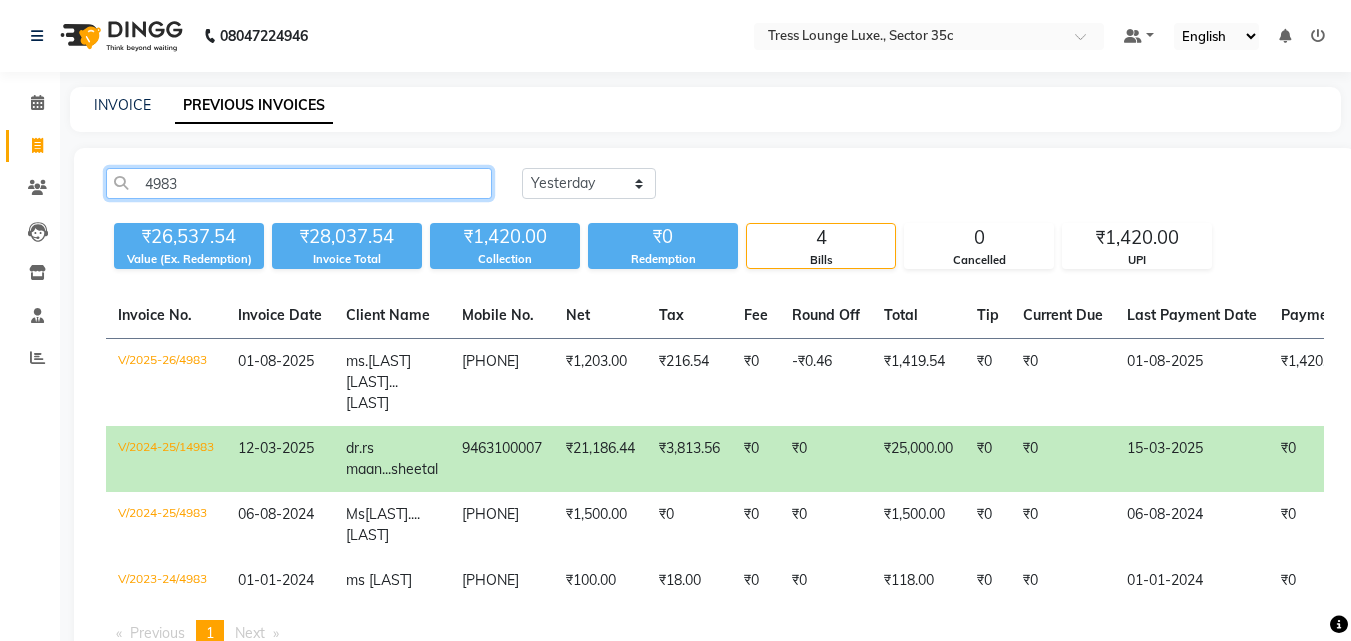 click on "4983" 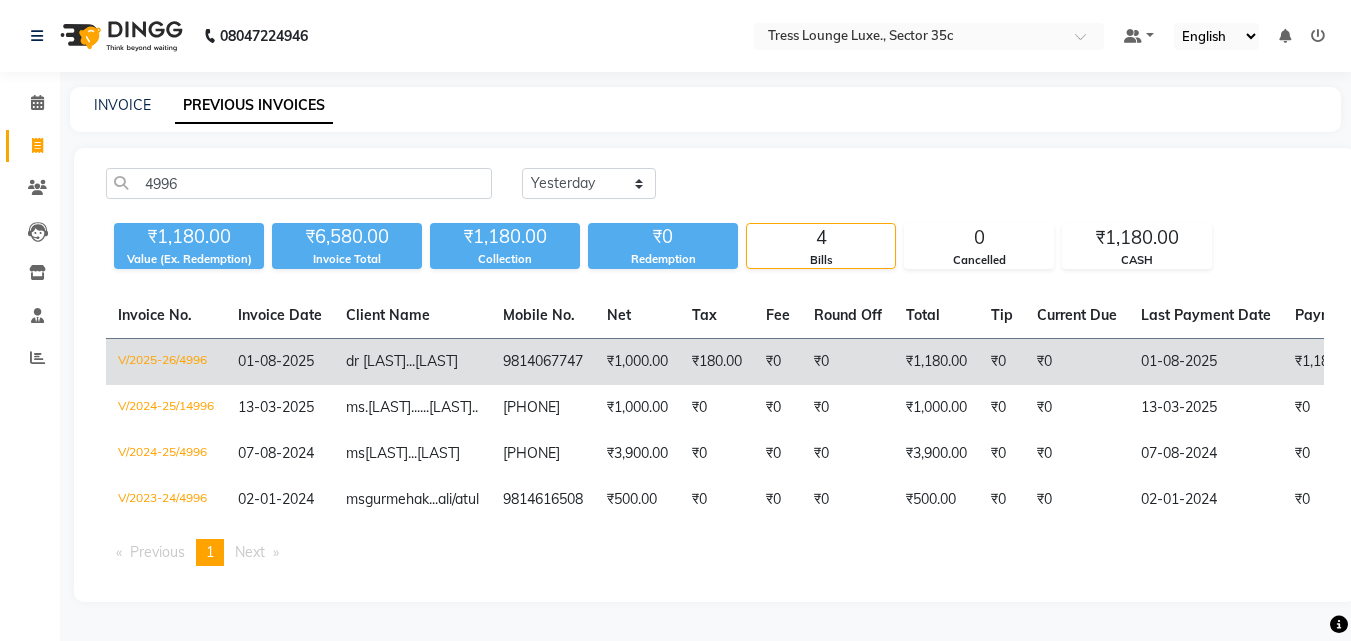 click on "01-08-2025" 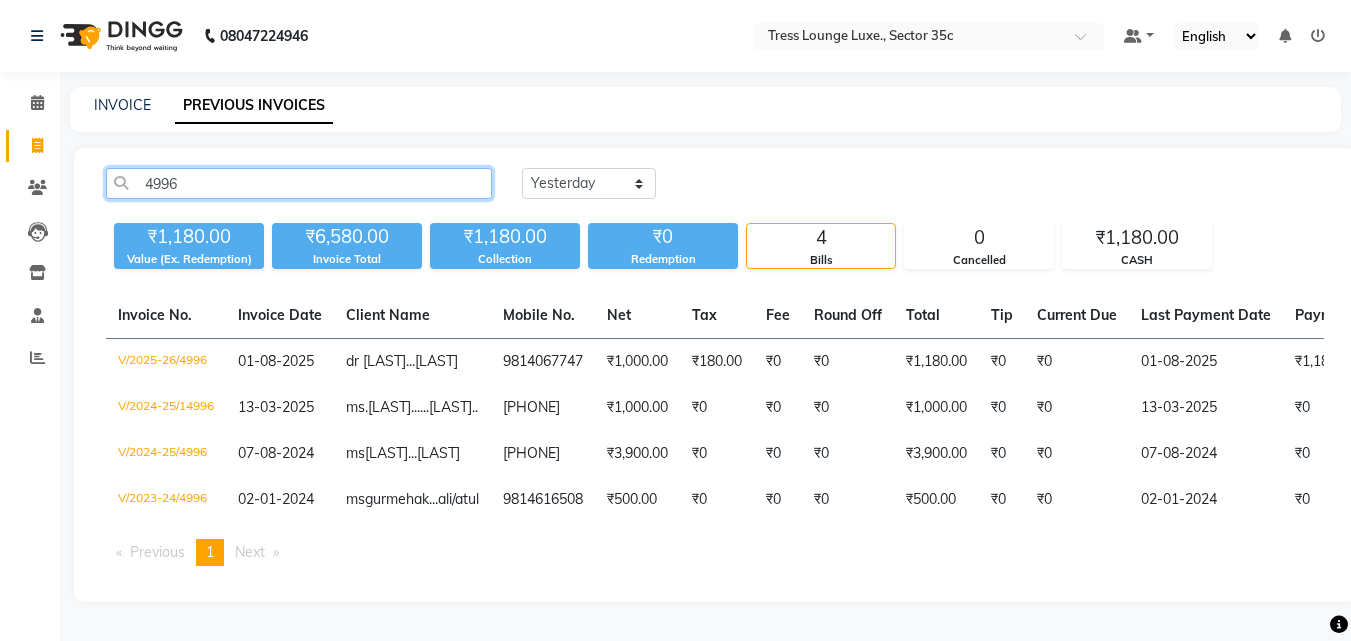 click on "4996" 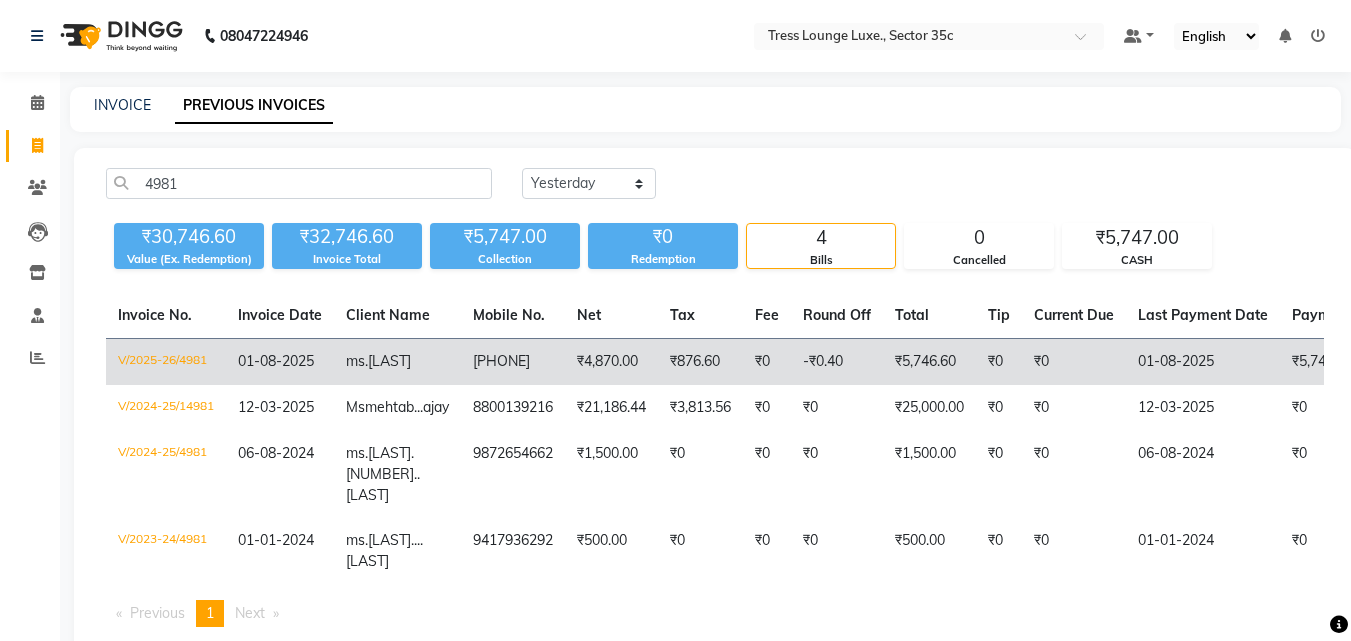 click on "01-08-2025" 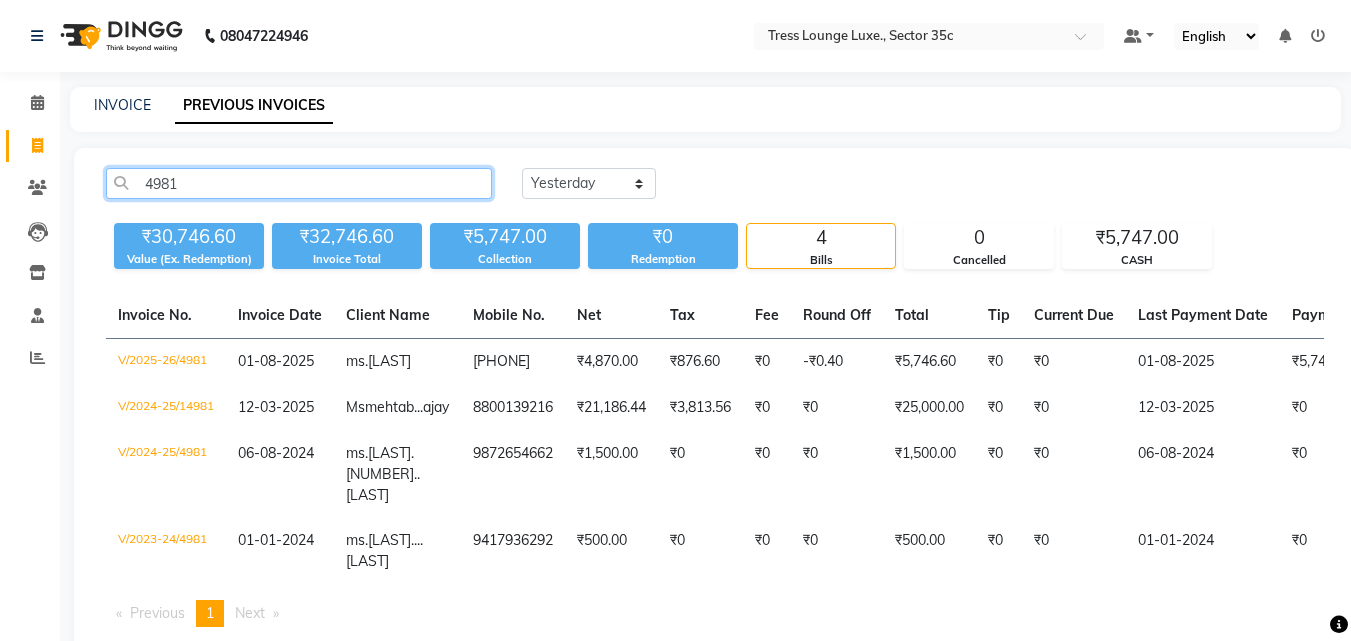 click on "4981" 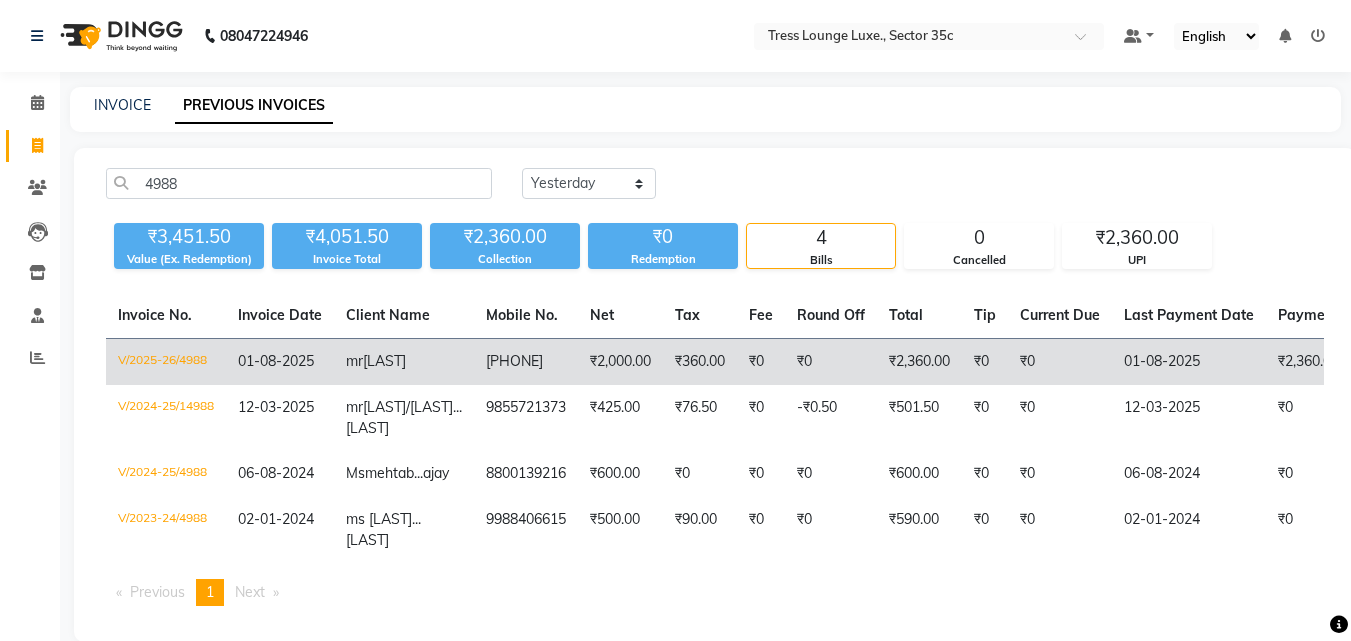 click on "mrkuldeep" 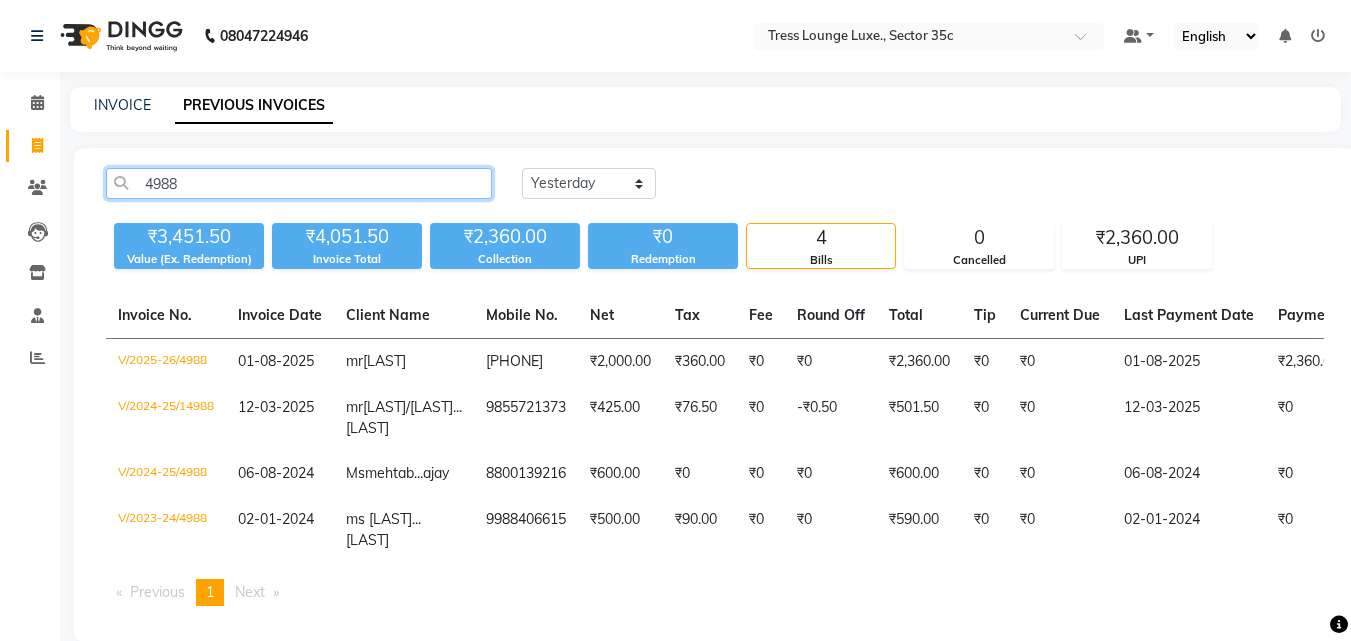 click on "4988" 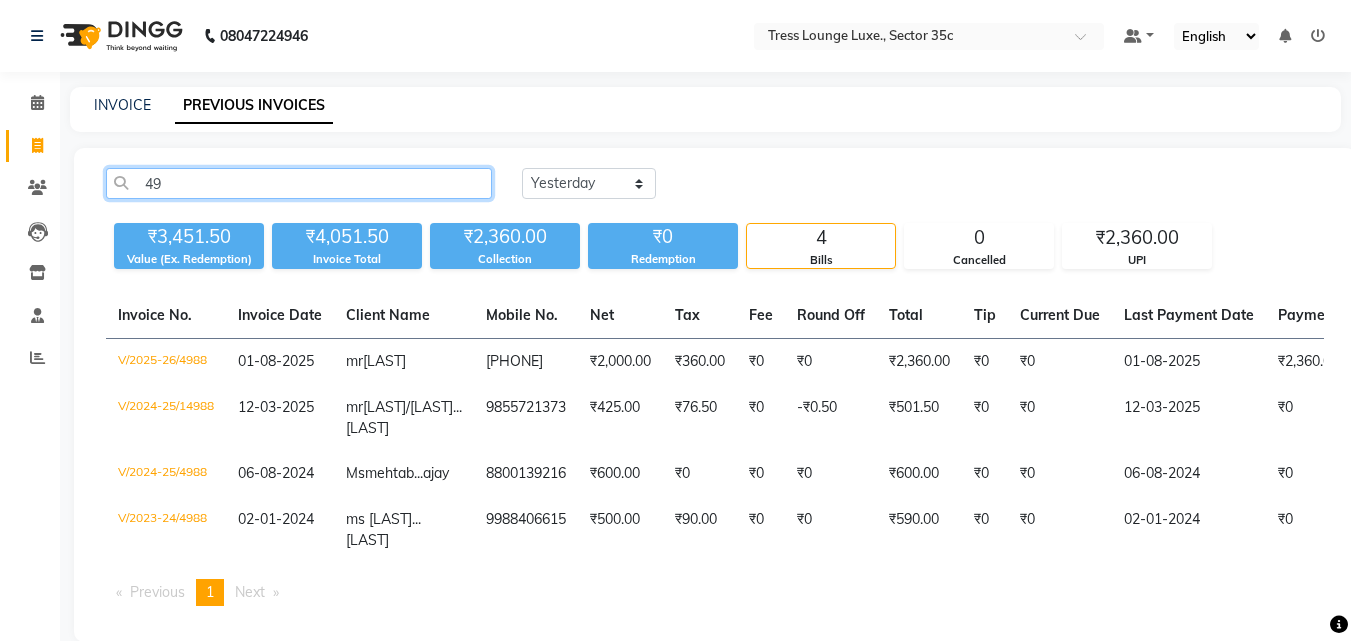 type on "4" 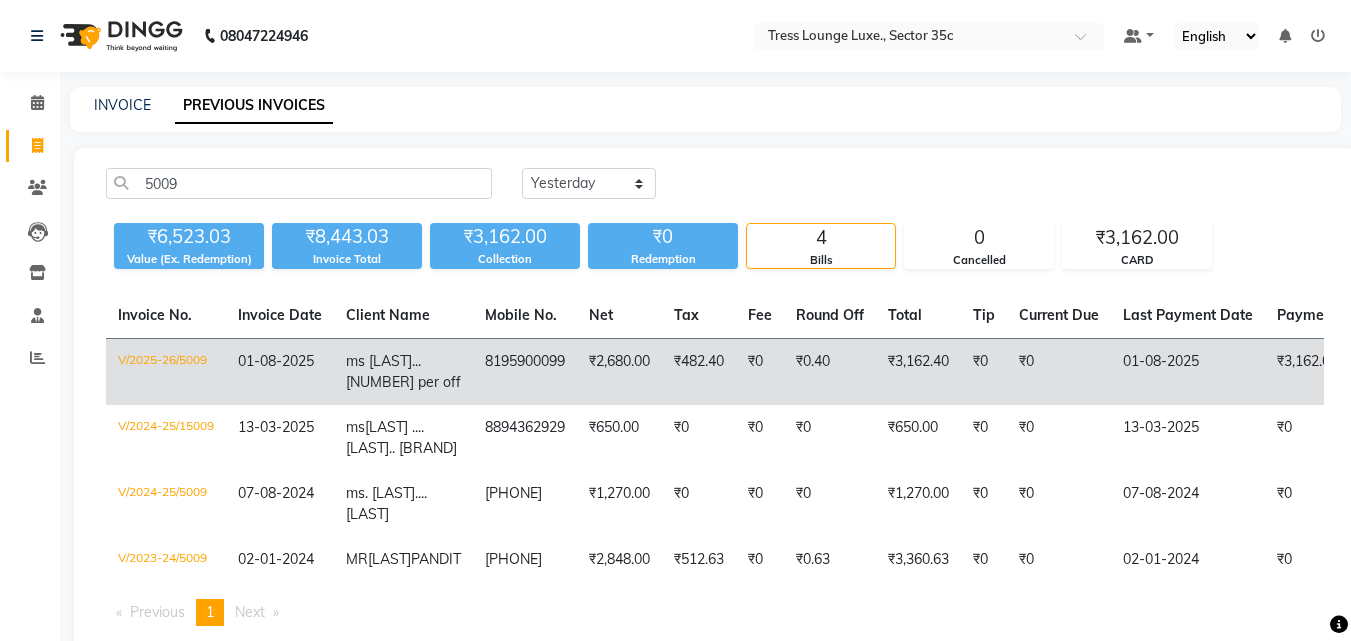 click on "V/2025-26/5009" 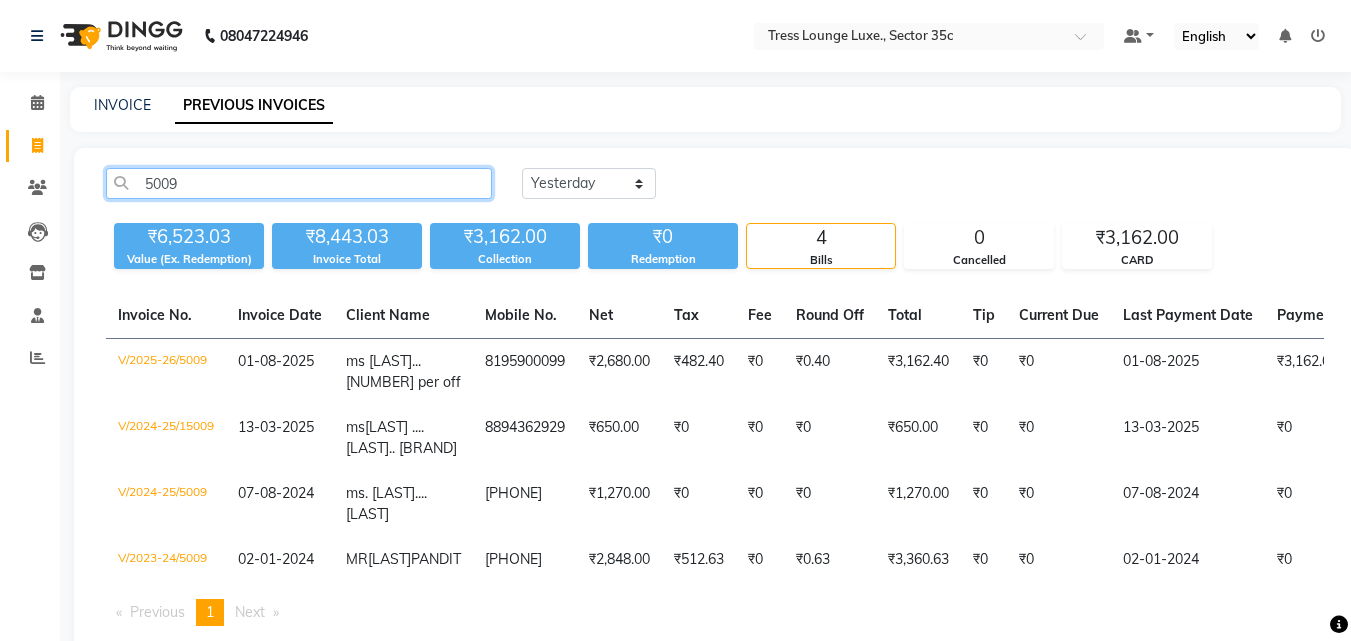click on "5009" 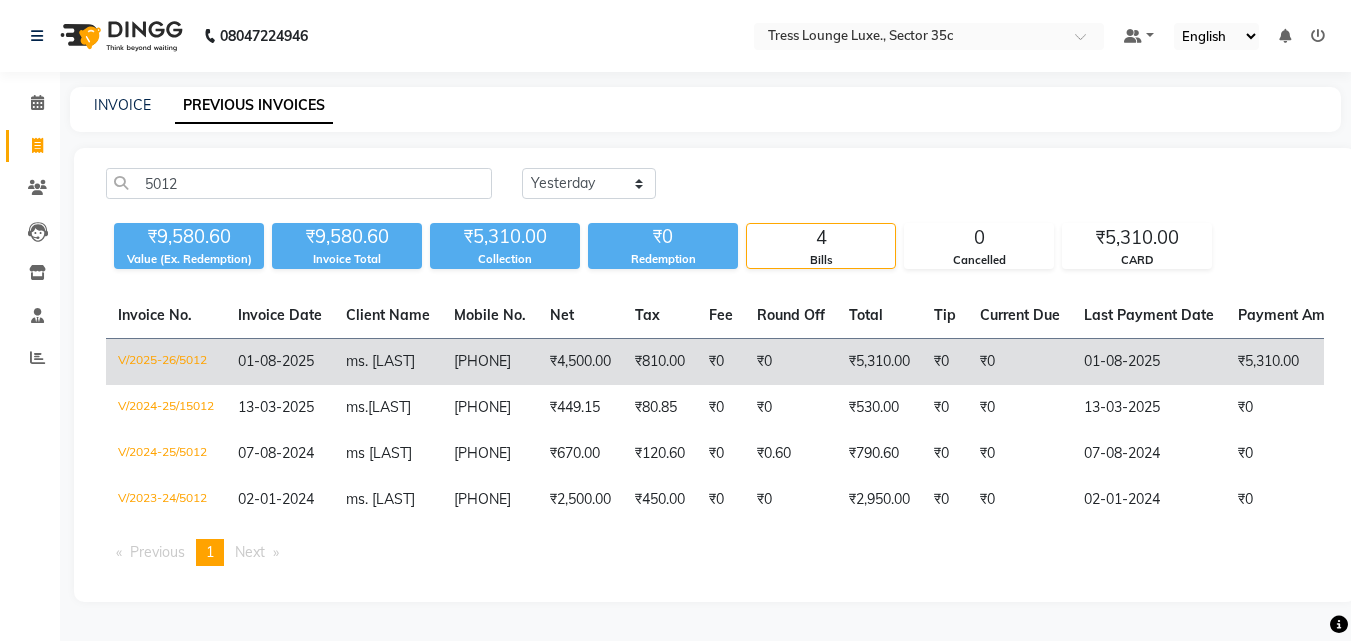 click on "01-08-2025" 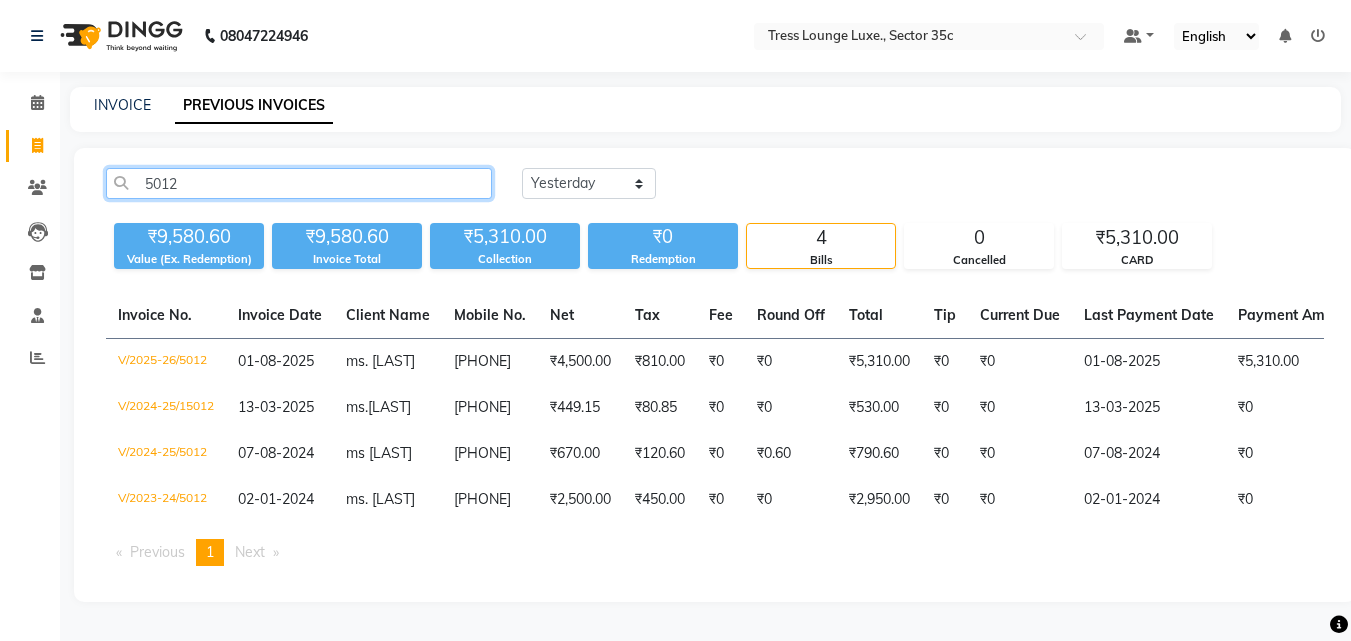 click on "5012" 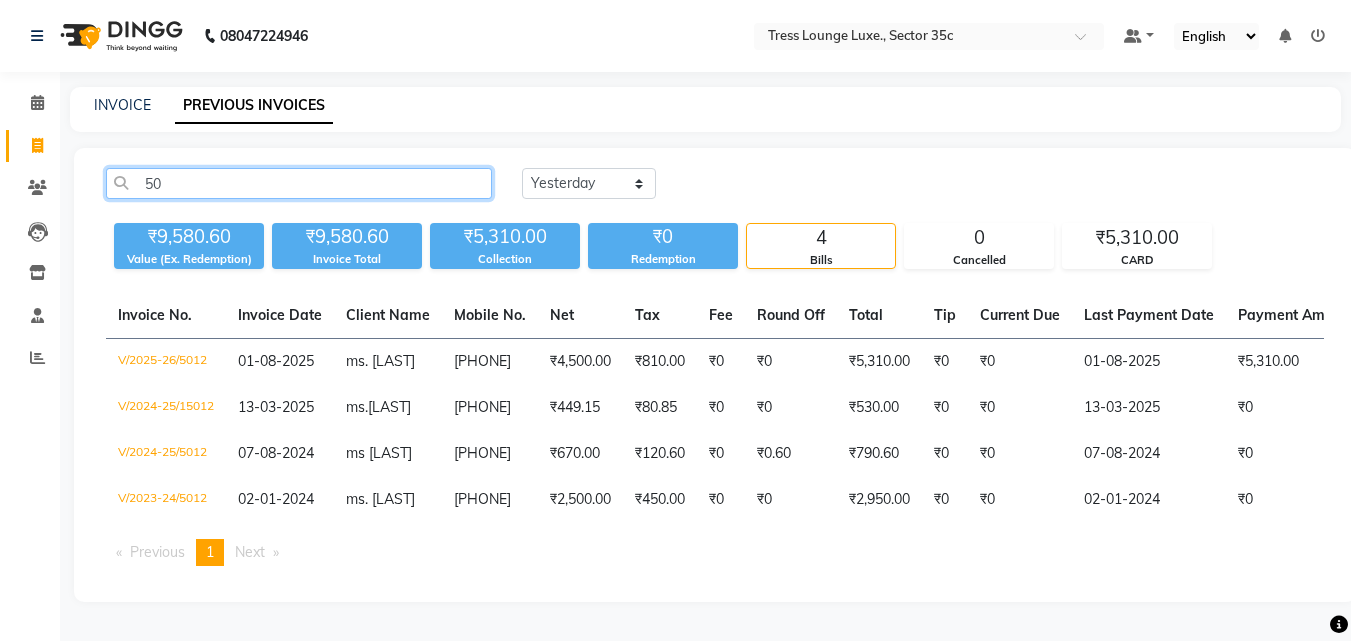 type on "5" 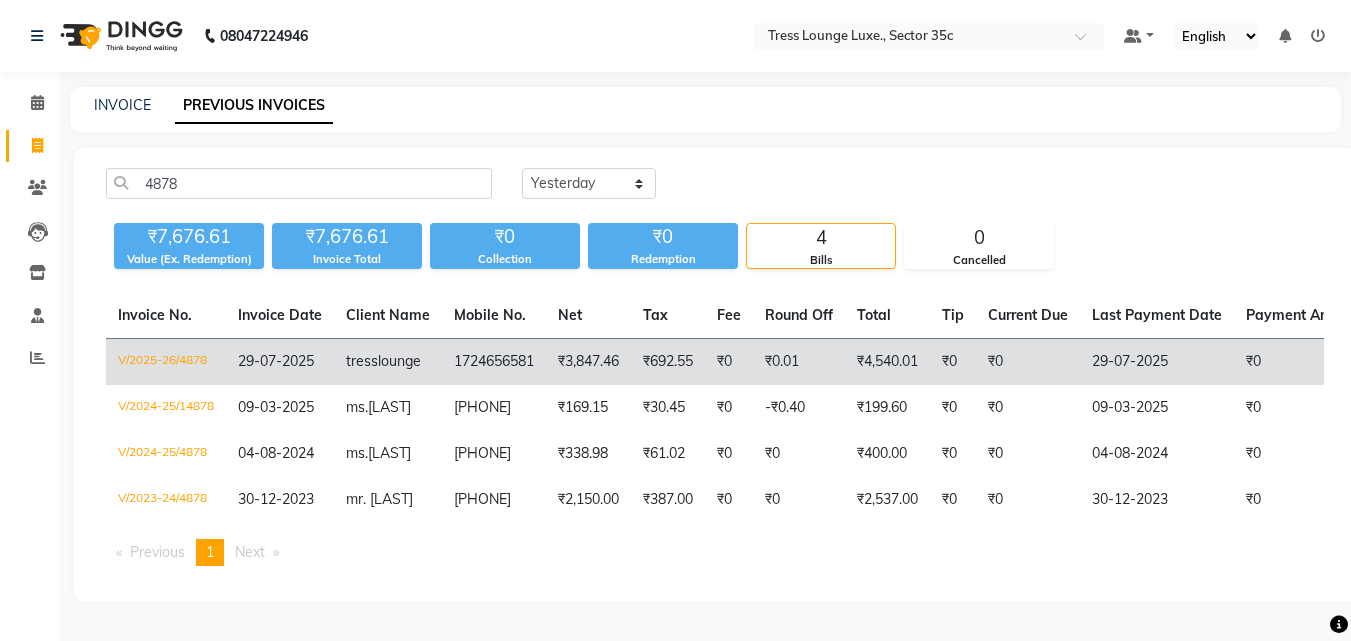 click on "29-07-2025" 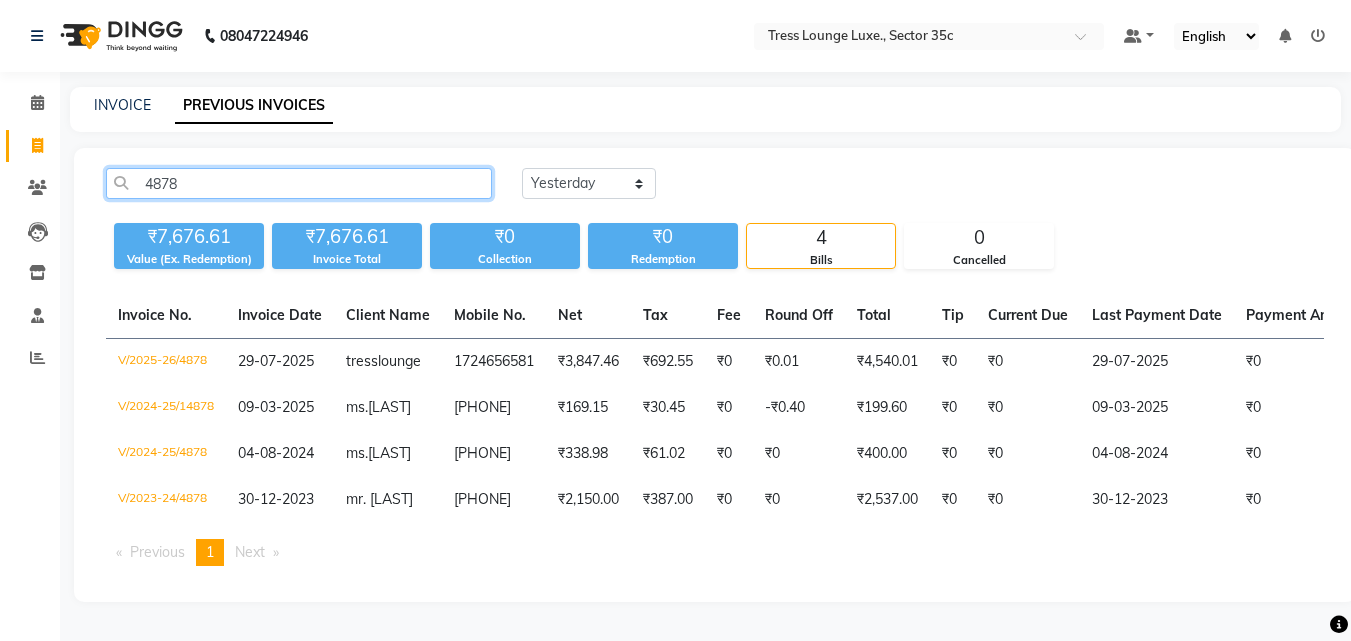 click on "4878" 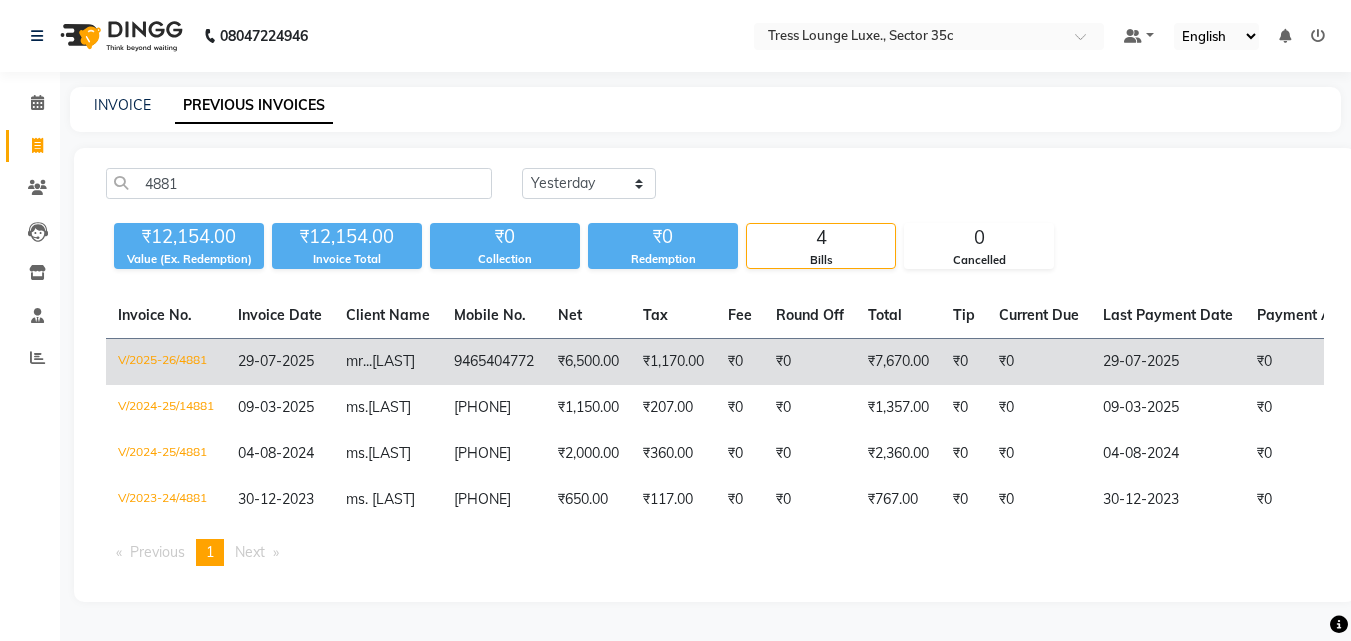 click on "V/2025-26/4881" 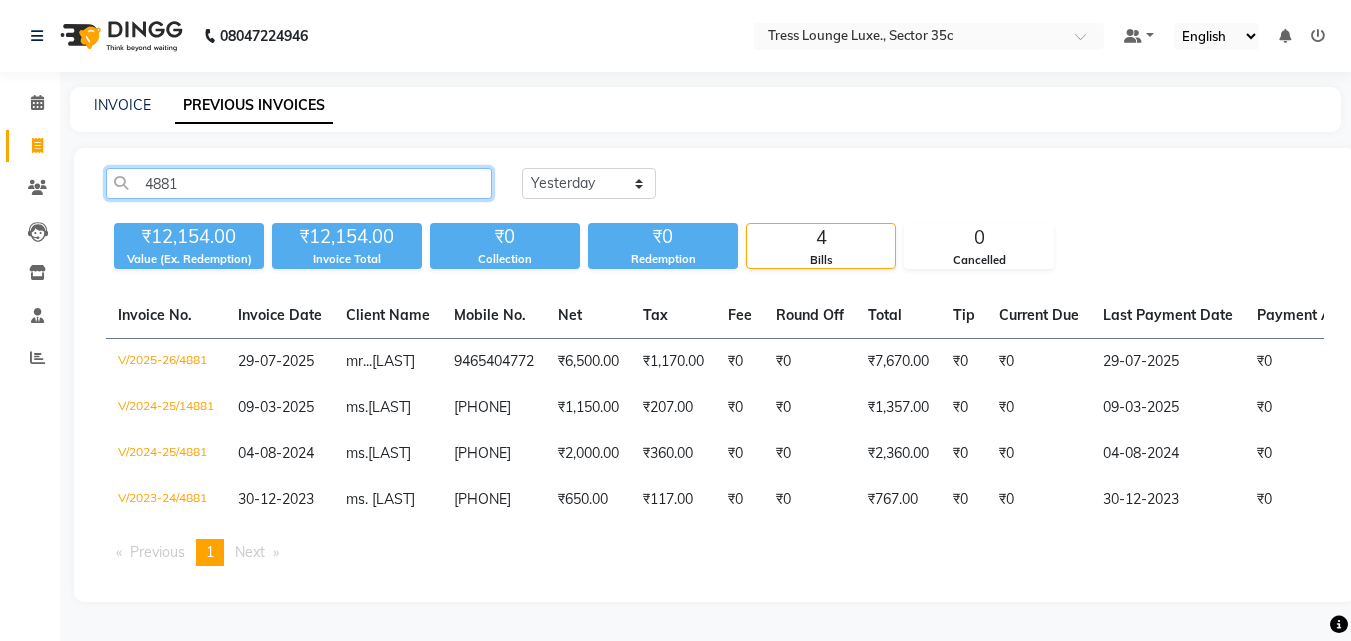 click on "4881" 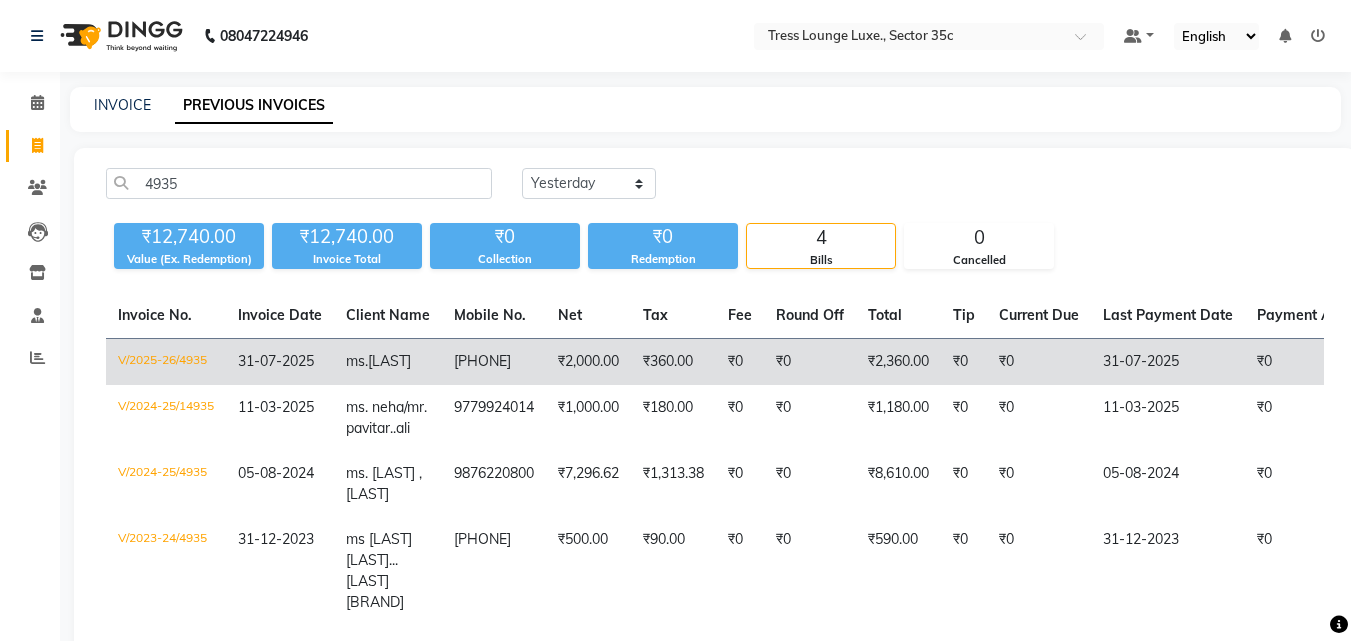 click on "31-07-2025" 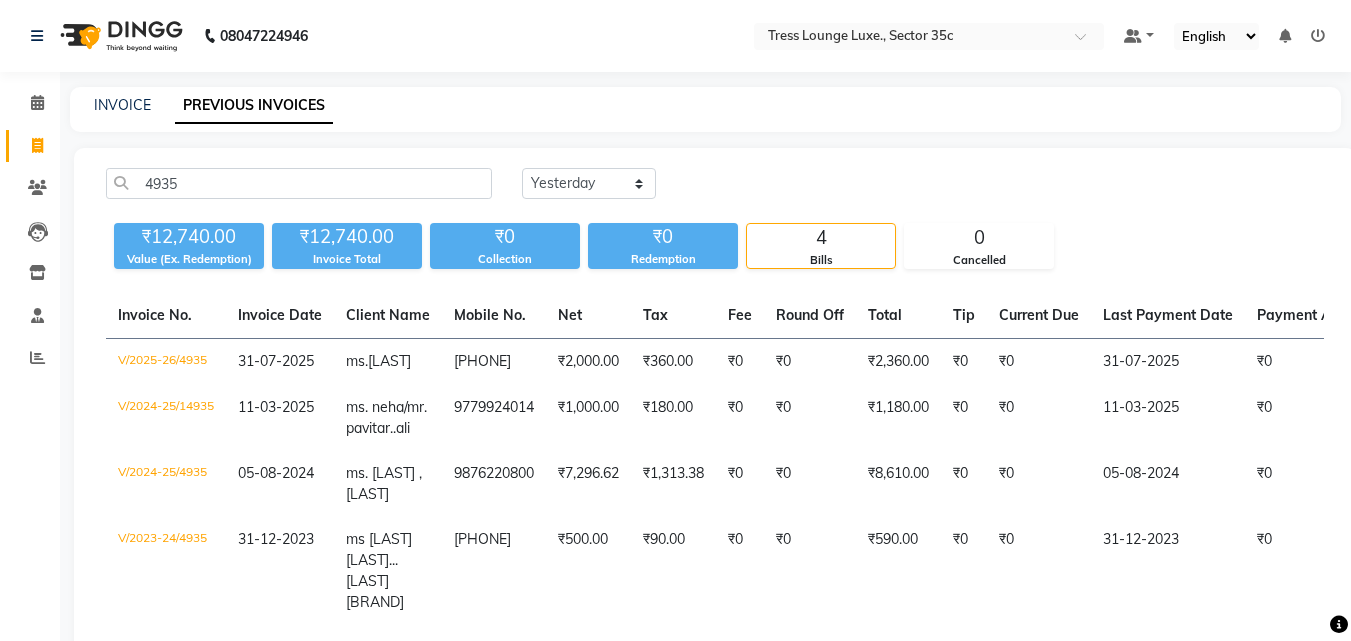 click on "4935 Today Yesterday Custom Range" 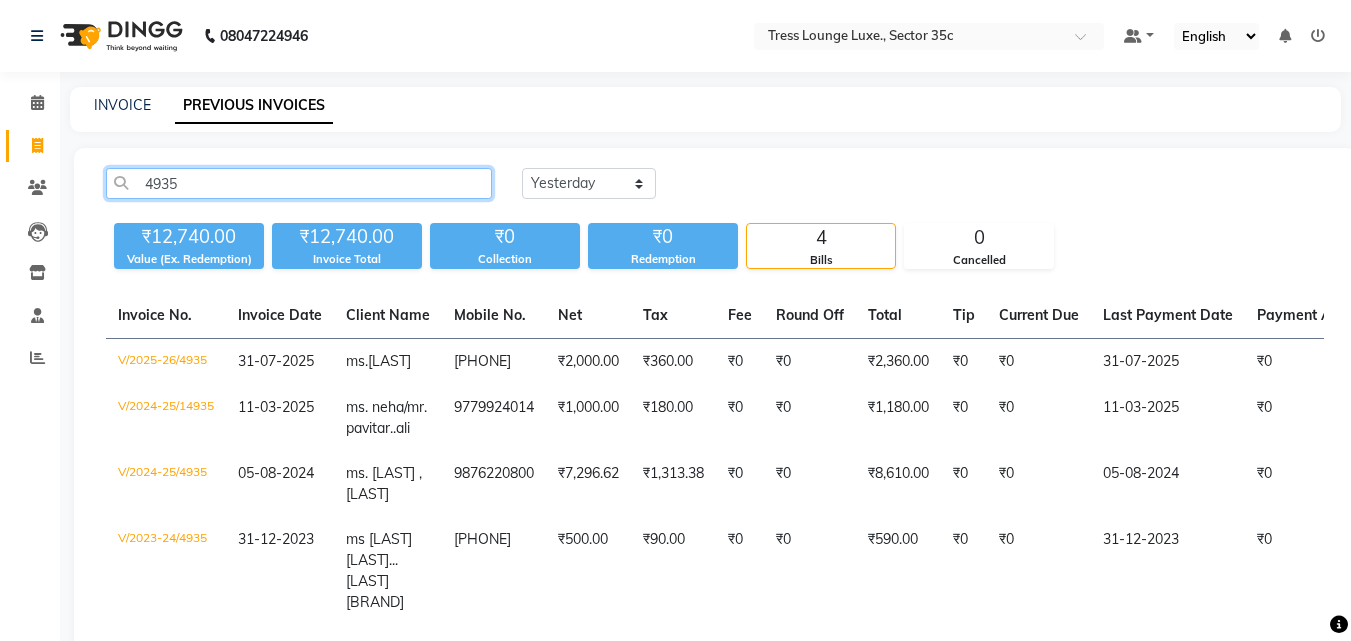 click on "4935" 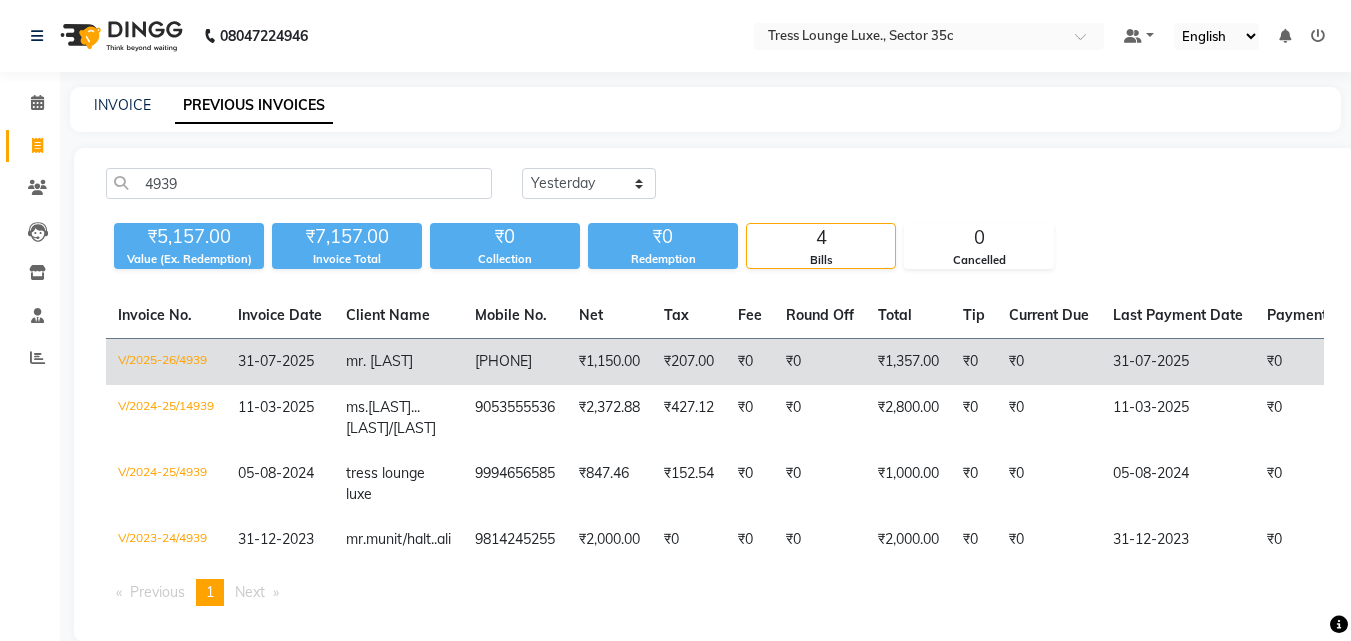 click on "31-07-2025" 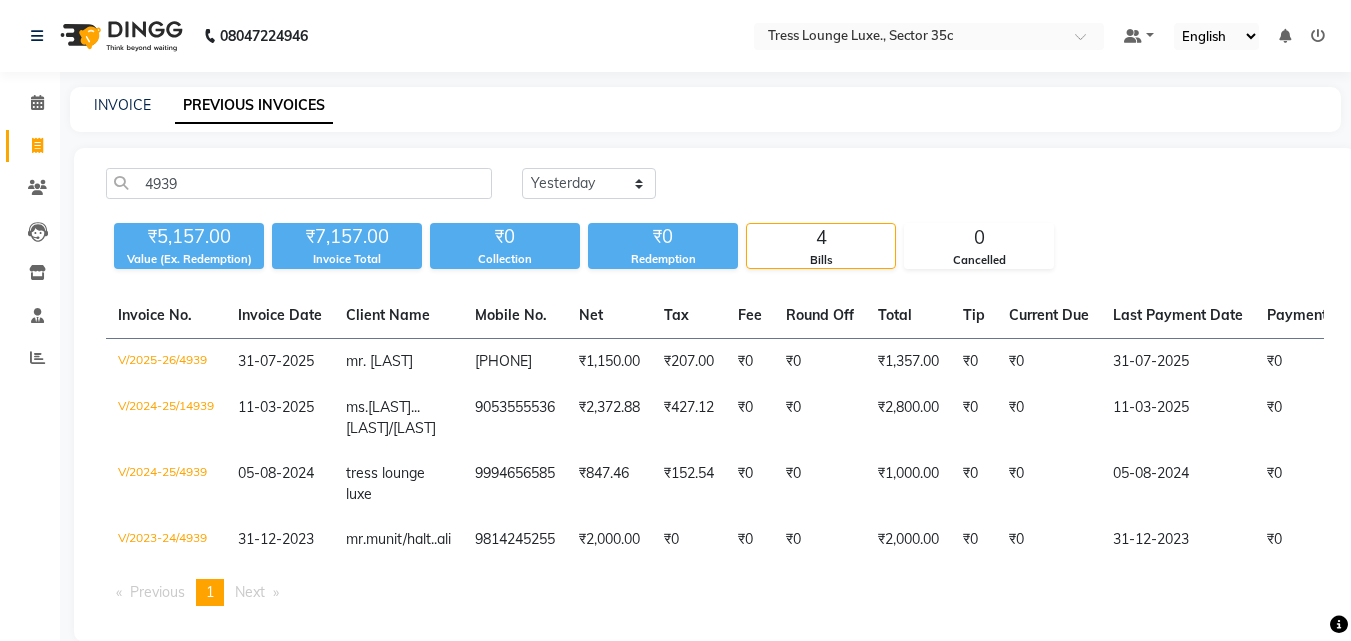 click on "4939 Today Yesterday Custom Range" 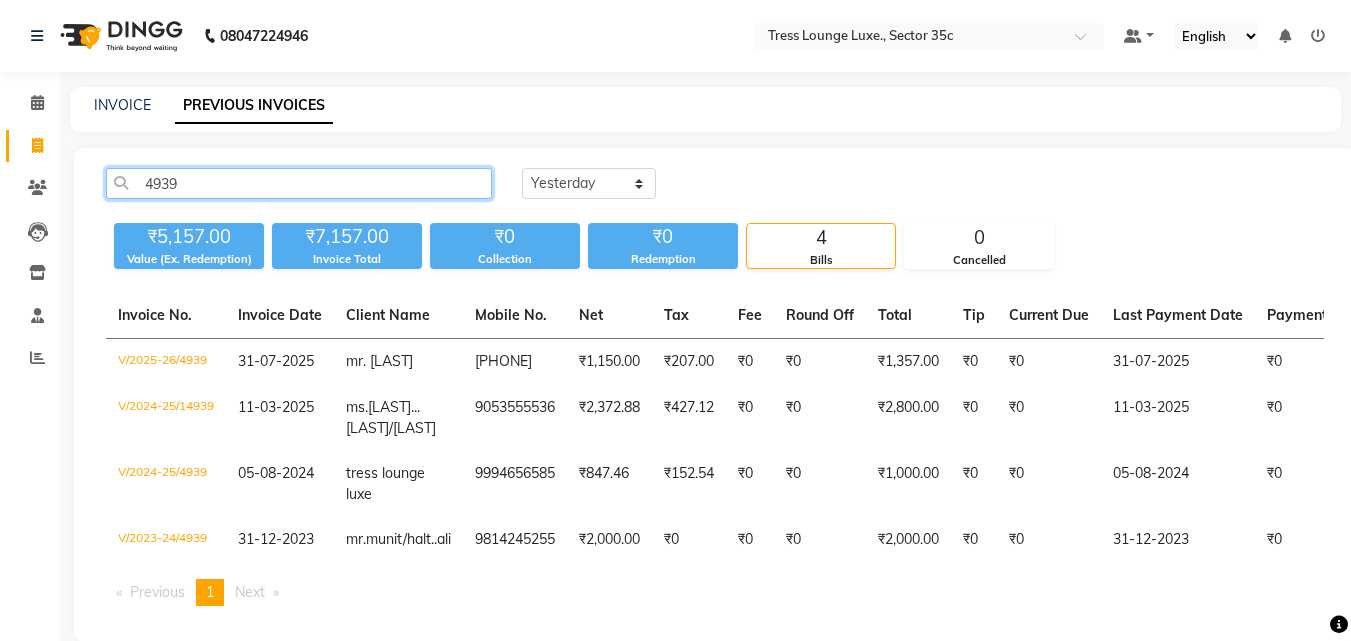 click on "4939" 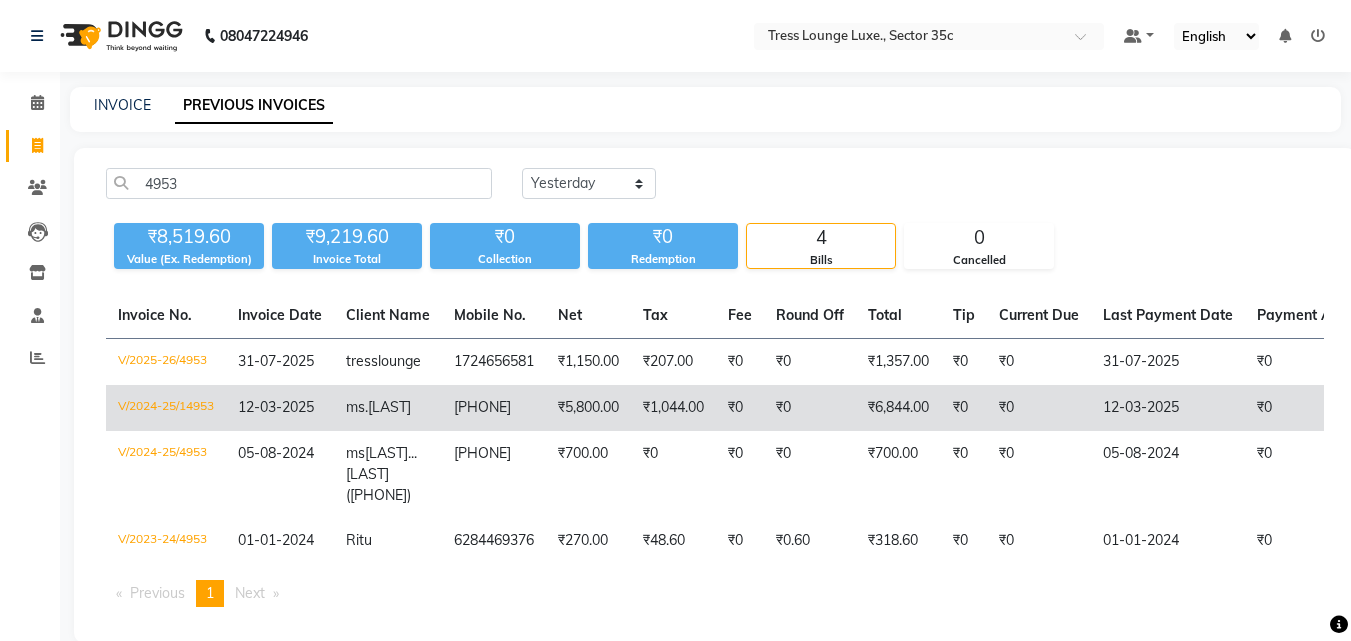 click on "V/2024-25/14953" 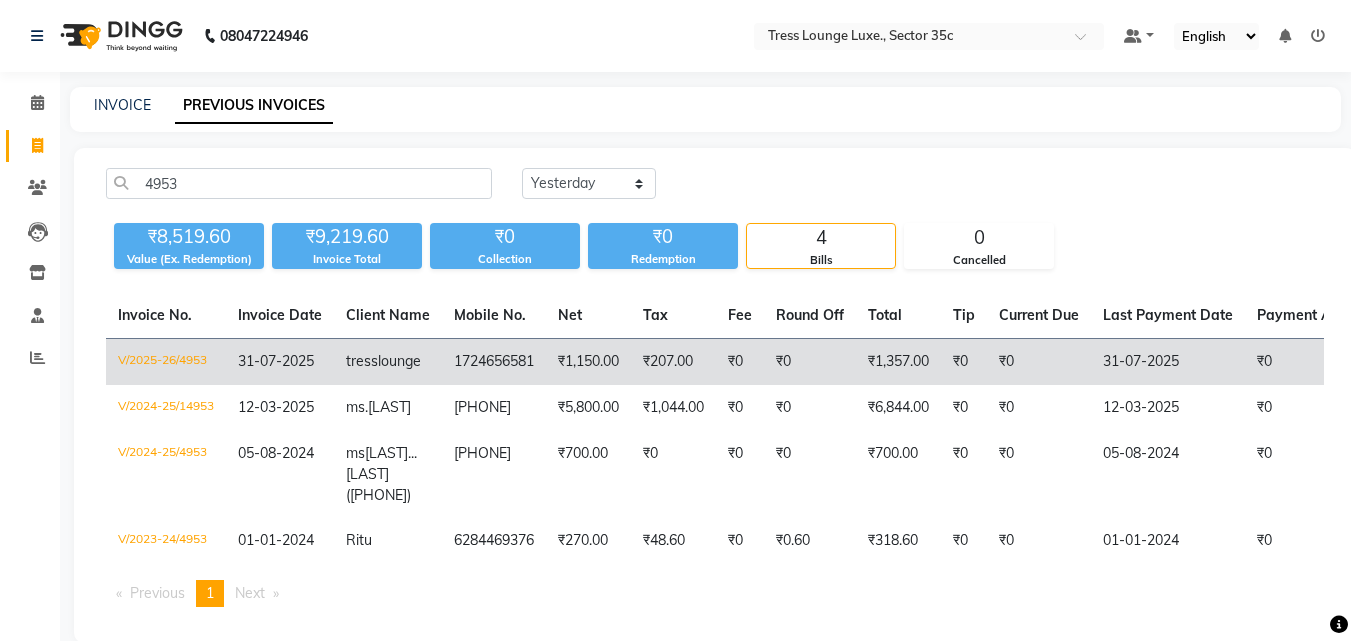 click on "31-07-2025" 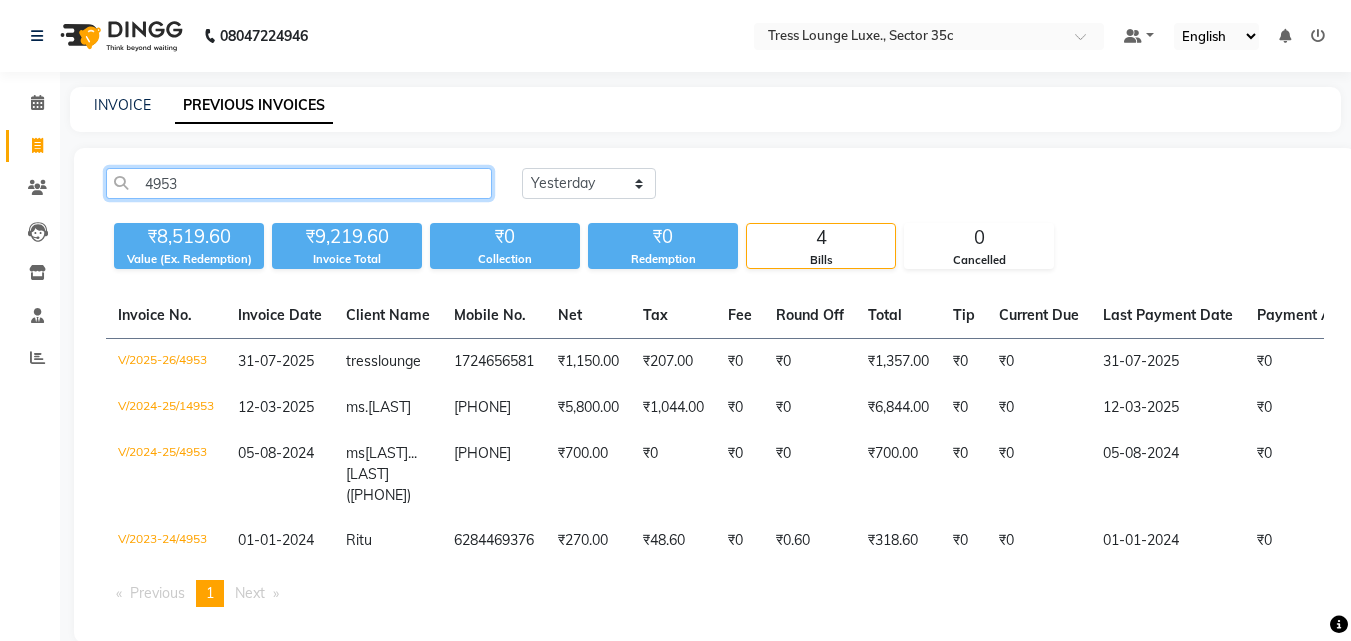 click on "4953" 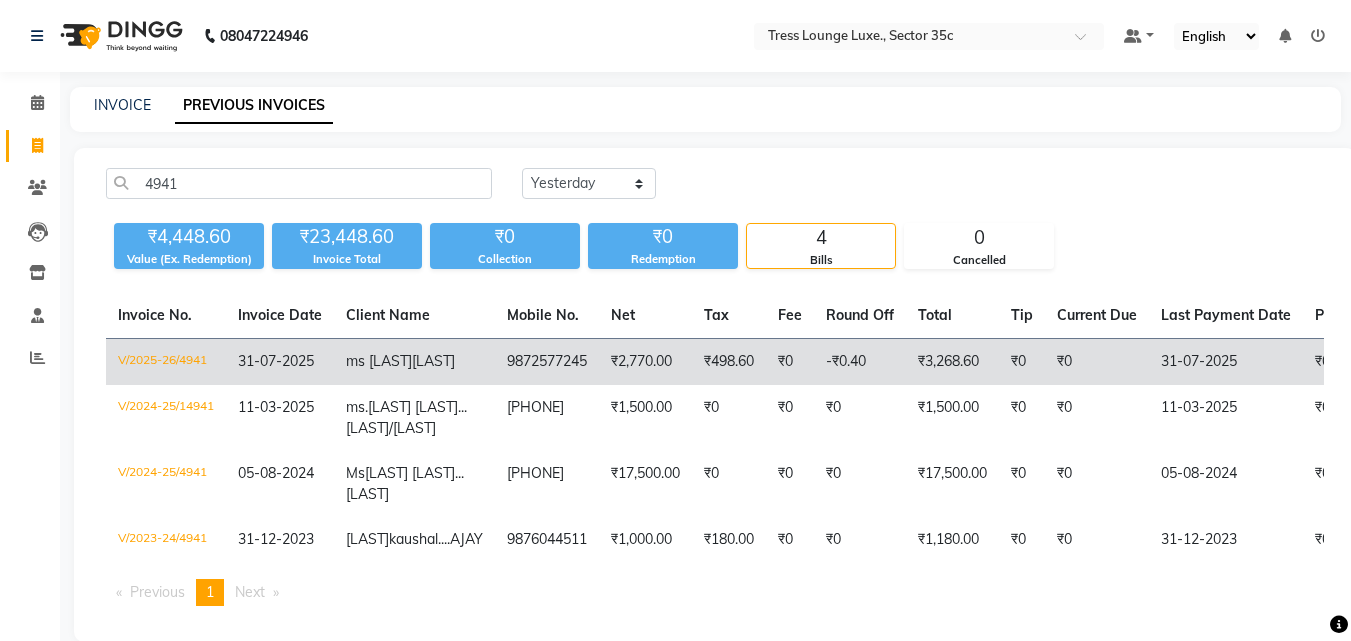 click on "31-07-2025" 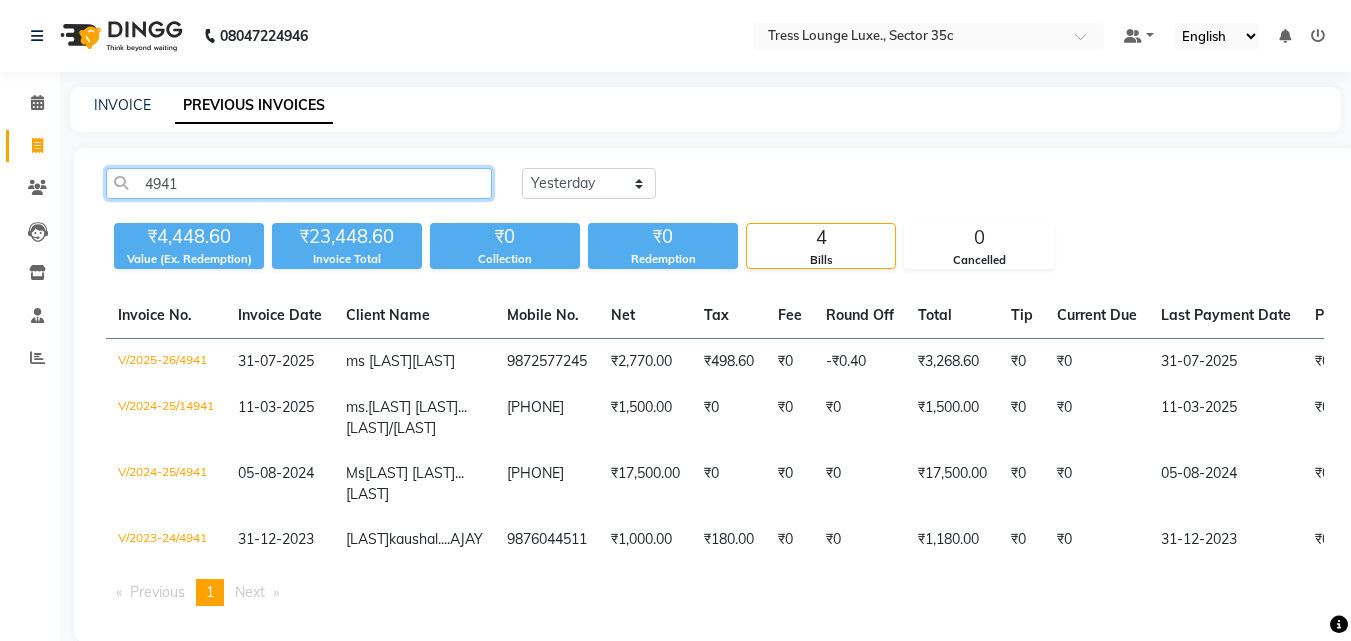 click on "4941" 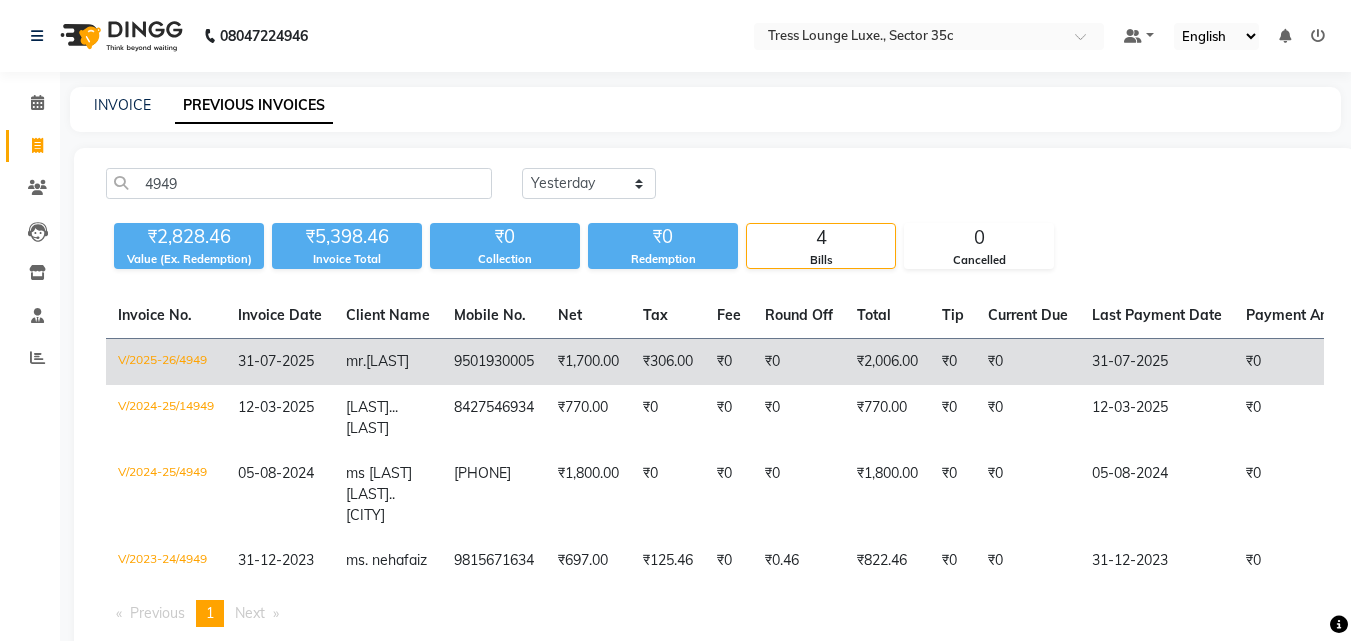 click on "31-07-2025" 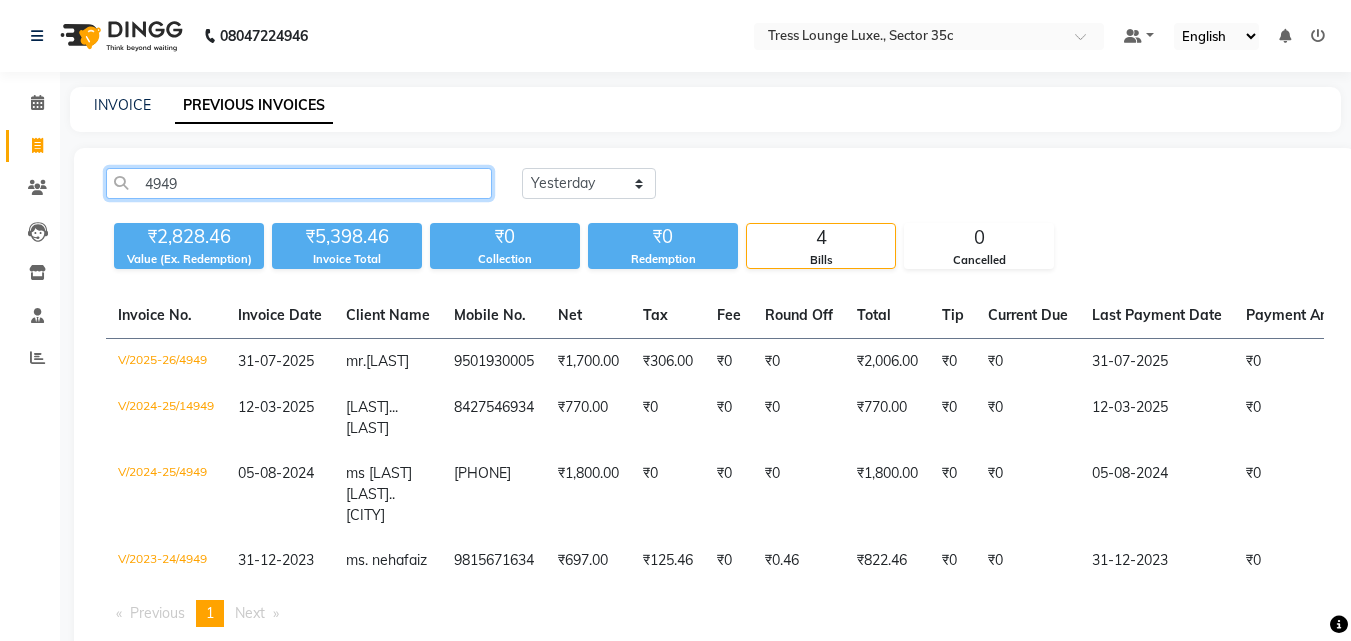 click on "4949" 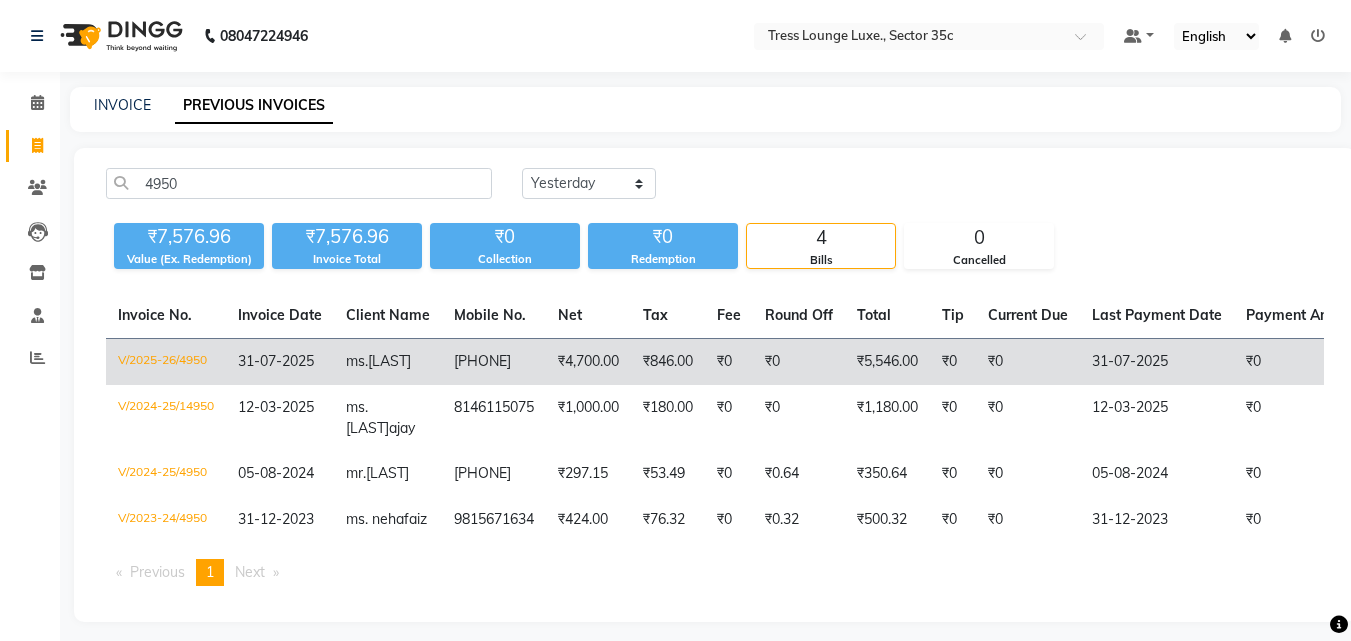 click on "31-07-2025" 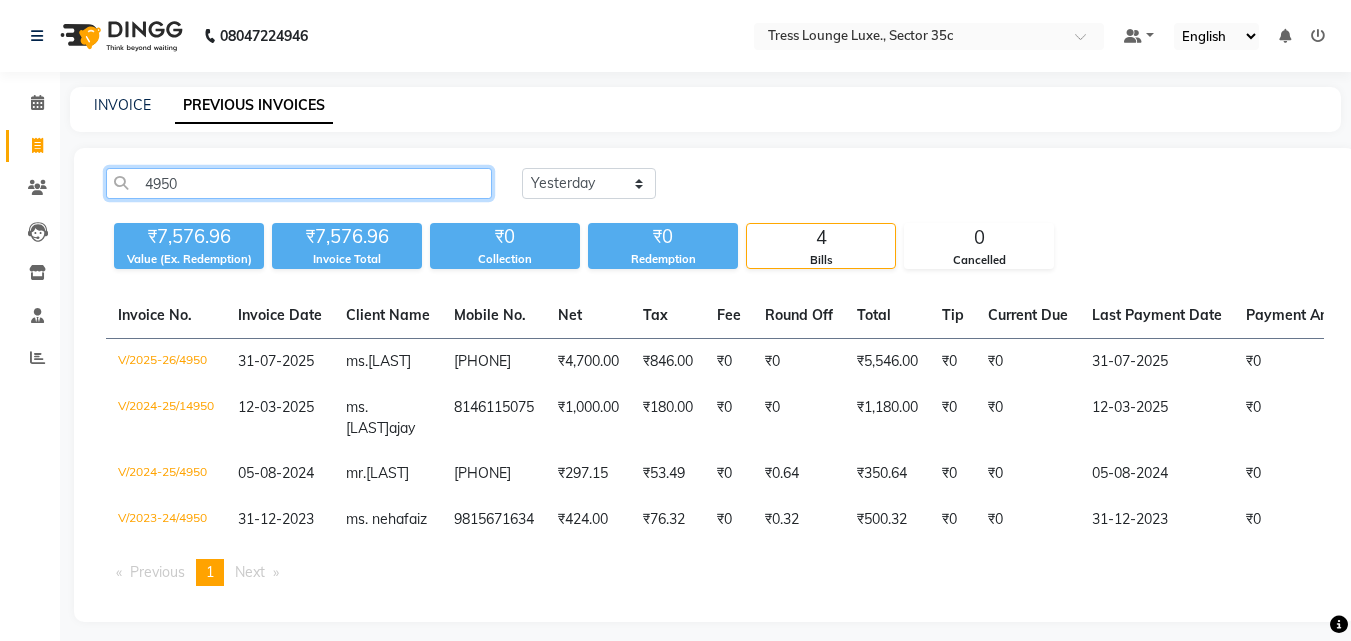 click on "4950" 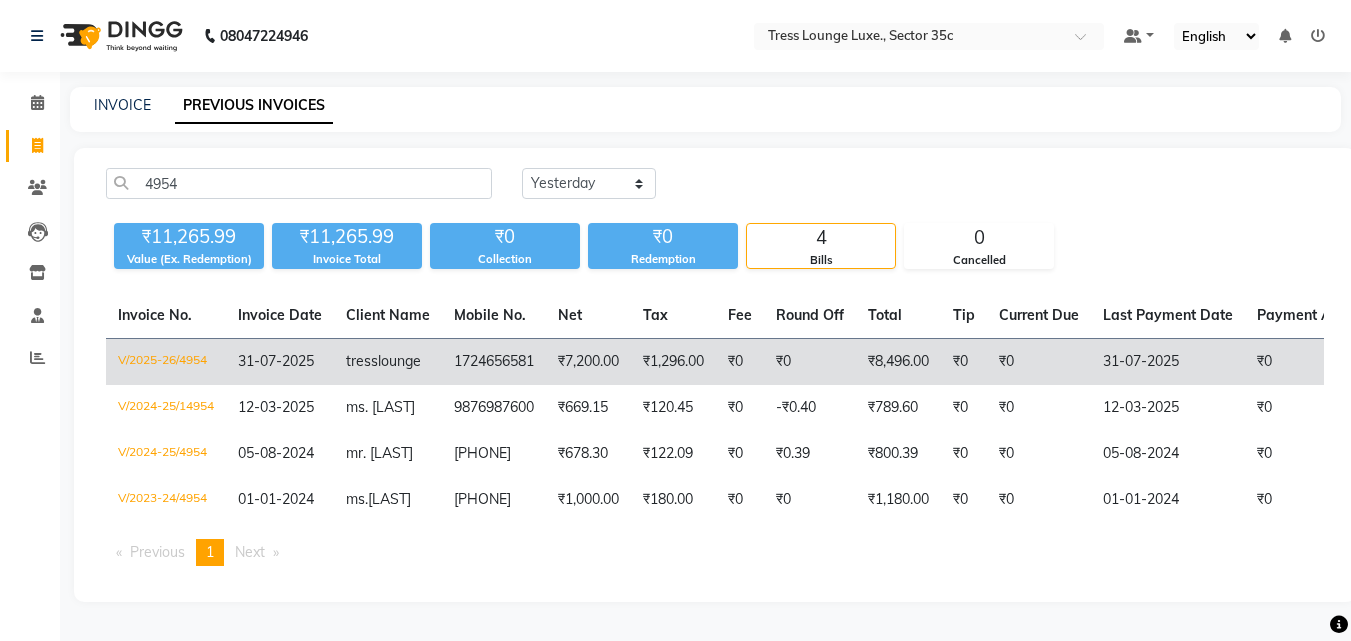 click on "lounge" 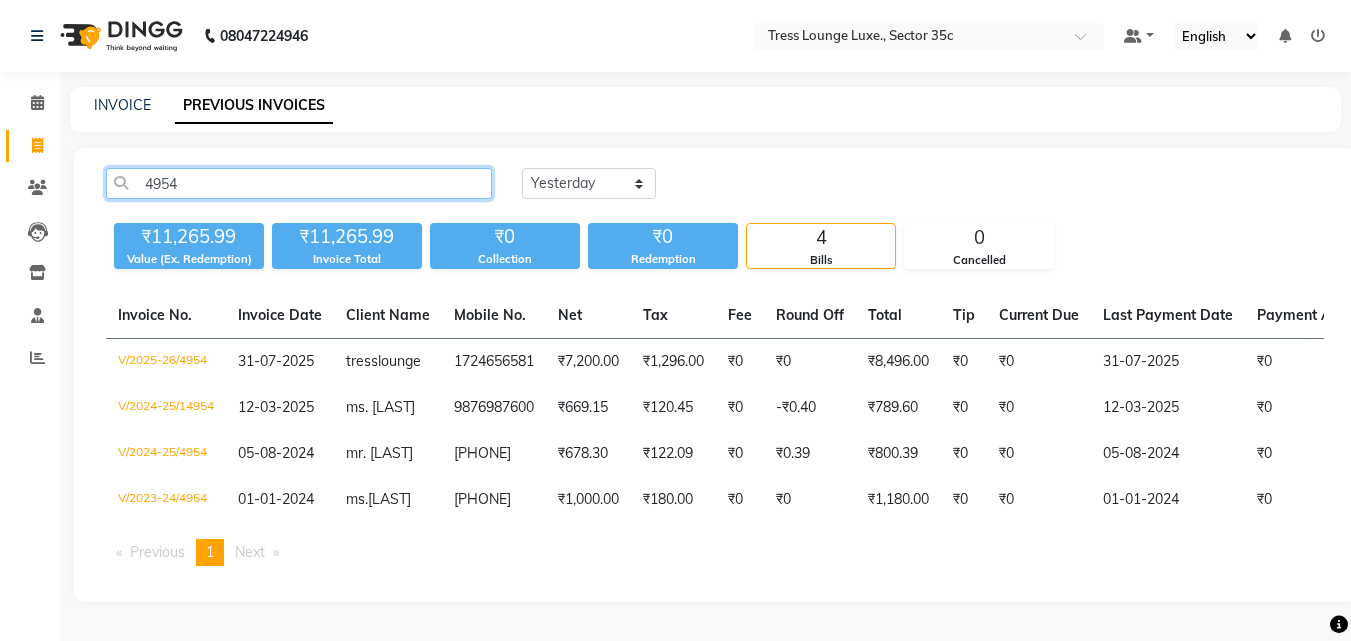 click on "4954" 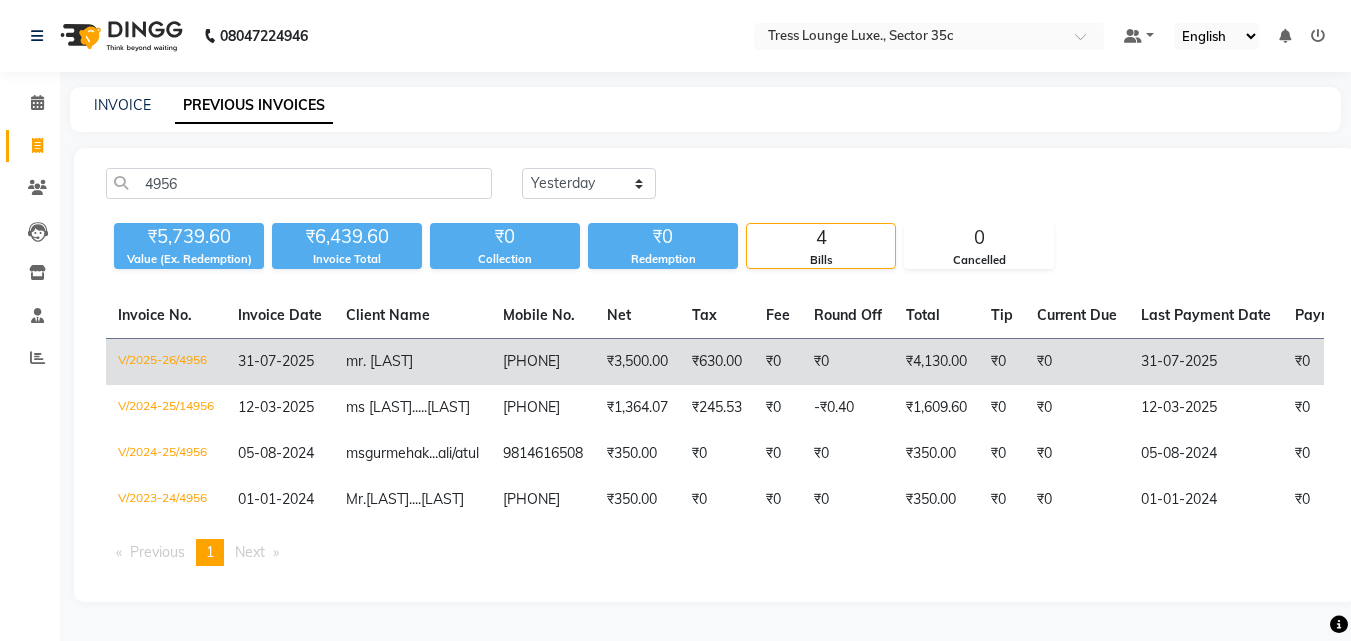 click on "31-07-2025" 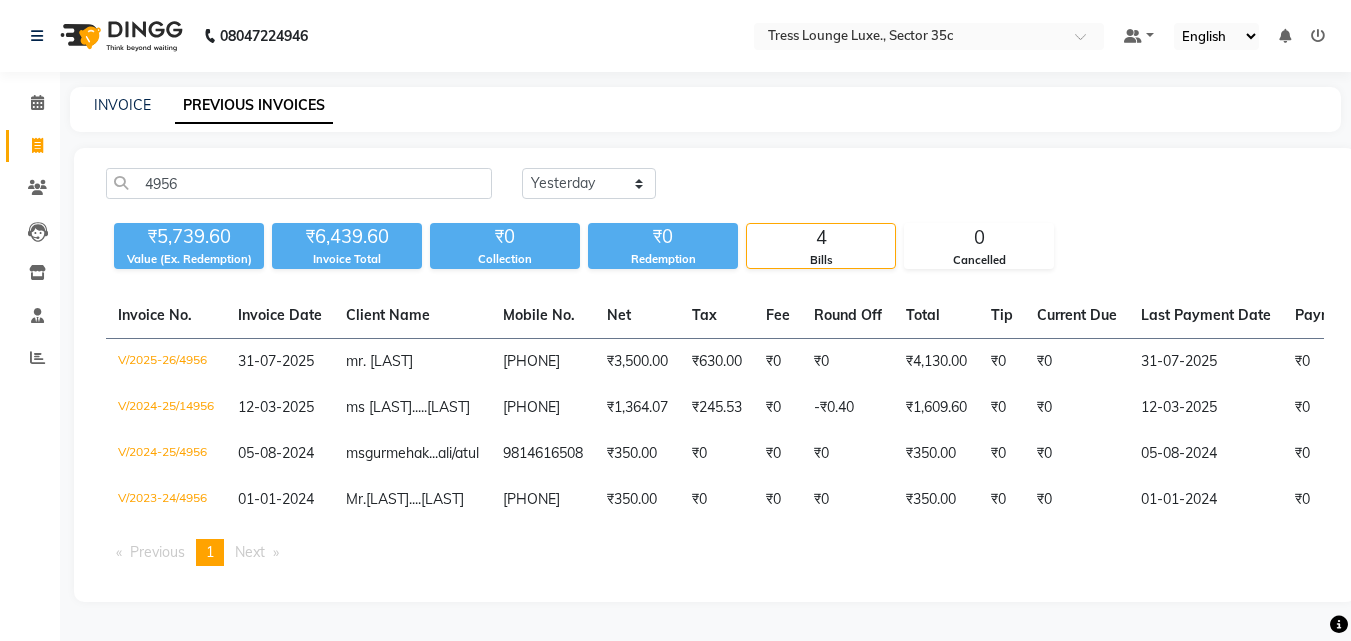 click on "4956 Today Yesterday Custom Range" 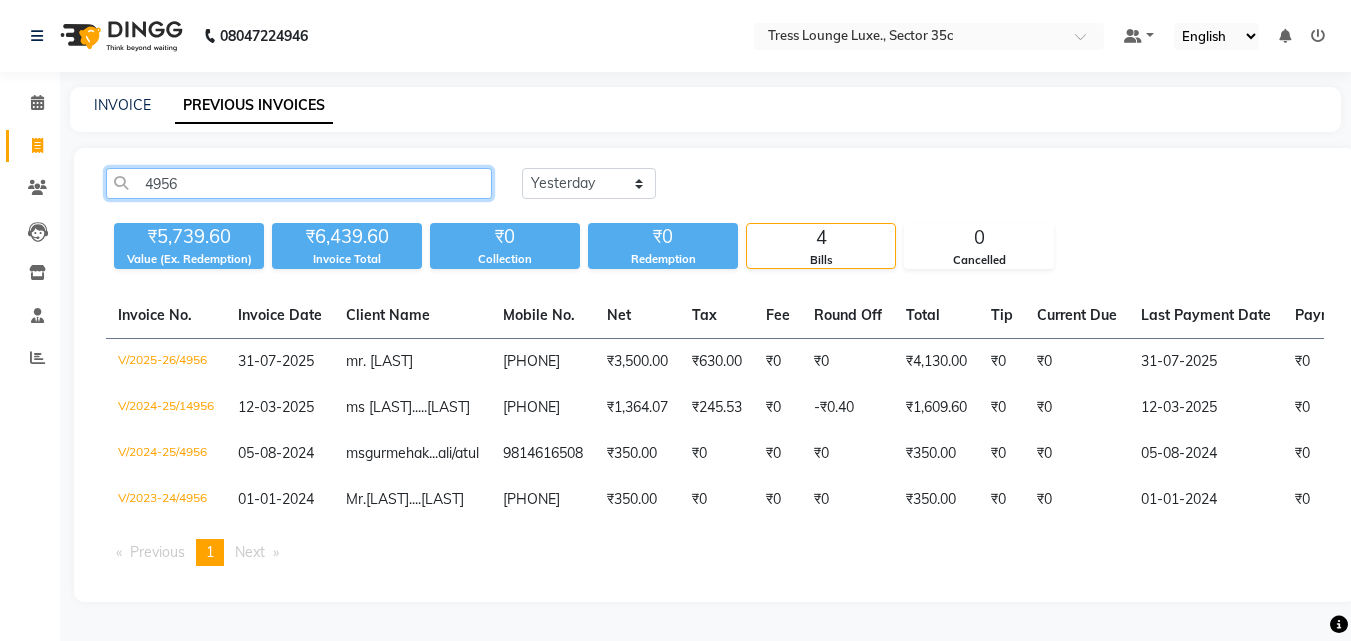 click on "4956" 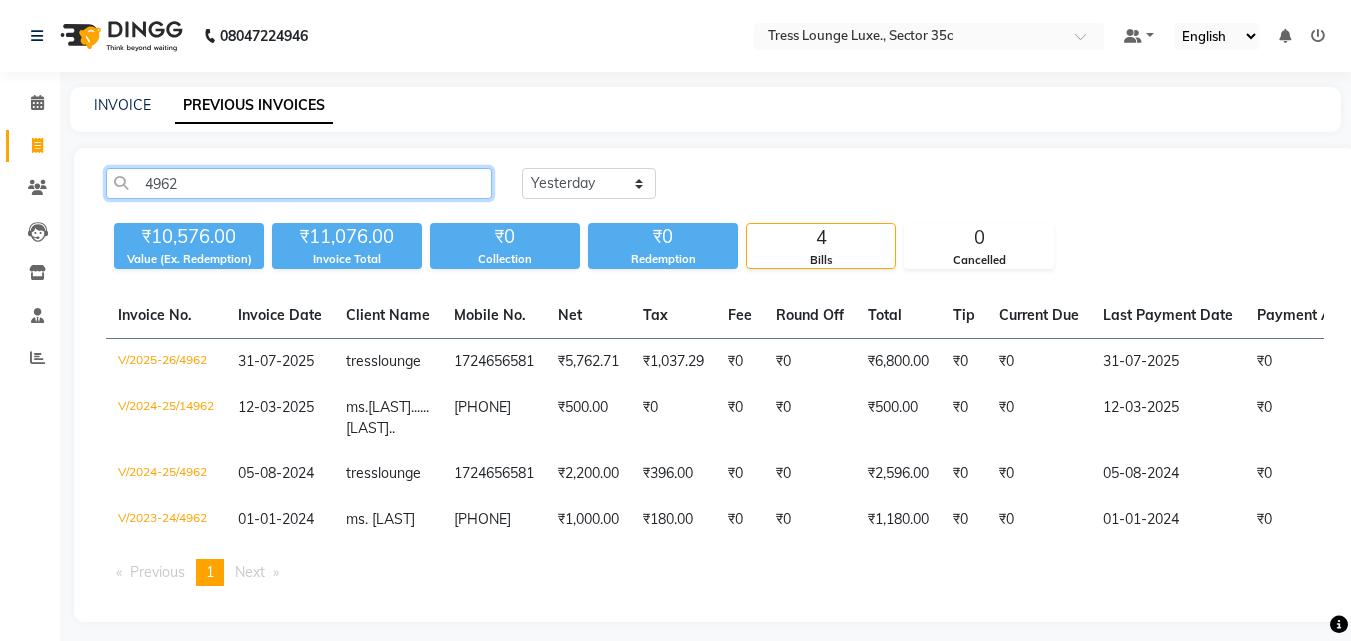 type on "4962" 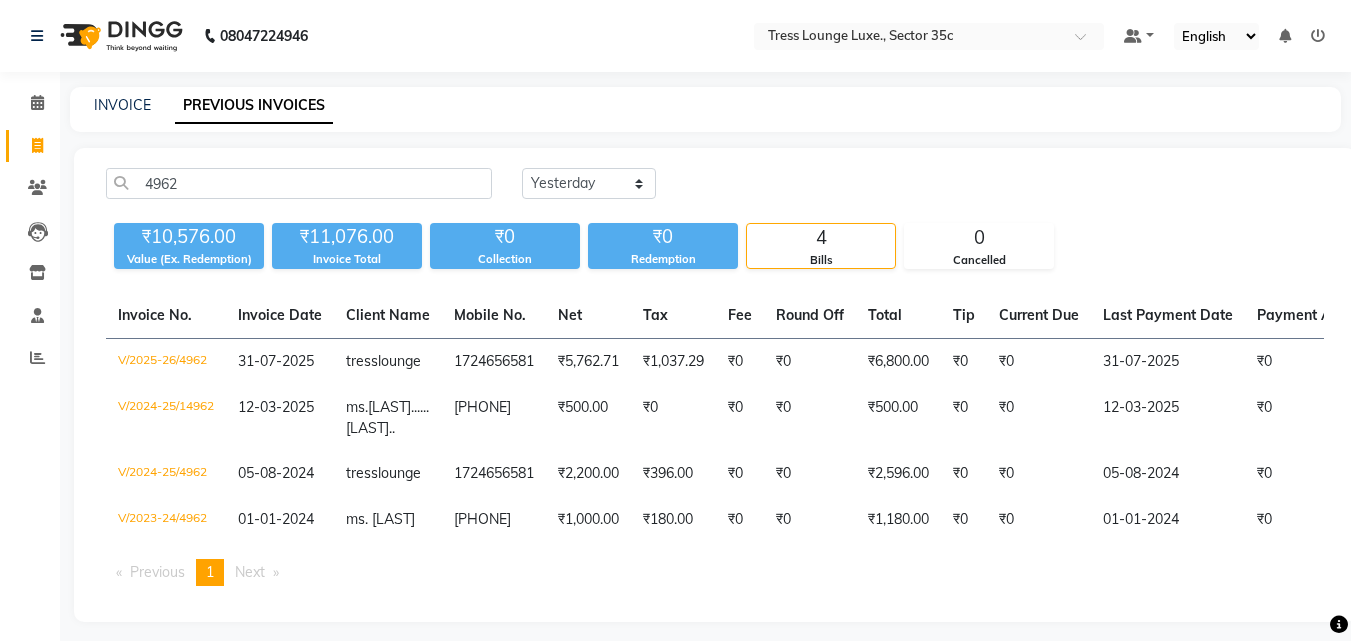 click on "31-07-2025" 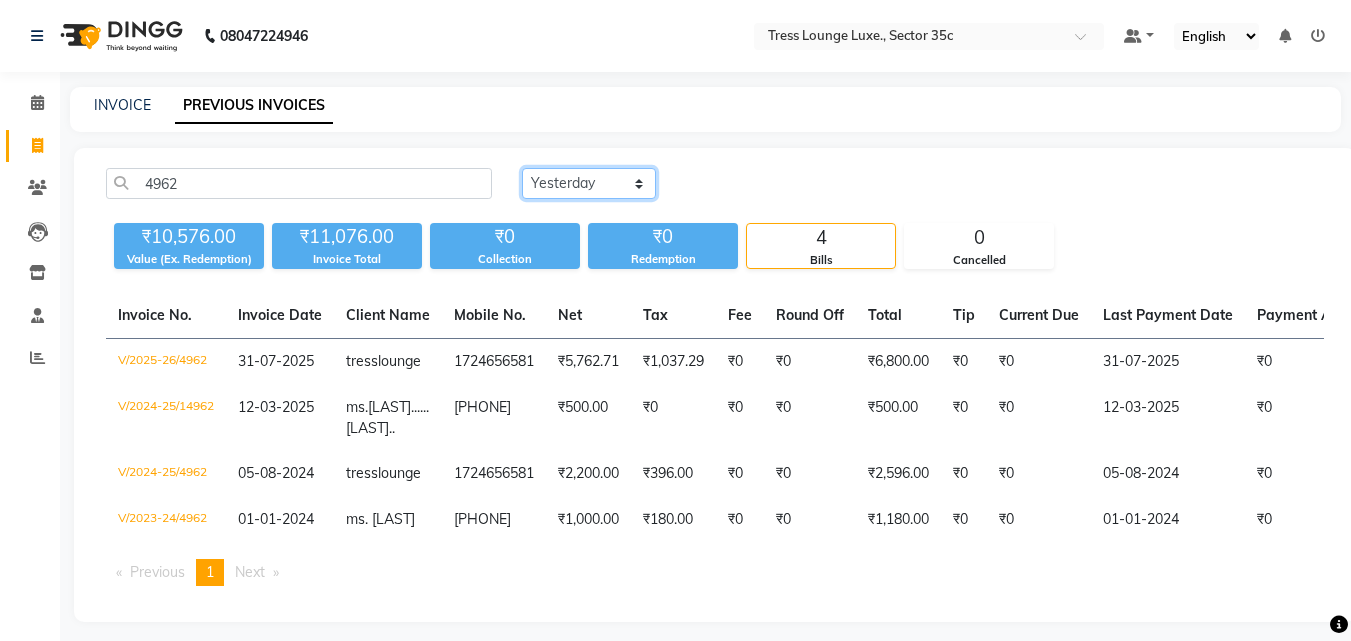 click on "Today Yesterday Custom Range" 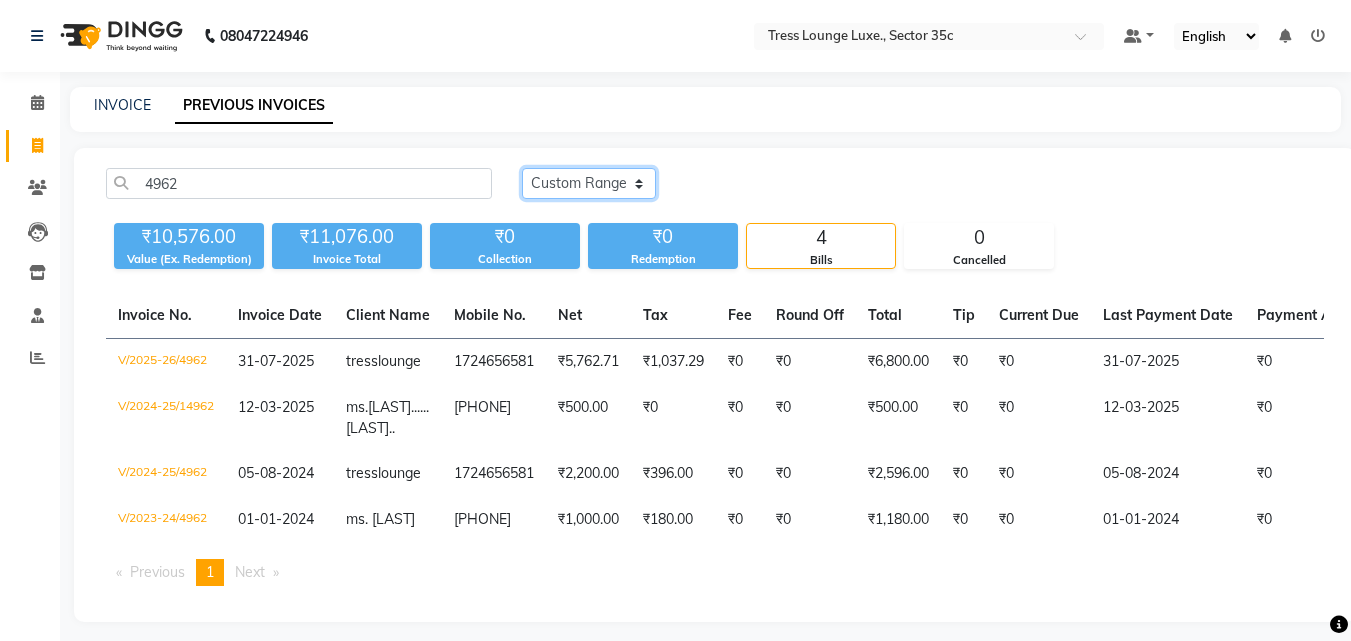 click on "Today Yesterday Custom Range" 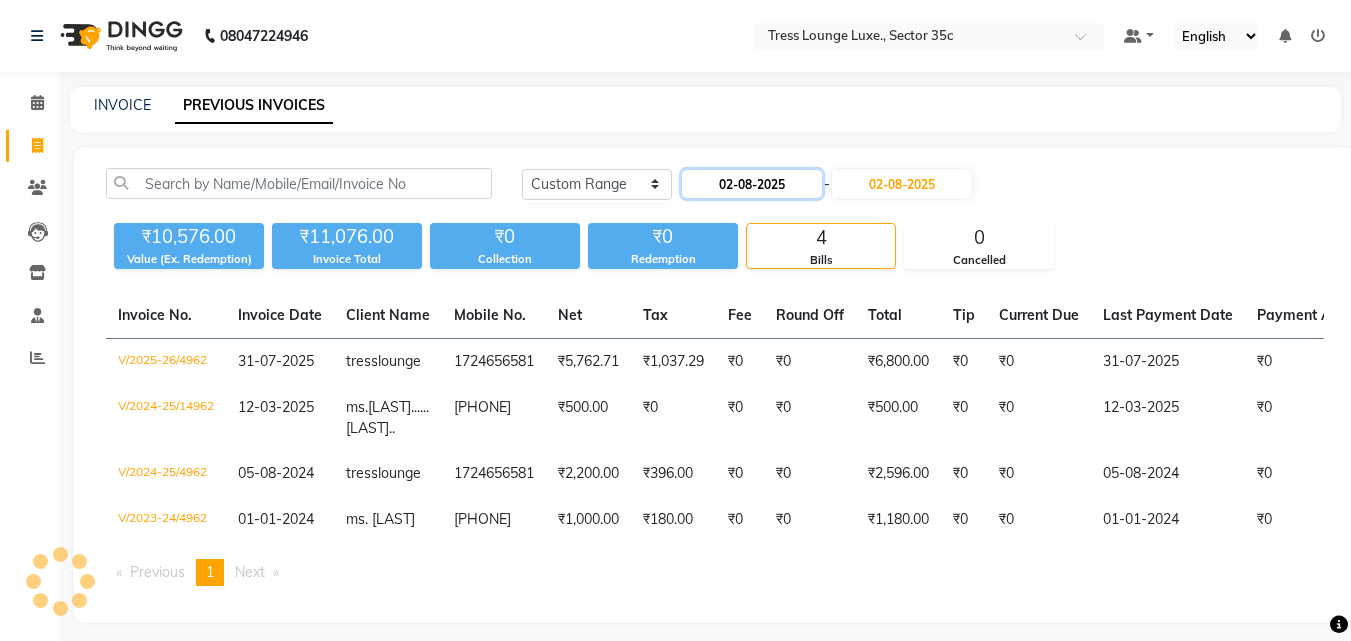click on "02-08-2025" 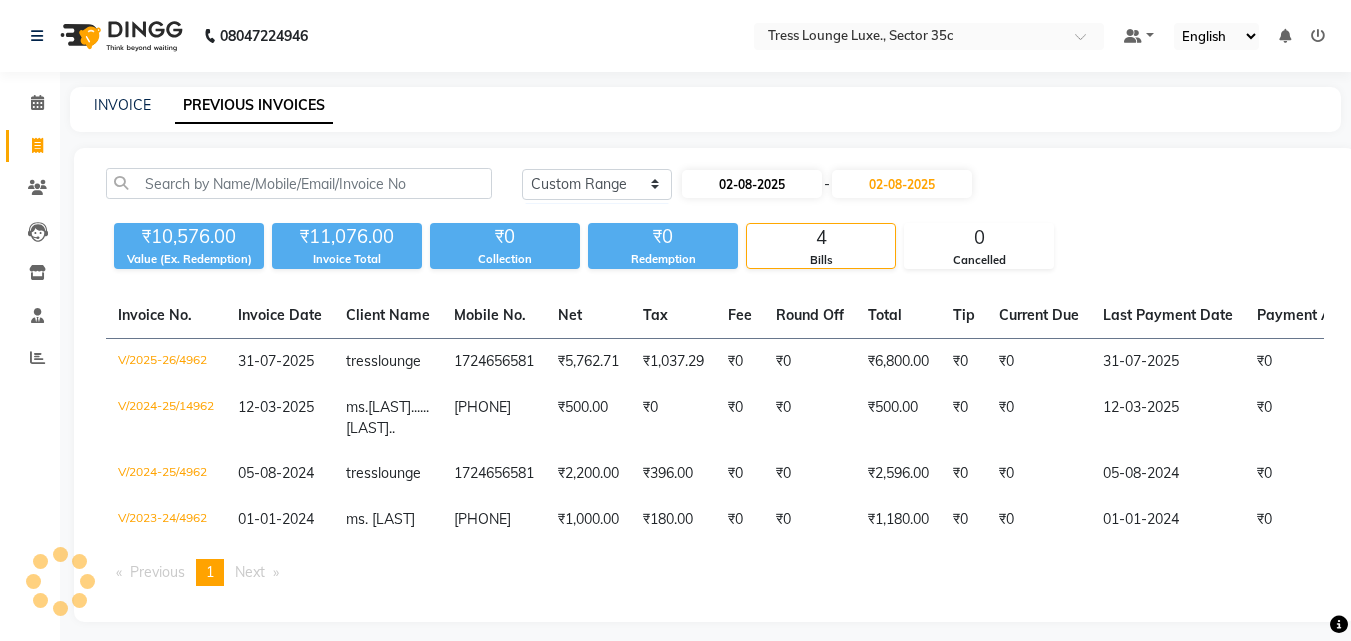 select on "8" 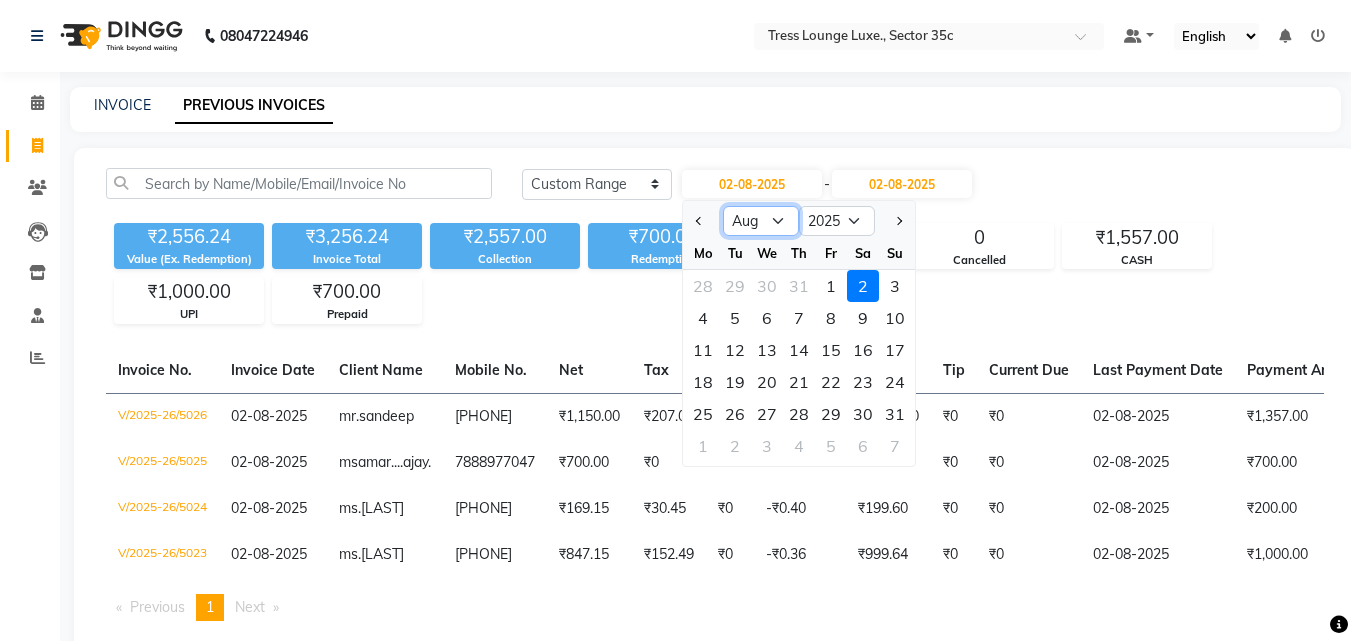 click on "Jan Feb Mar Apr May Jun Jul Aug Sep Oct Nov Dec" 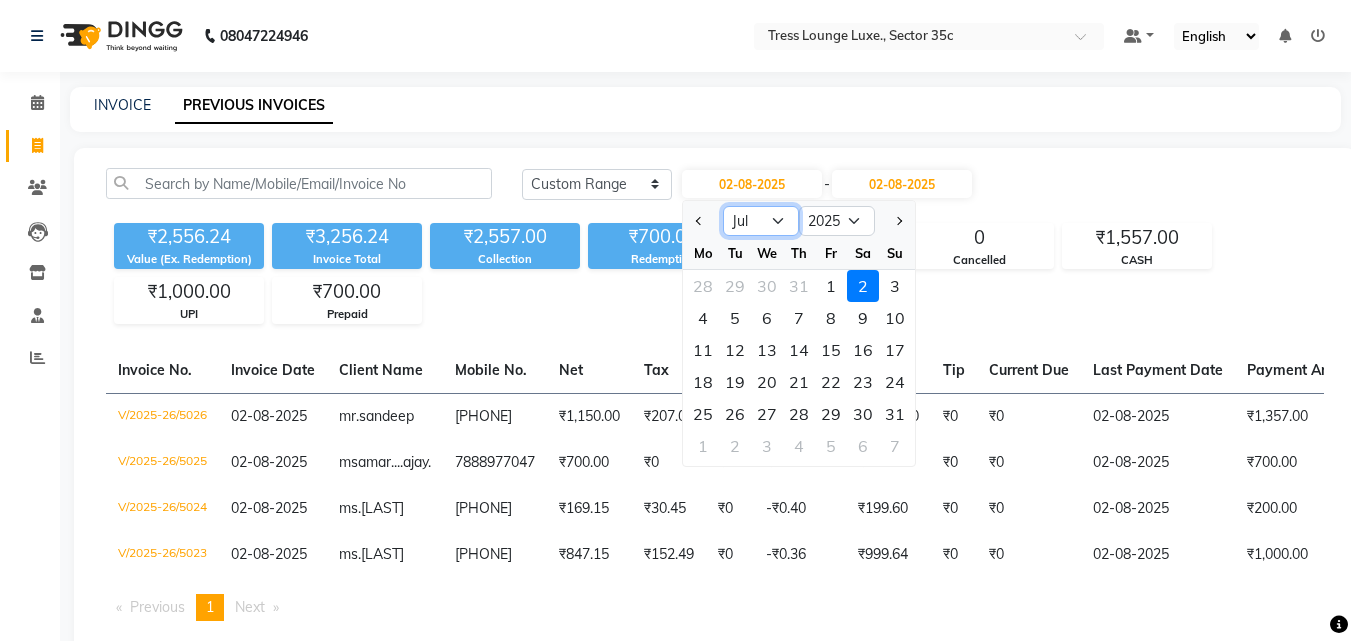 click on "Jan Feb Mar Apr May Jun Jul Aug Sep Oct Nov Dec" 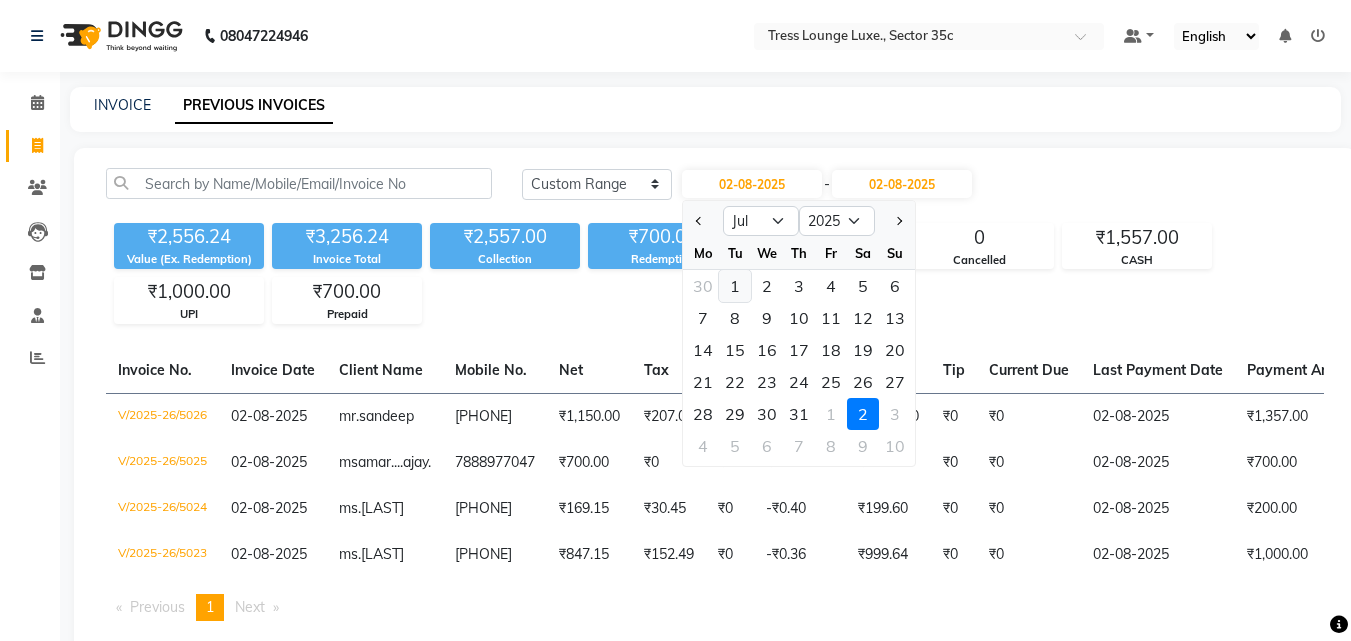 click on "1" 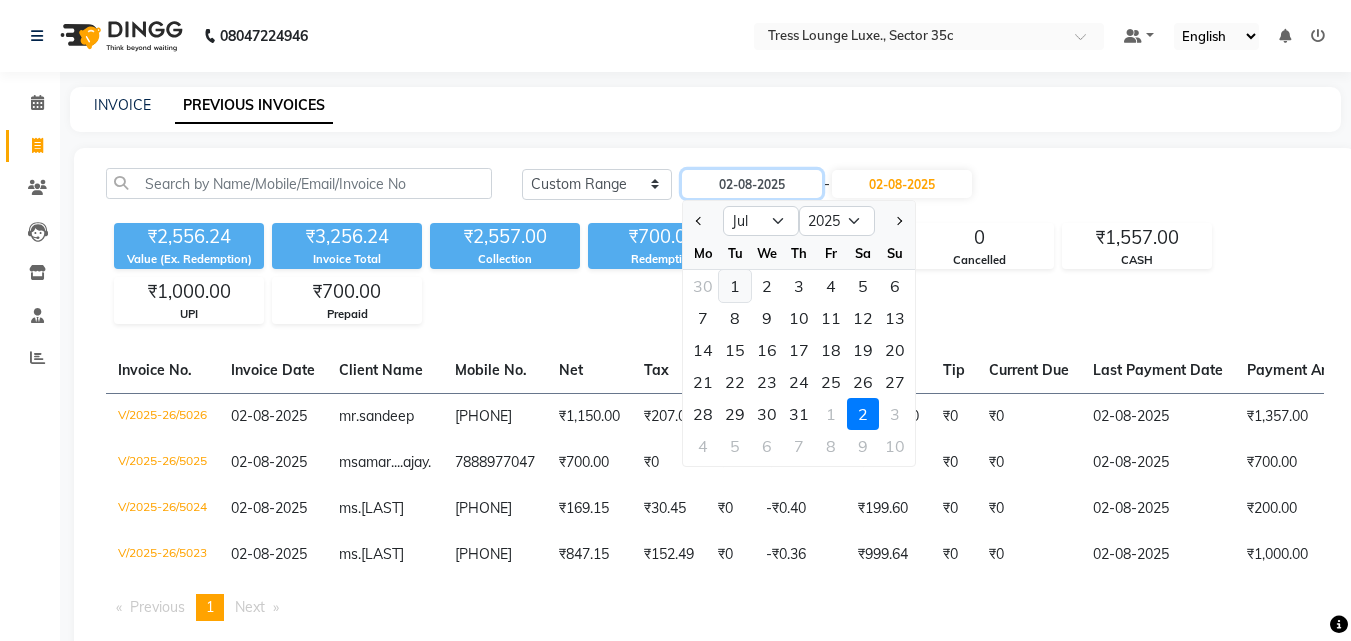 type on "01-07-2025" 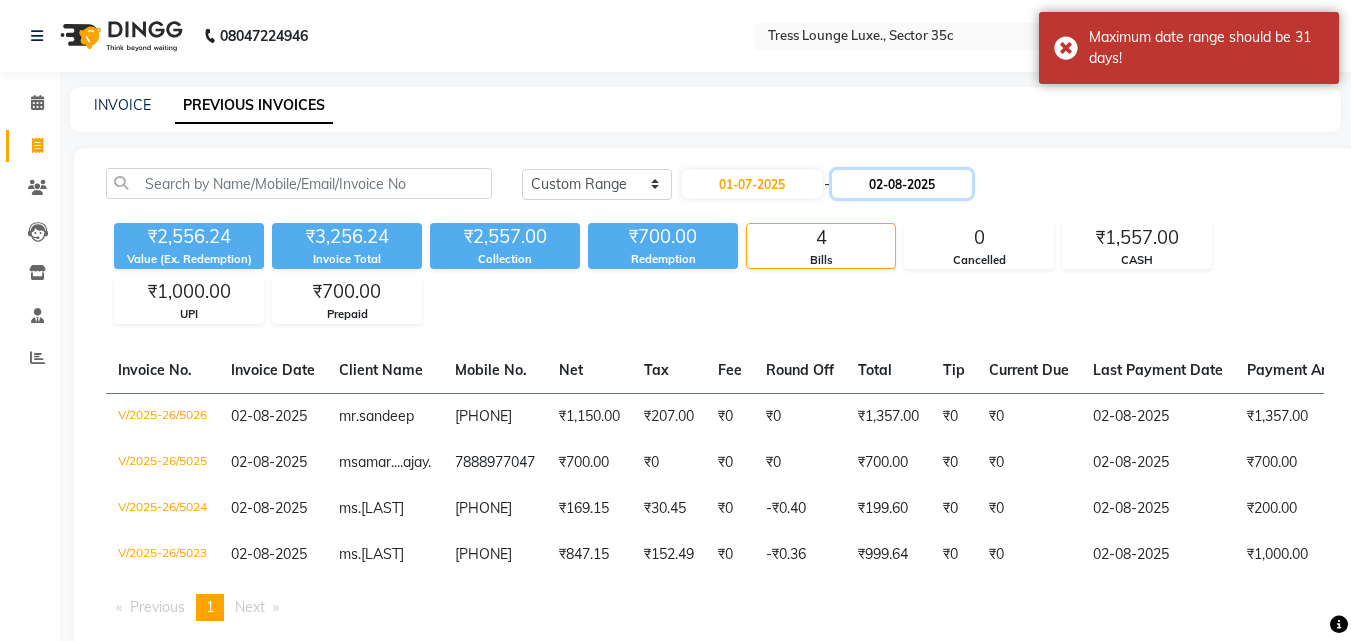 click on "02-08-2025" 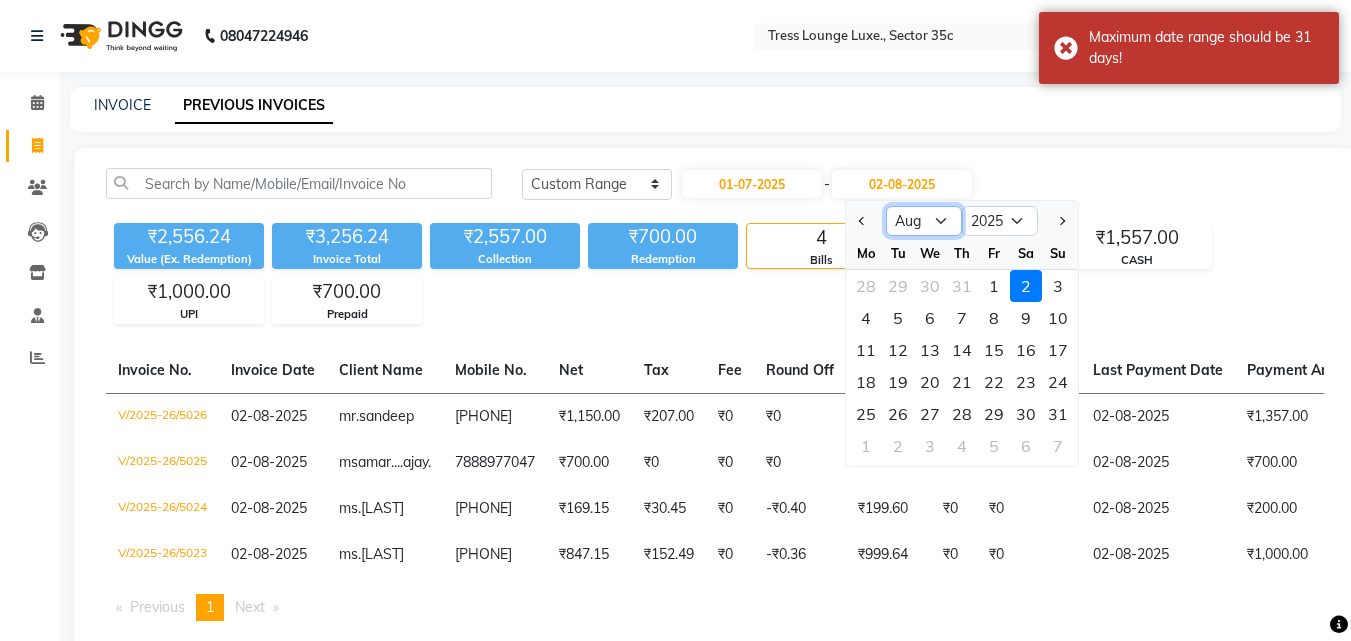 click on "Jul Aug Sep Oct Nov Dec" 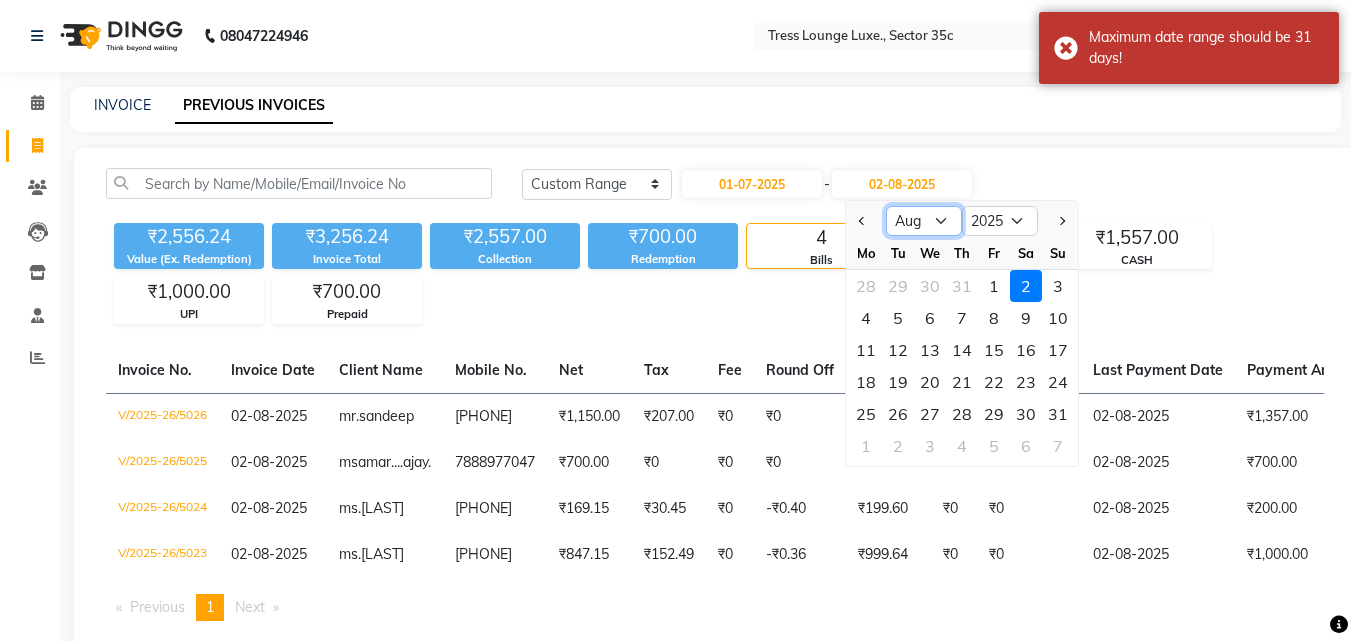 select on "7" 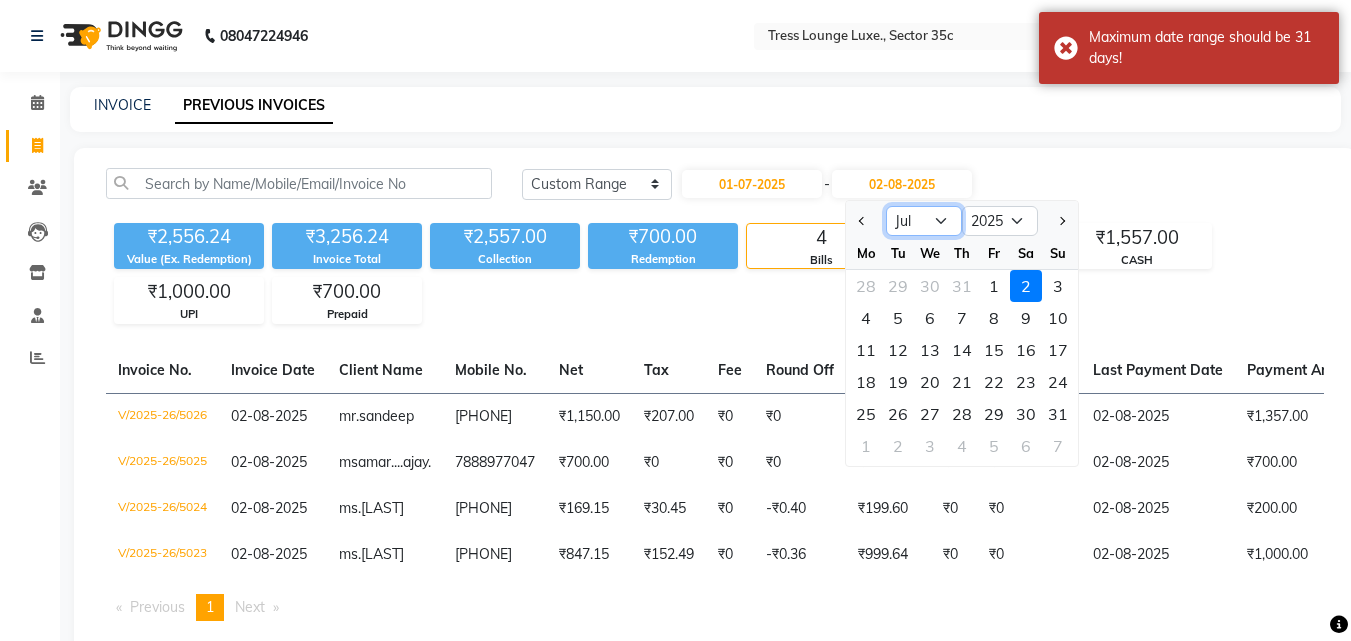 click on "Jul Aug Sep Oct Nov Dec" 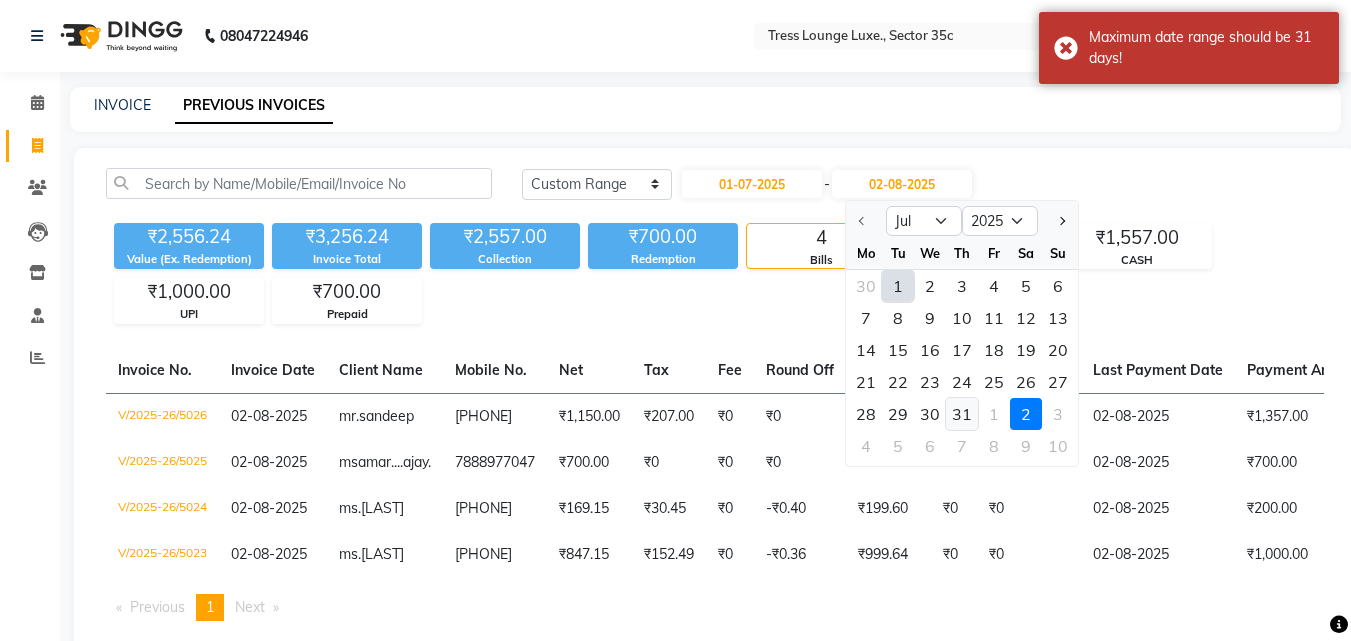 click on "31" 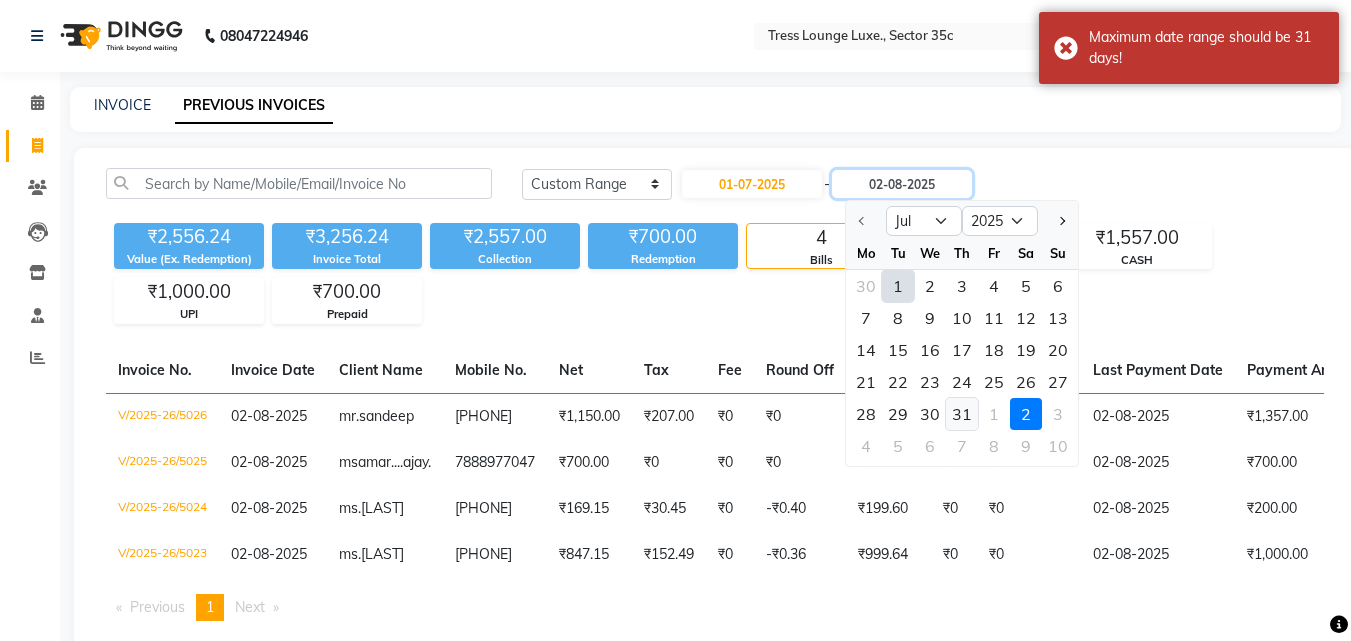 type on "31-07-2025" 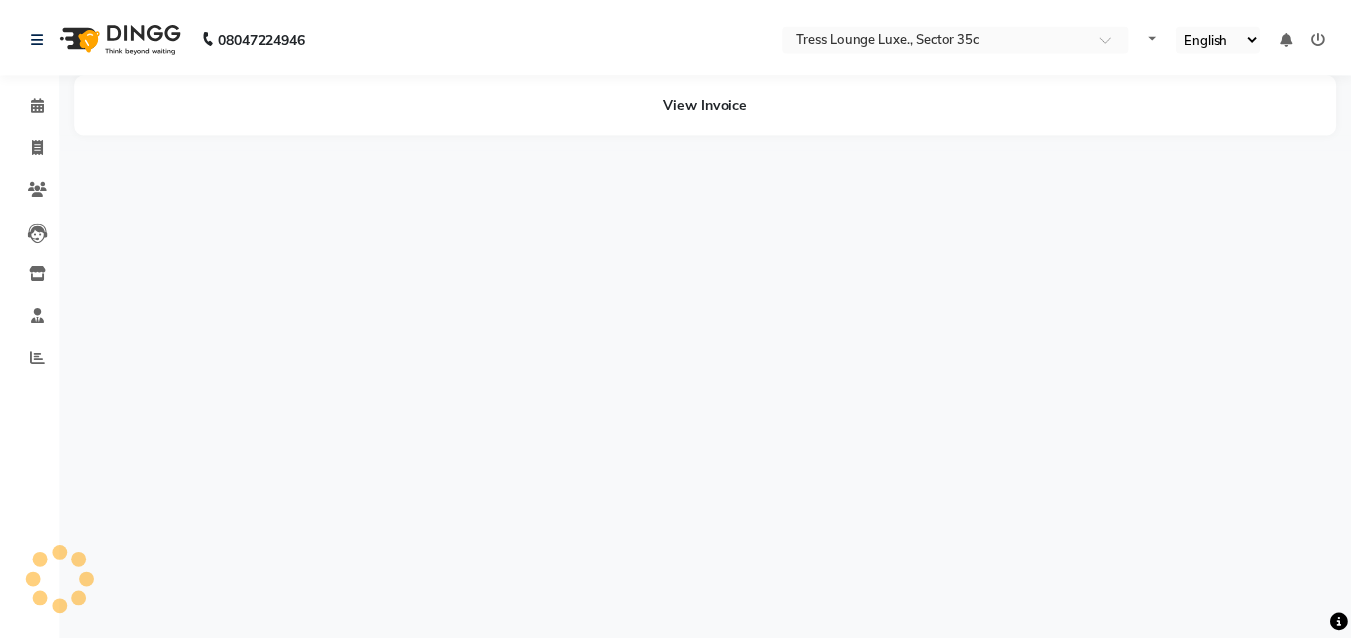 scroll, scrollTop: 0, scrollLeft: 0, axis: both 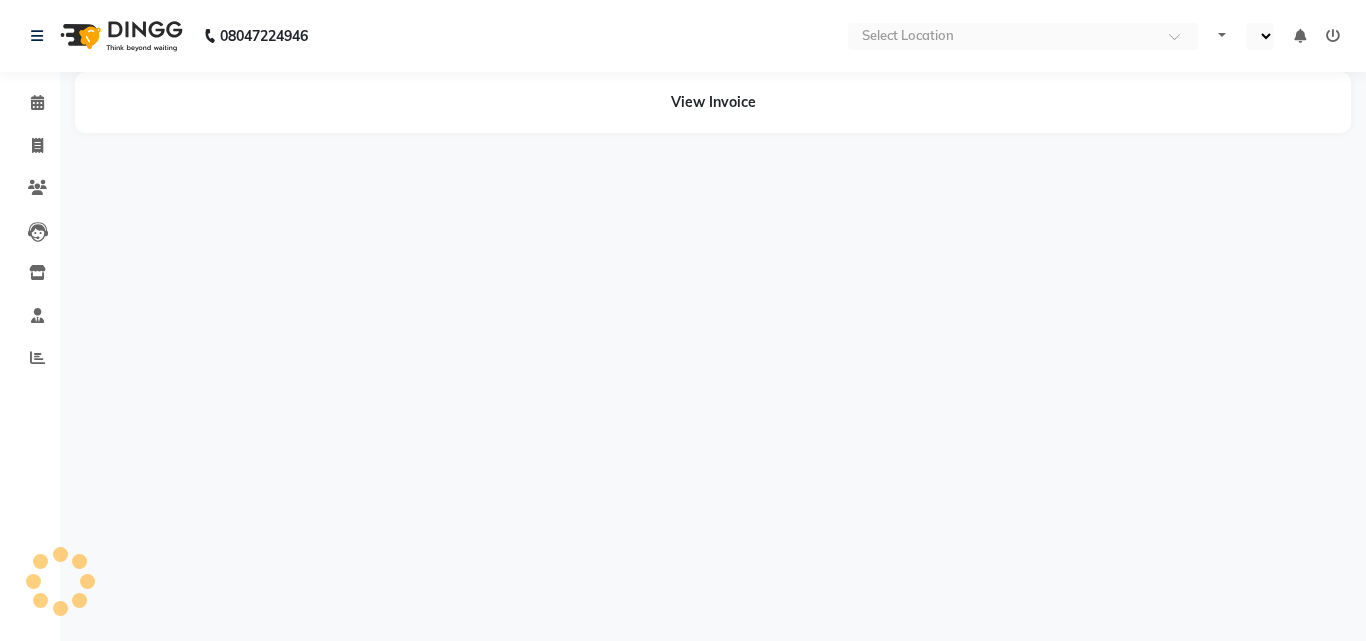 select on "en" 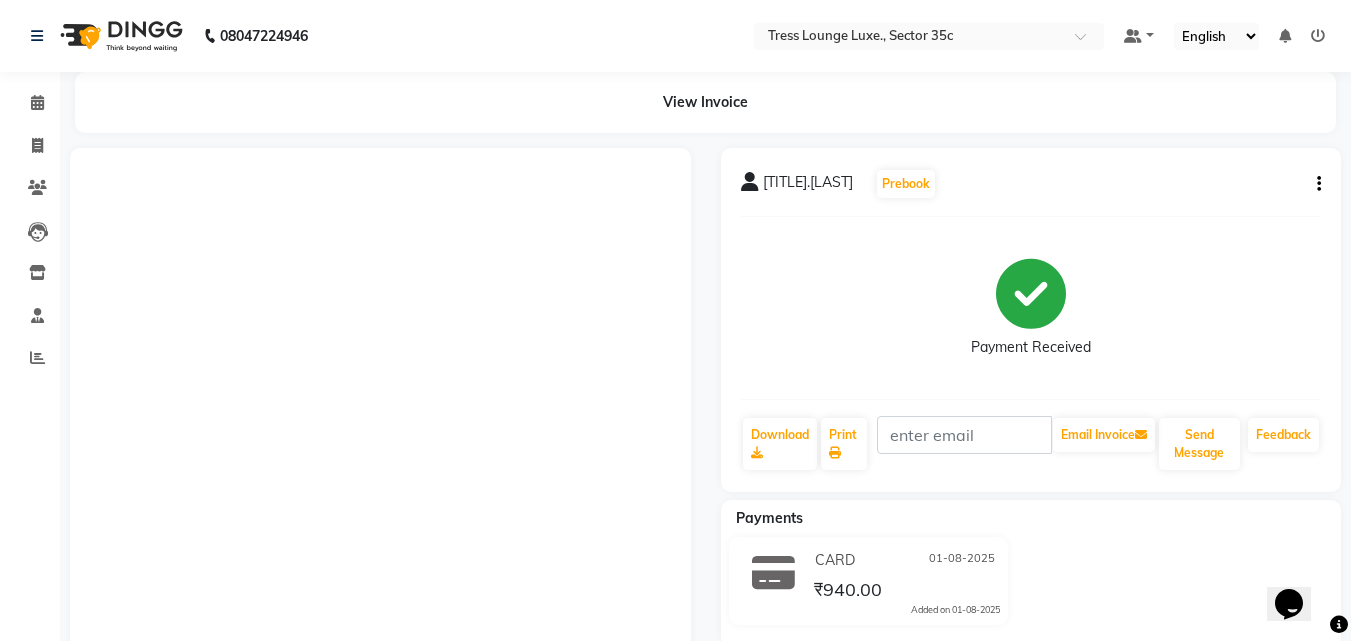 scroll, scrollTop: 0, scrollLeft: 0, axis: both 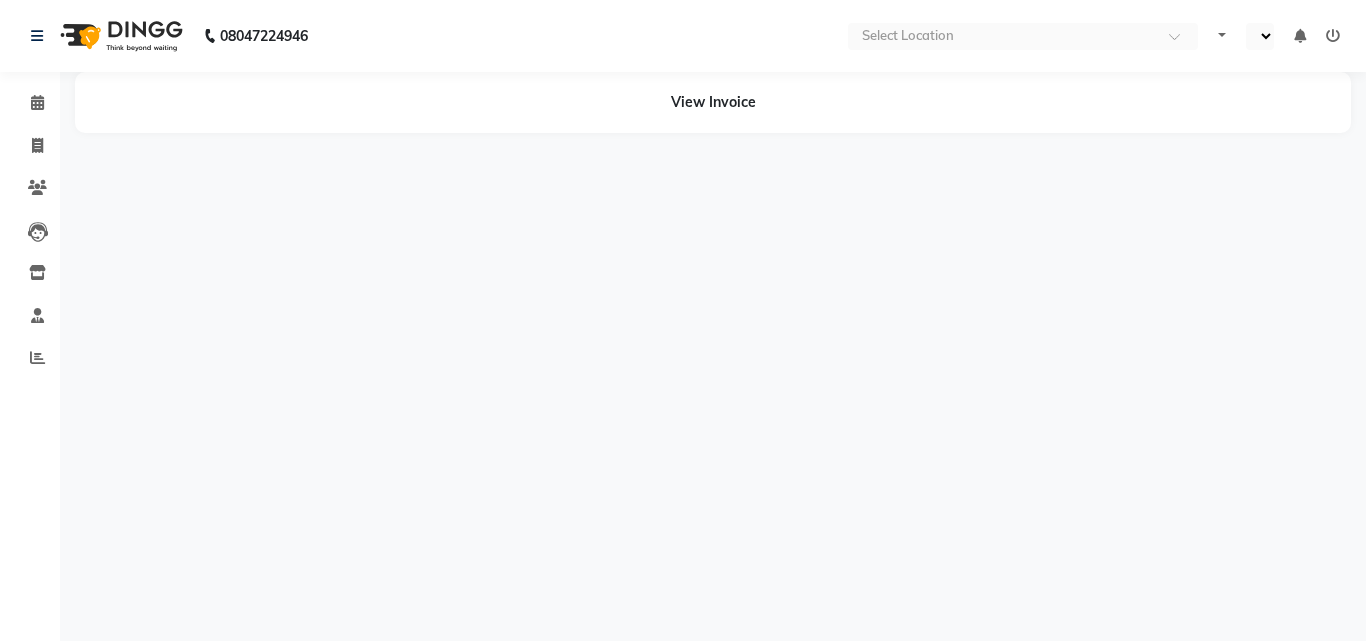 select on "en" 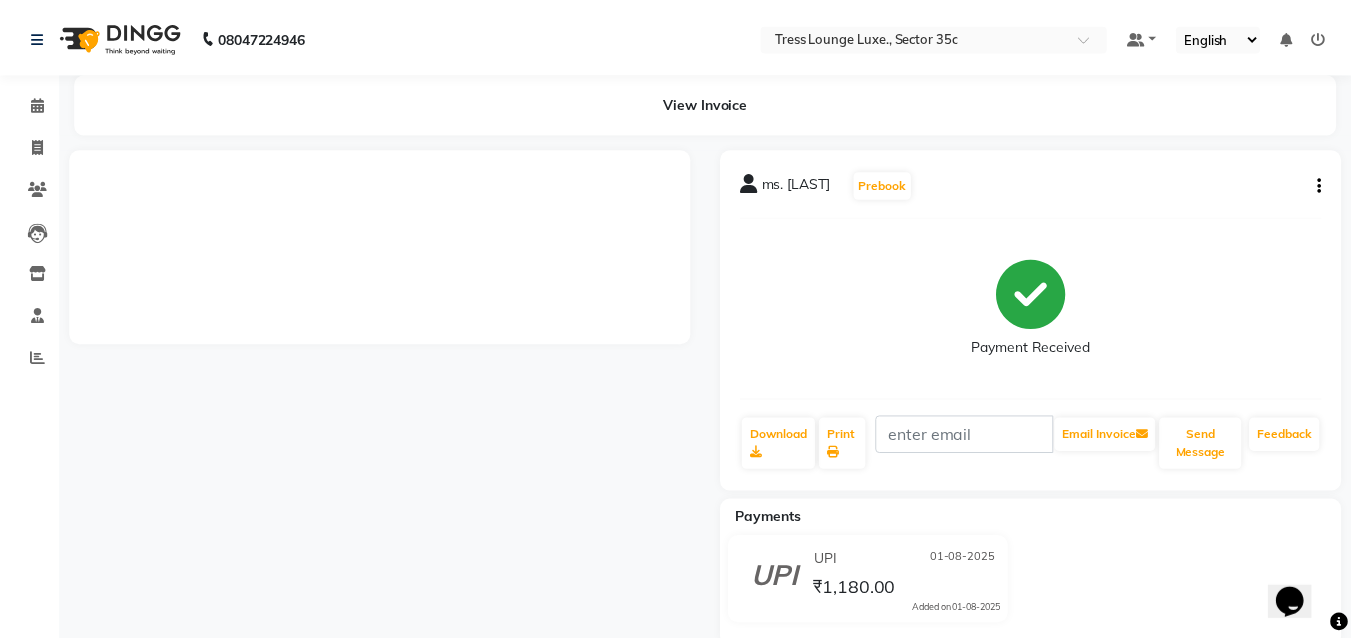 scroll, scrollTop: 0, scrollLeft: 0, axis: both 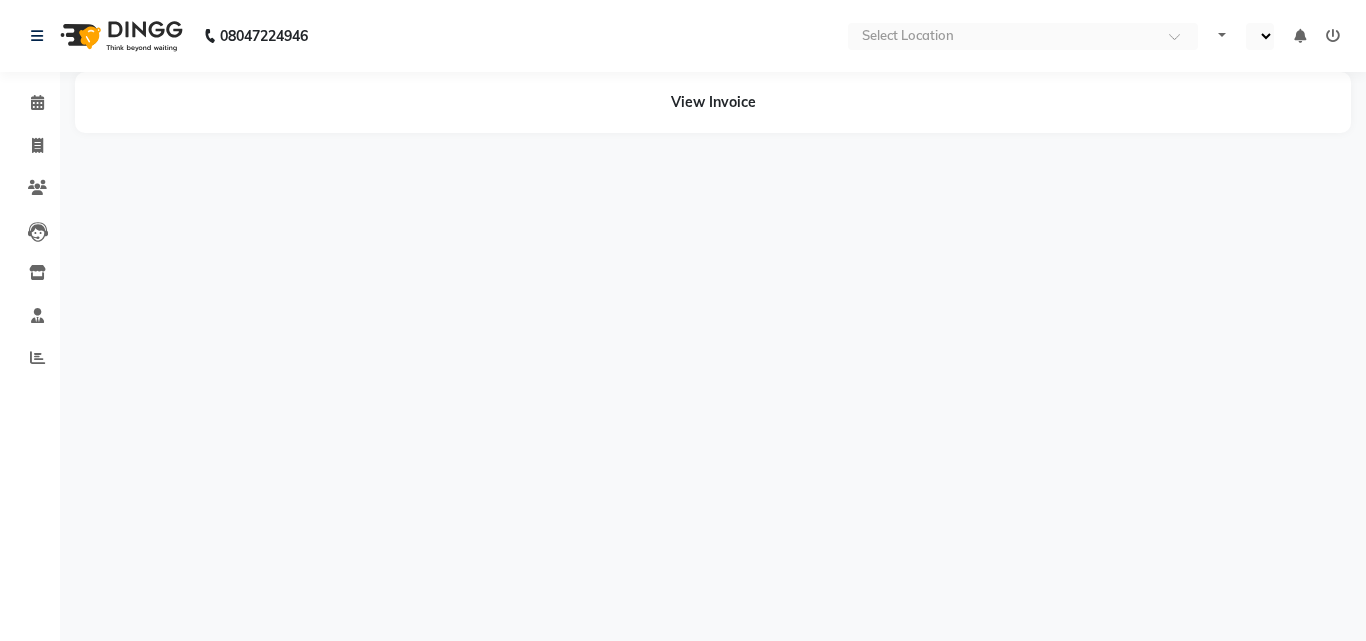 select on "en" 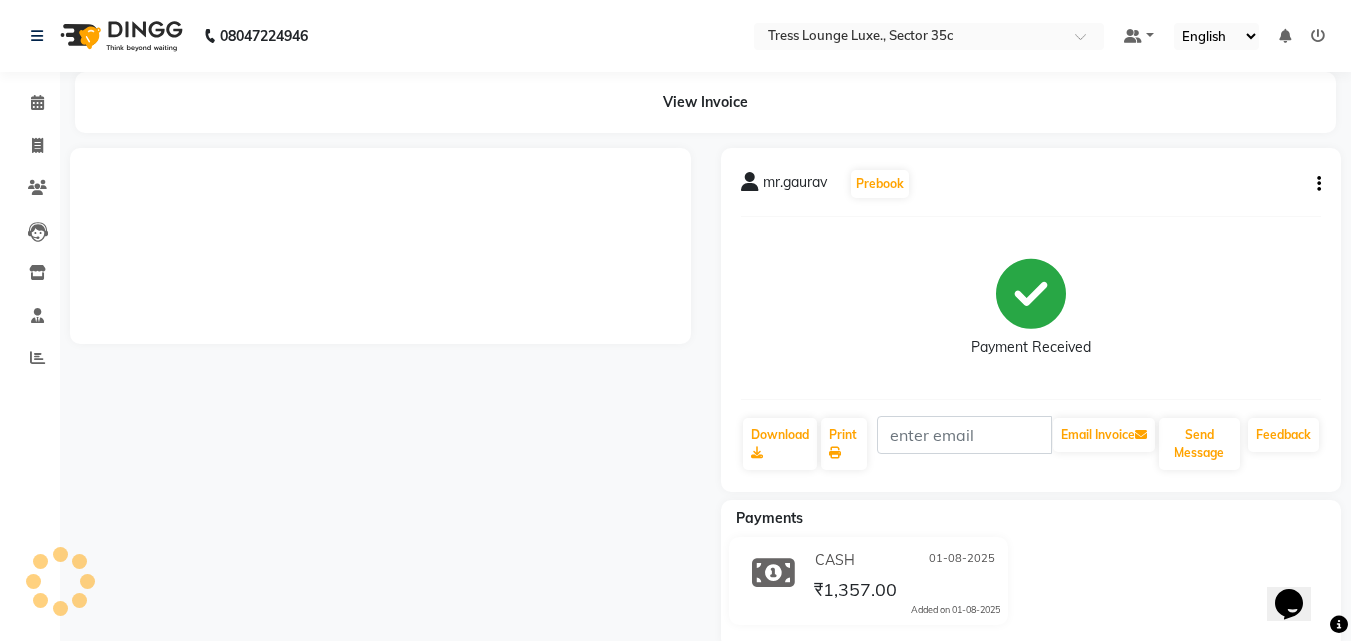 scroll, scrollTop: 0, scrollLeft: 0, axis: both 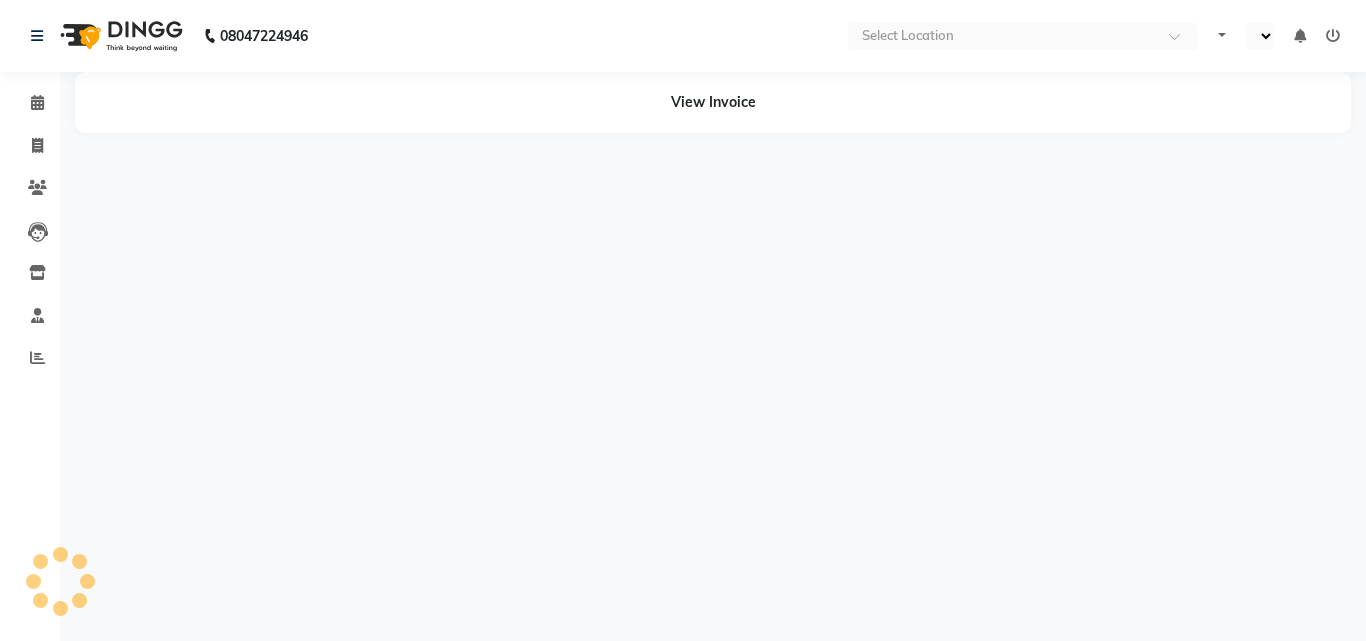 select on "en" 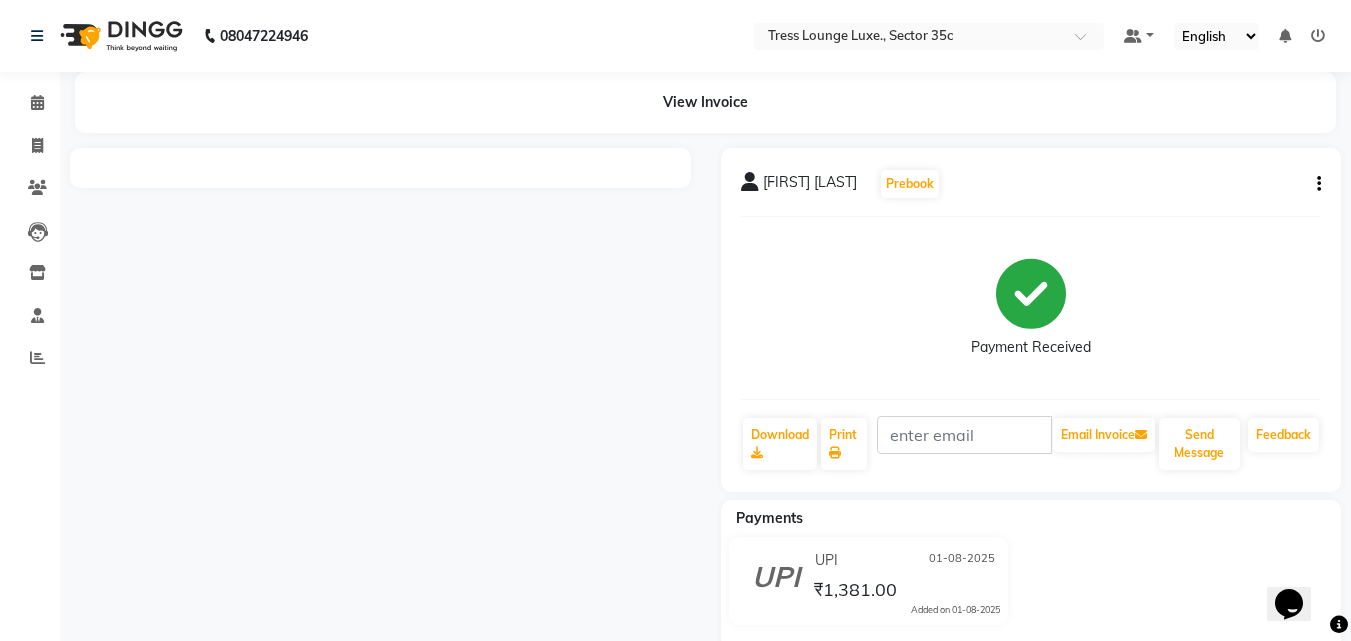 scroll, scrollTop: 0, scrollLeft: 0, axis: both 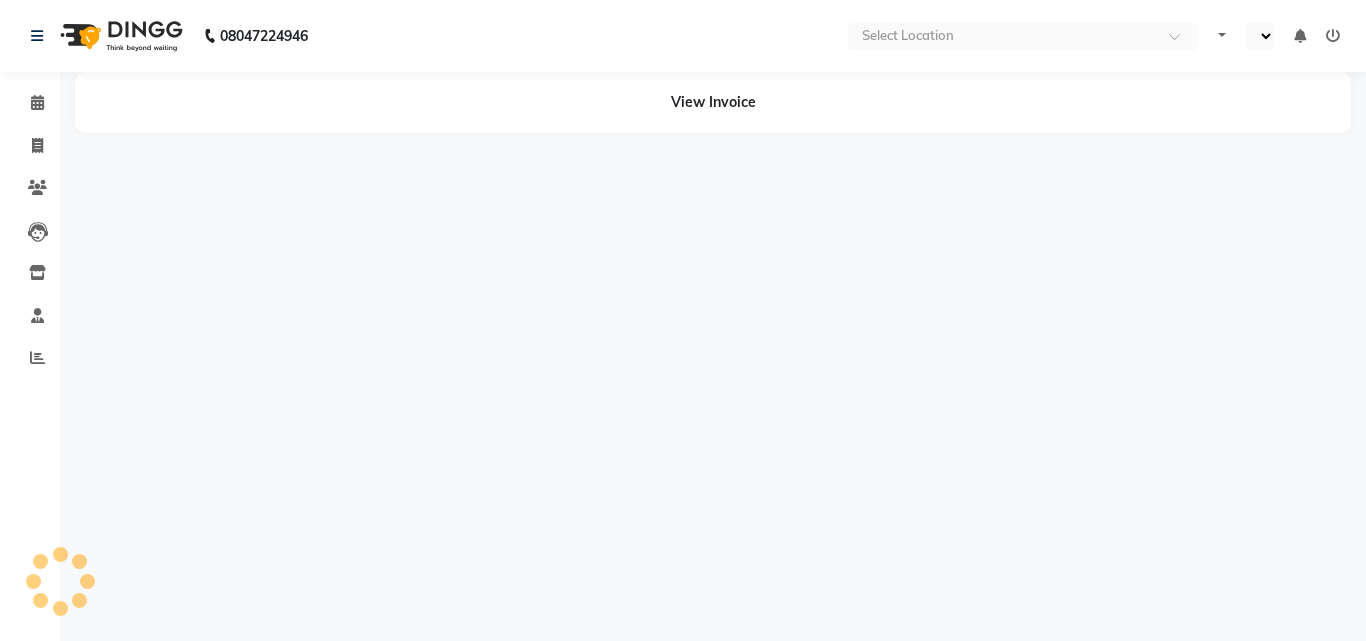 select on "en" 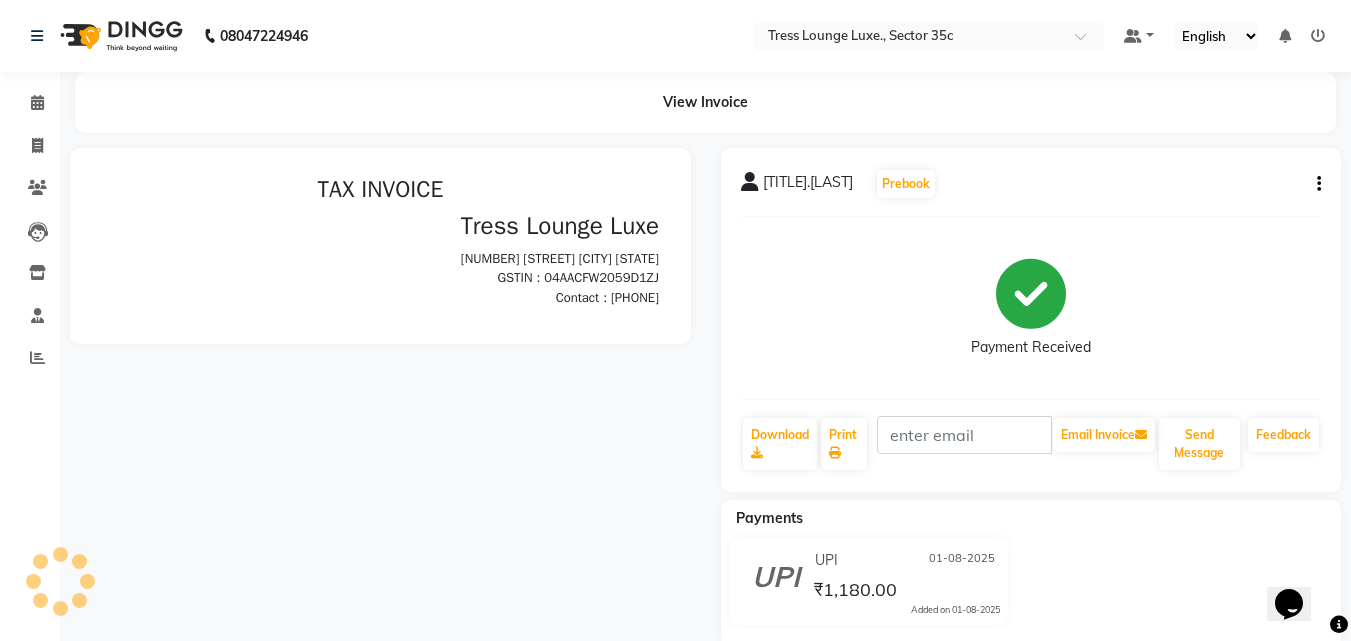 scroll, scrollTop: 0, scrollLeft: 0, axis: both 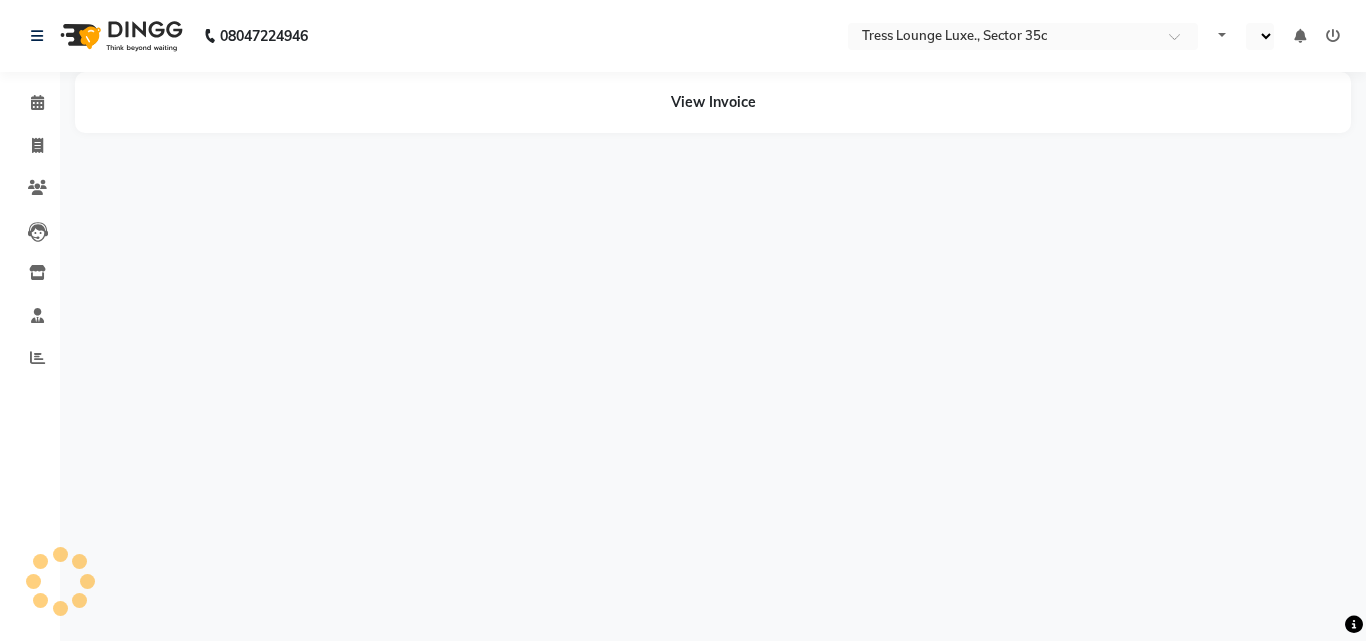 select on "en" 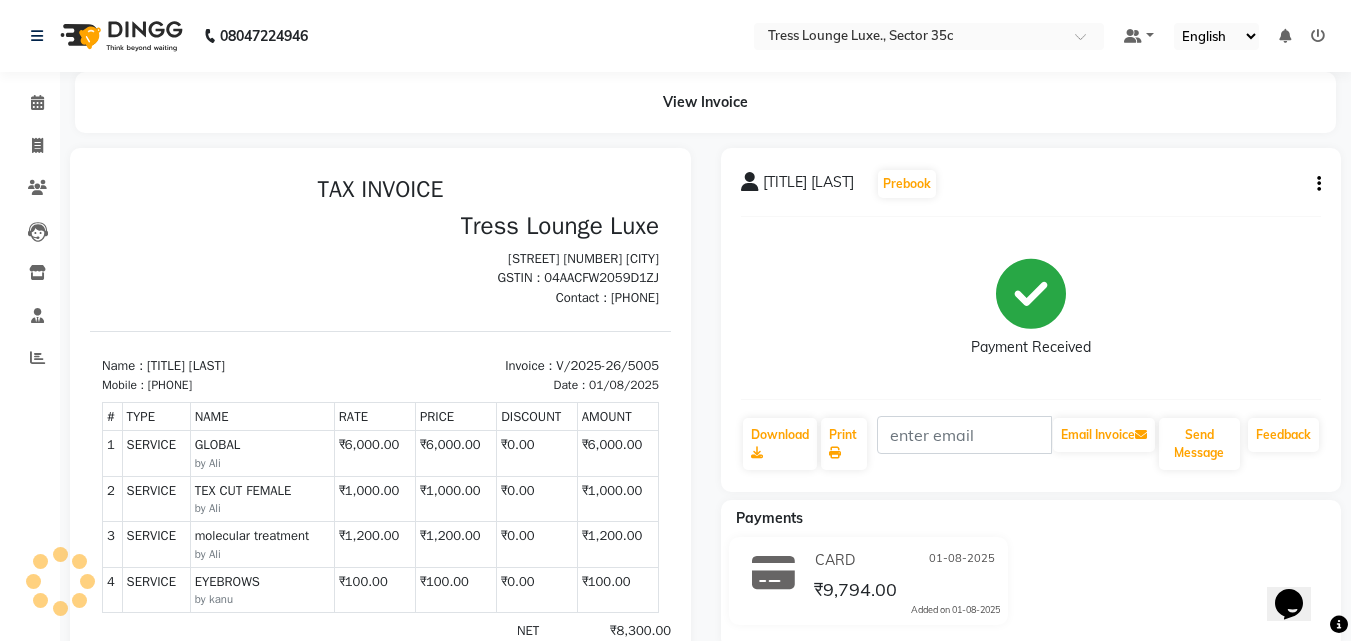 scroll, scrollTop: 0, scrollLeft: 0, axis: both 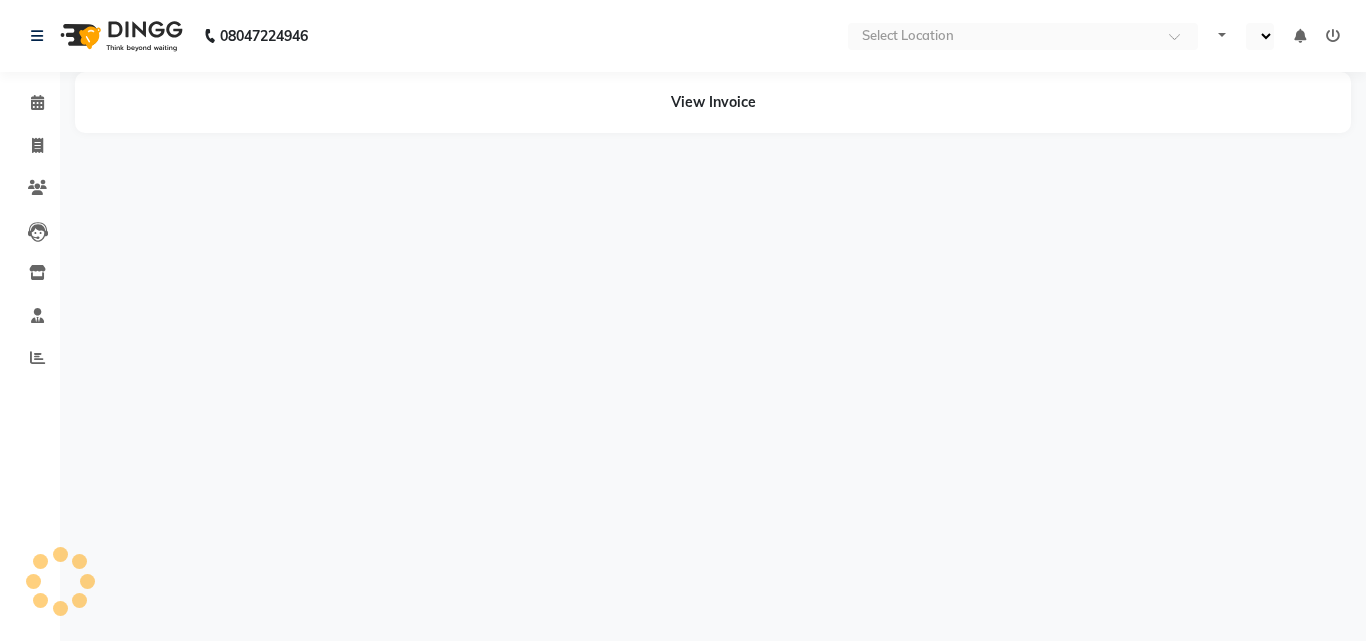 select on "en" 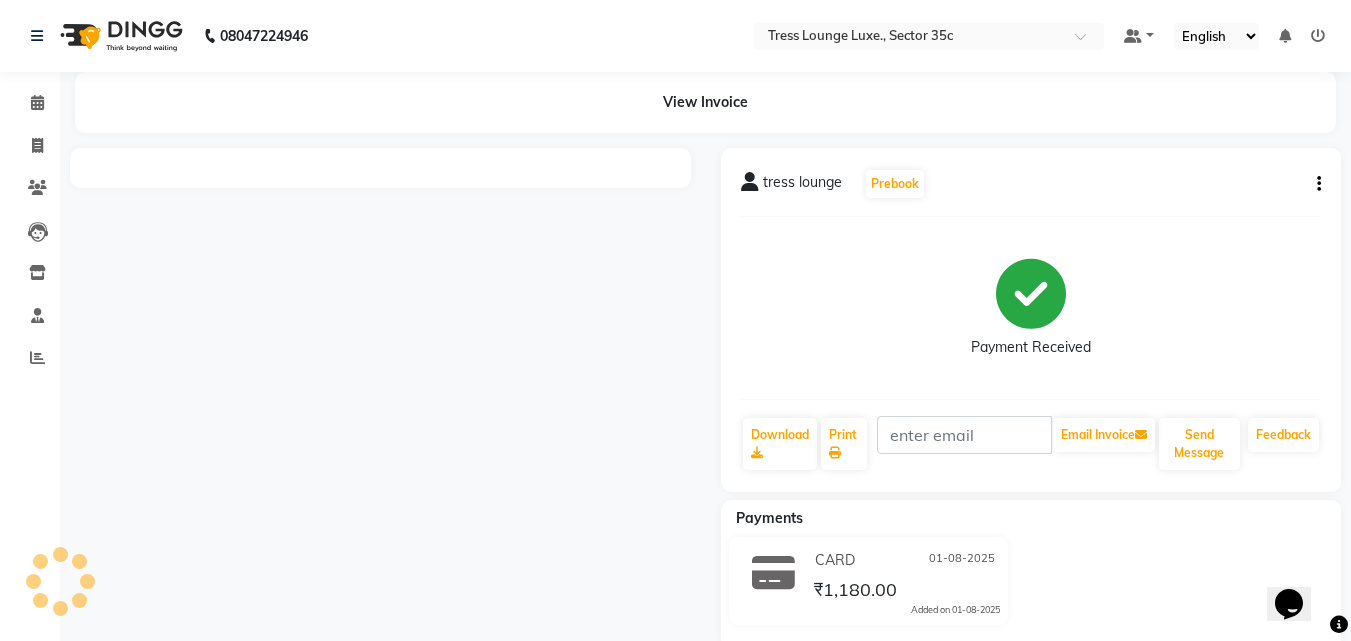 scroll, scrollTop: 0, scrollLeft: 0, axis: both 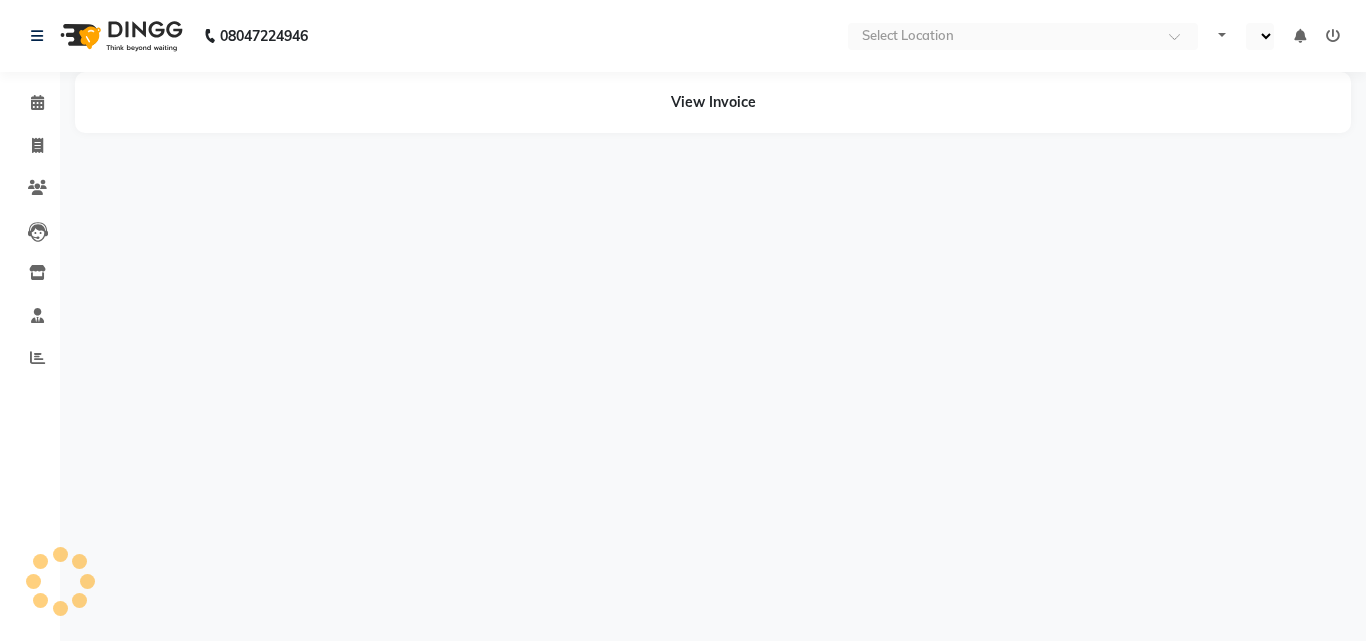 select on "en" 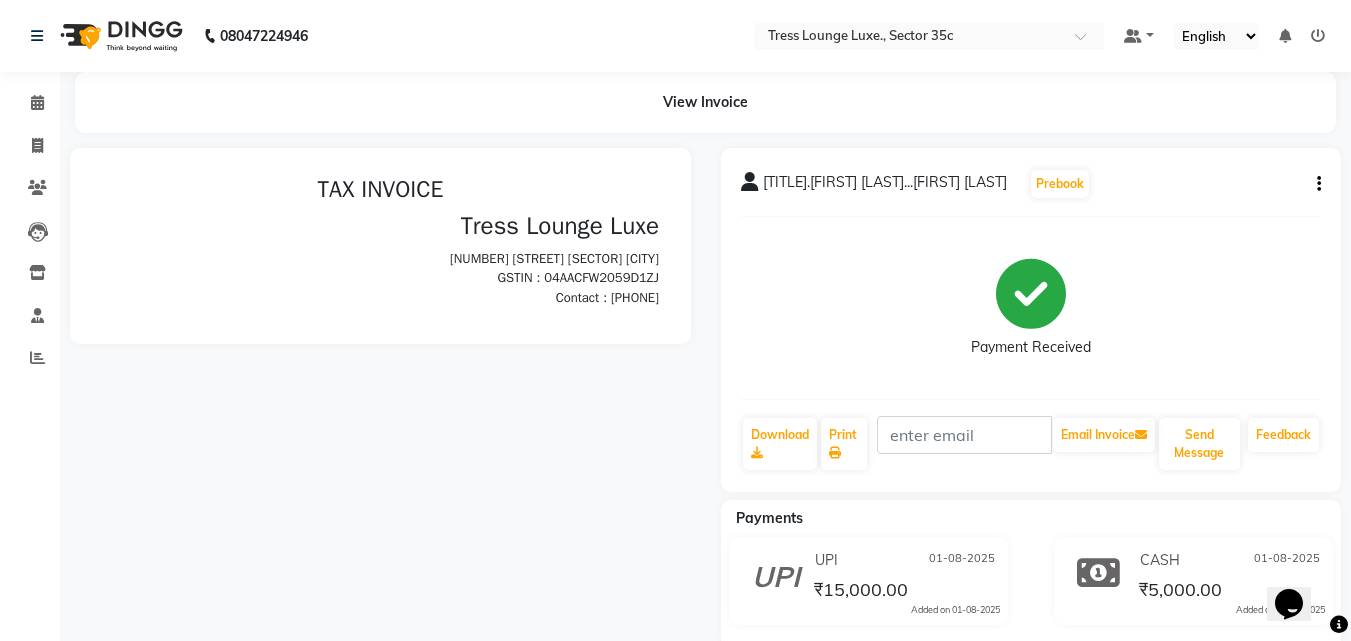 scroll, scrollTop: 0, scrollLeft: 0, axis: both 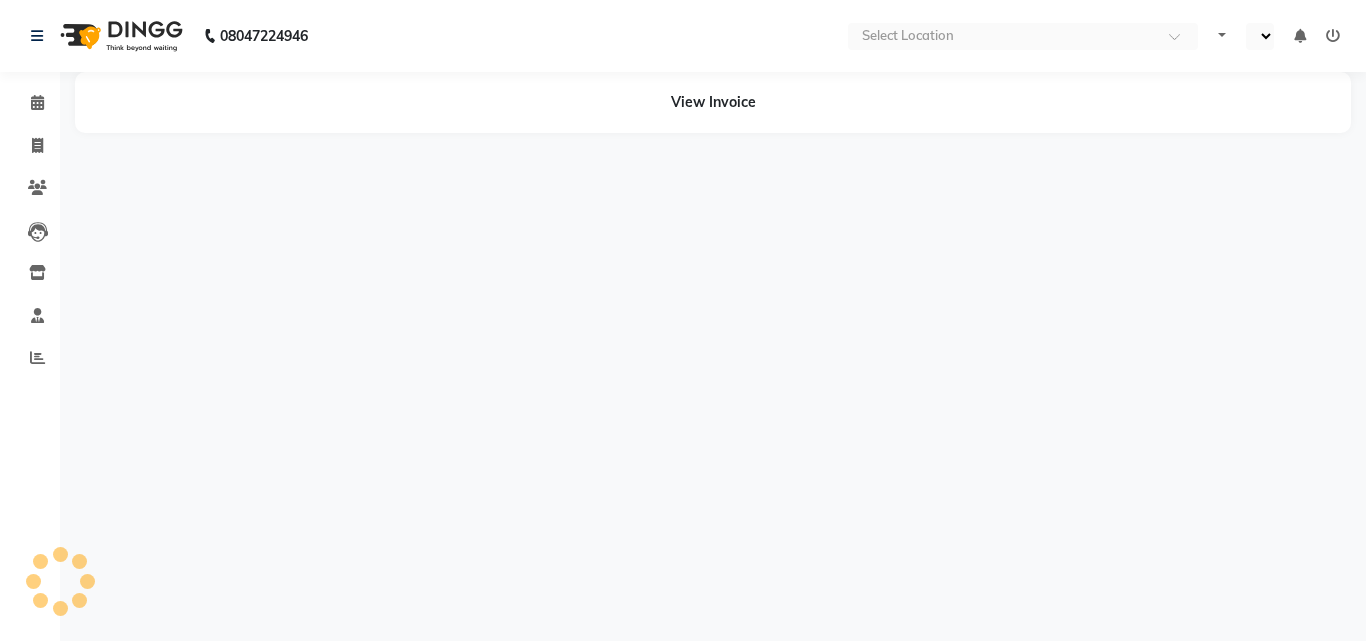 select on "en" 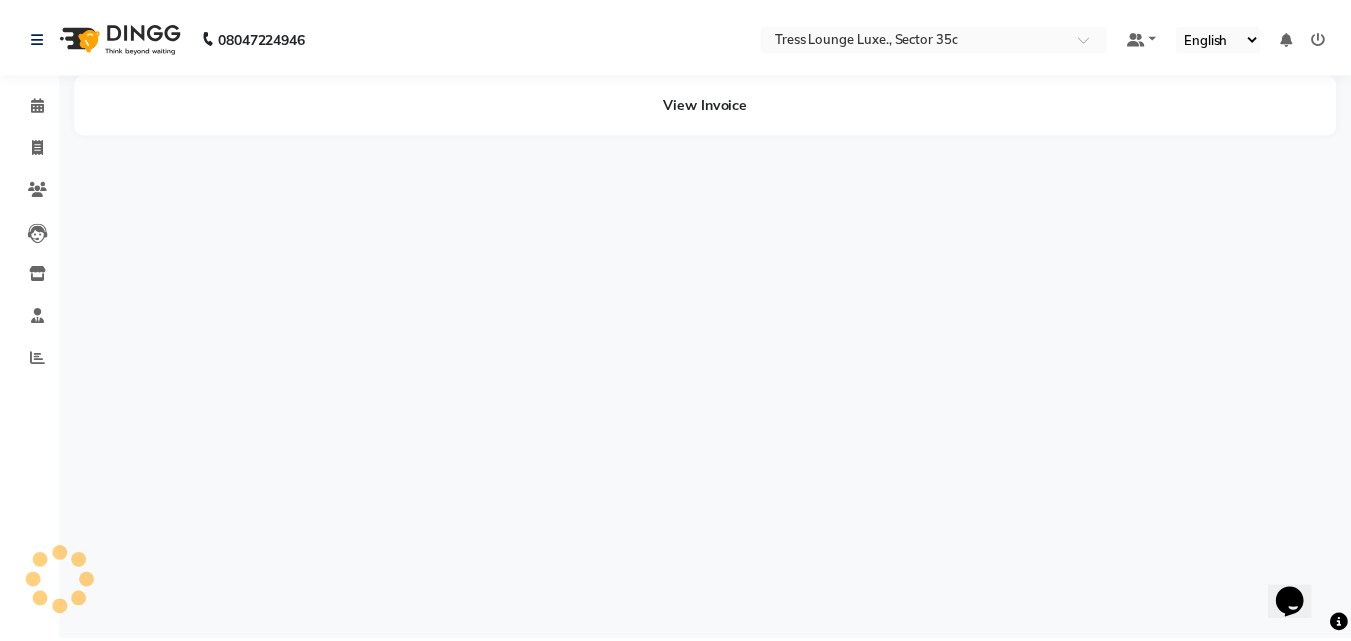 scroll, scrollTop: 0, scrollLeft: 0, axis: both 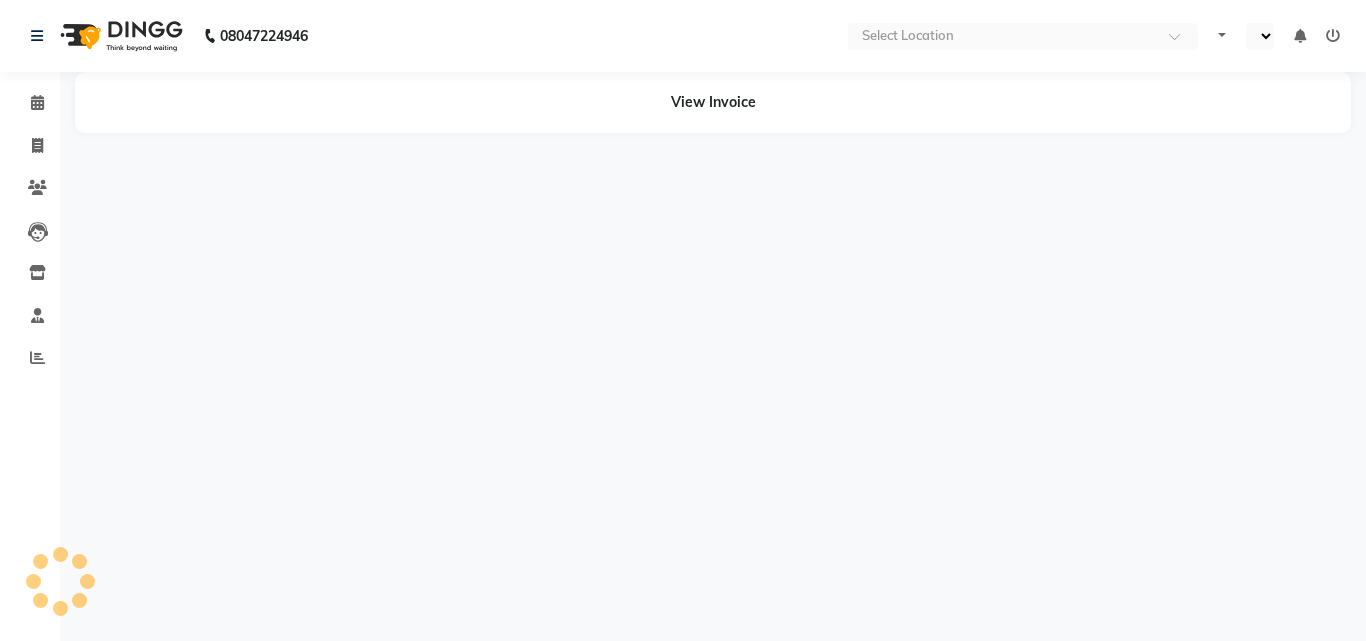 select on "en" 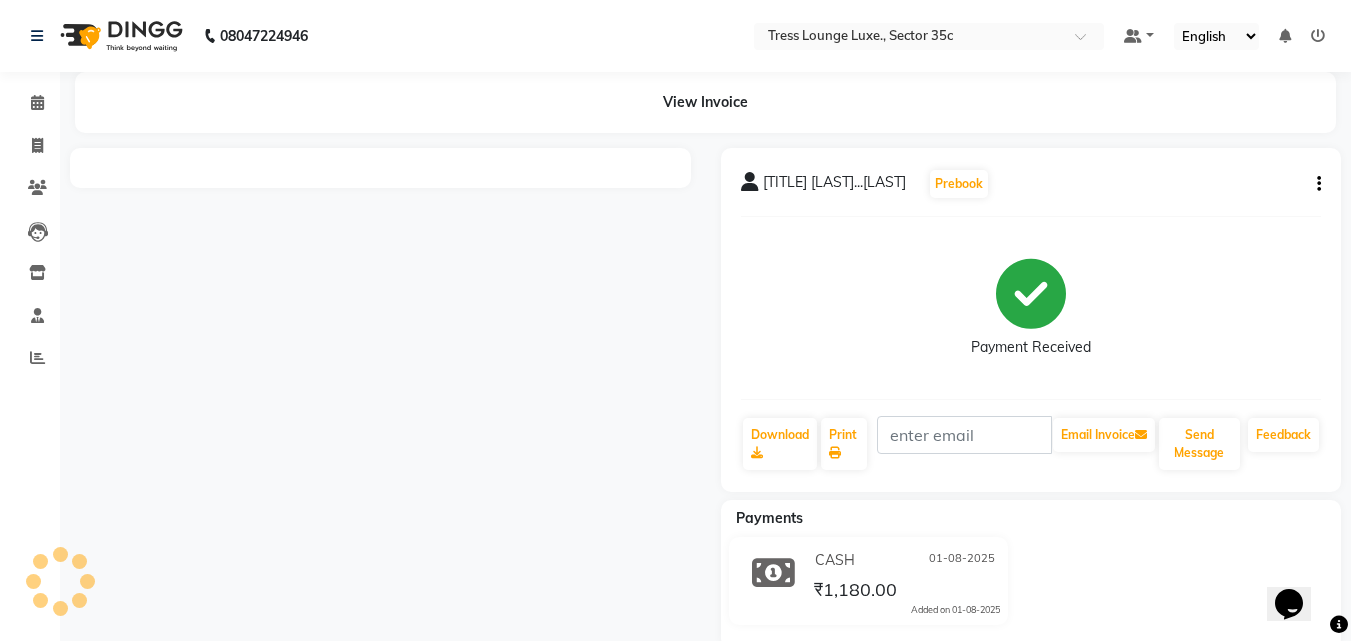 scroll, scrollTop: 0, scrollLeft: 0, axis: both 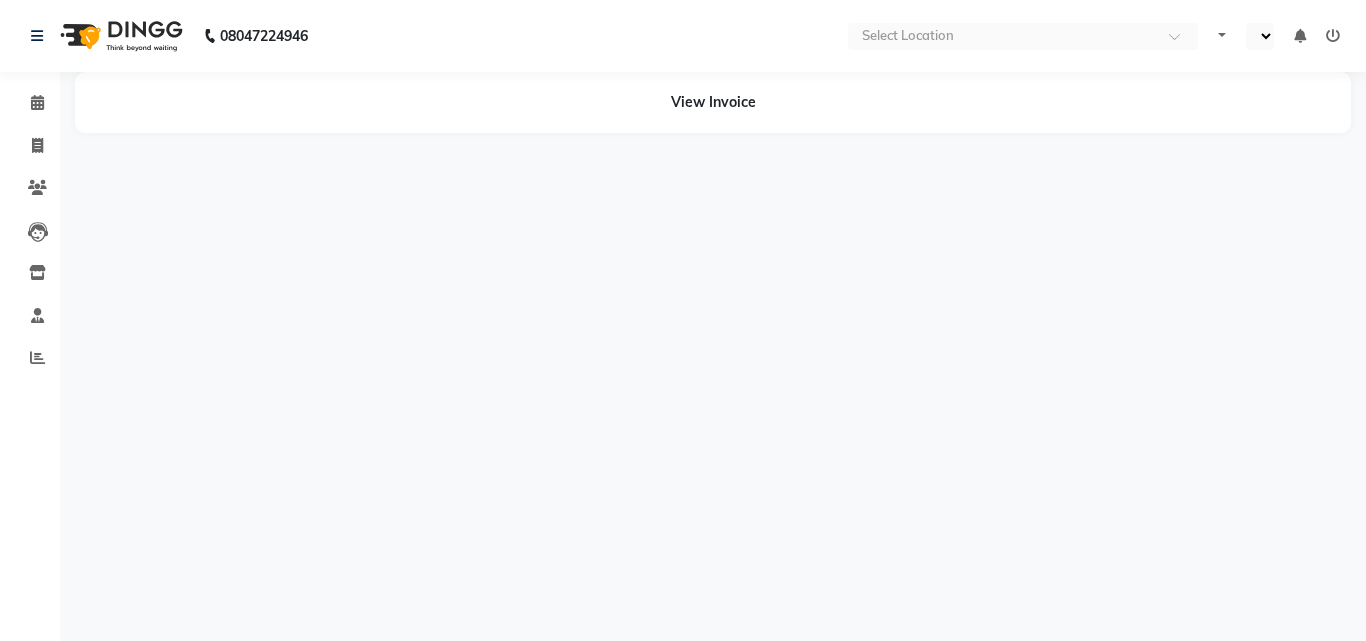 select on "en" 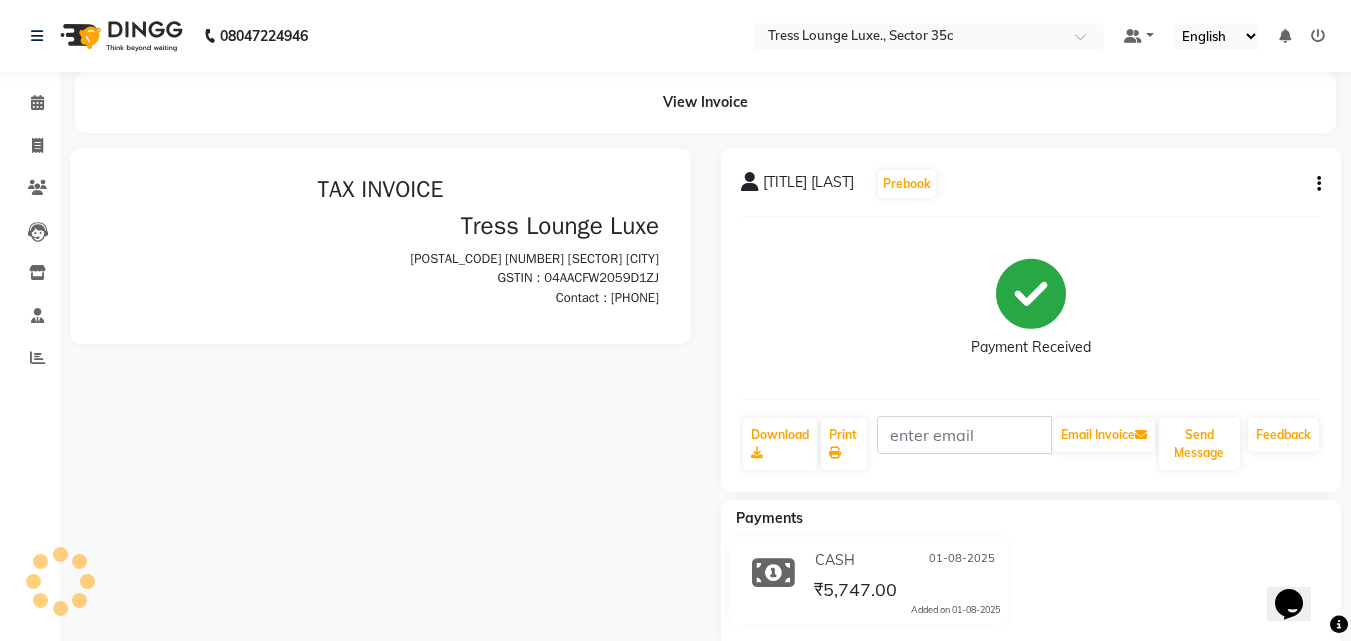scroll, scrollTop: 0, scrollLeft: 0, axis: both 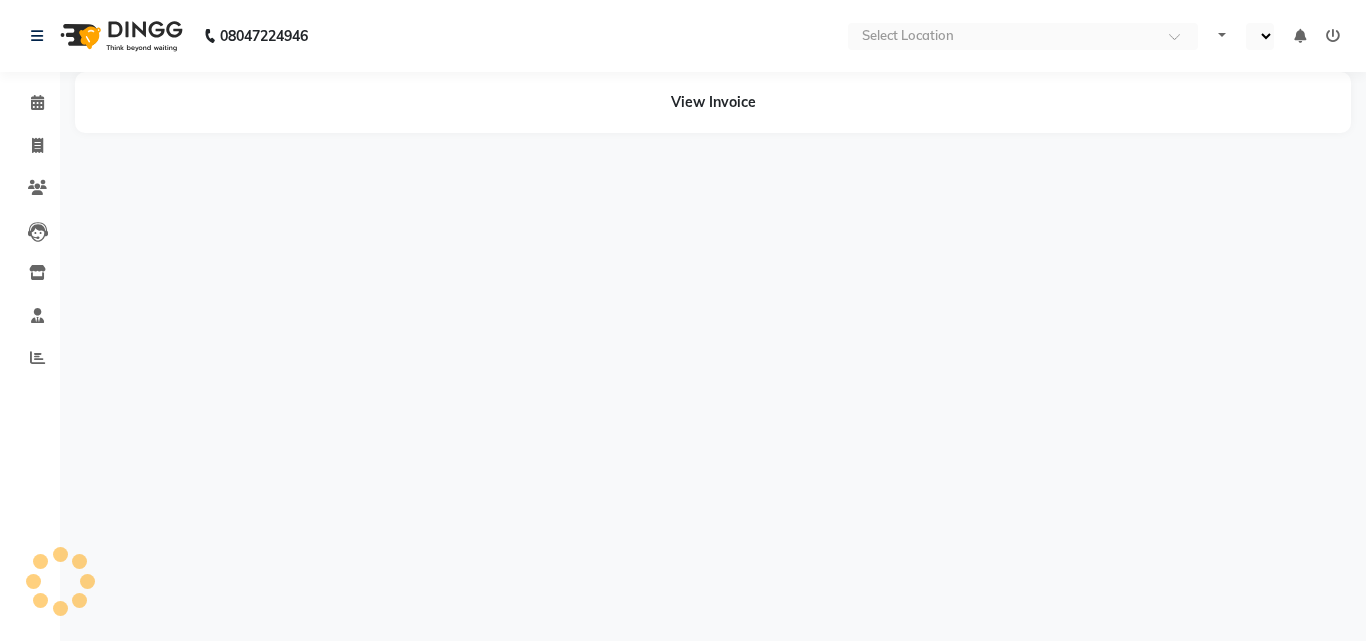 select on "en" 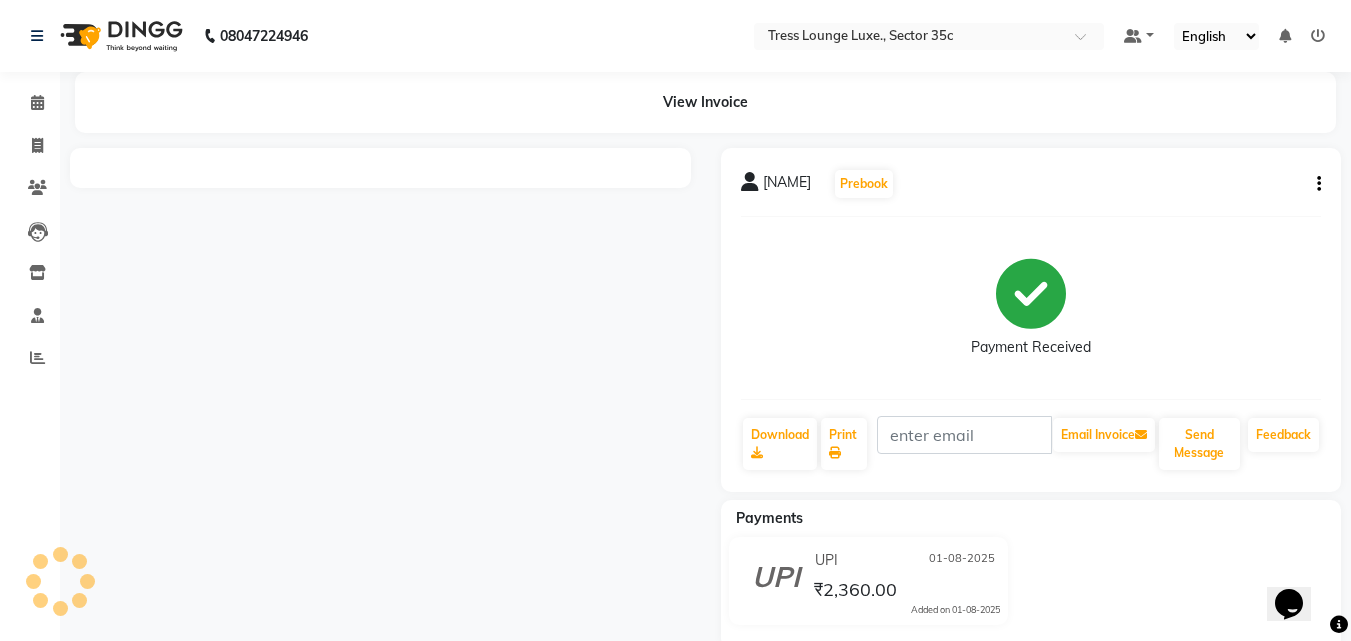 scroll, scrollTop: 0, scrollLeft: 0, axis: both 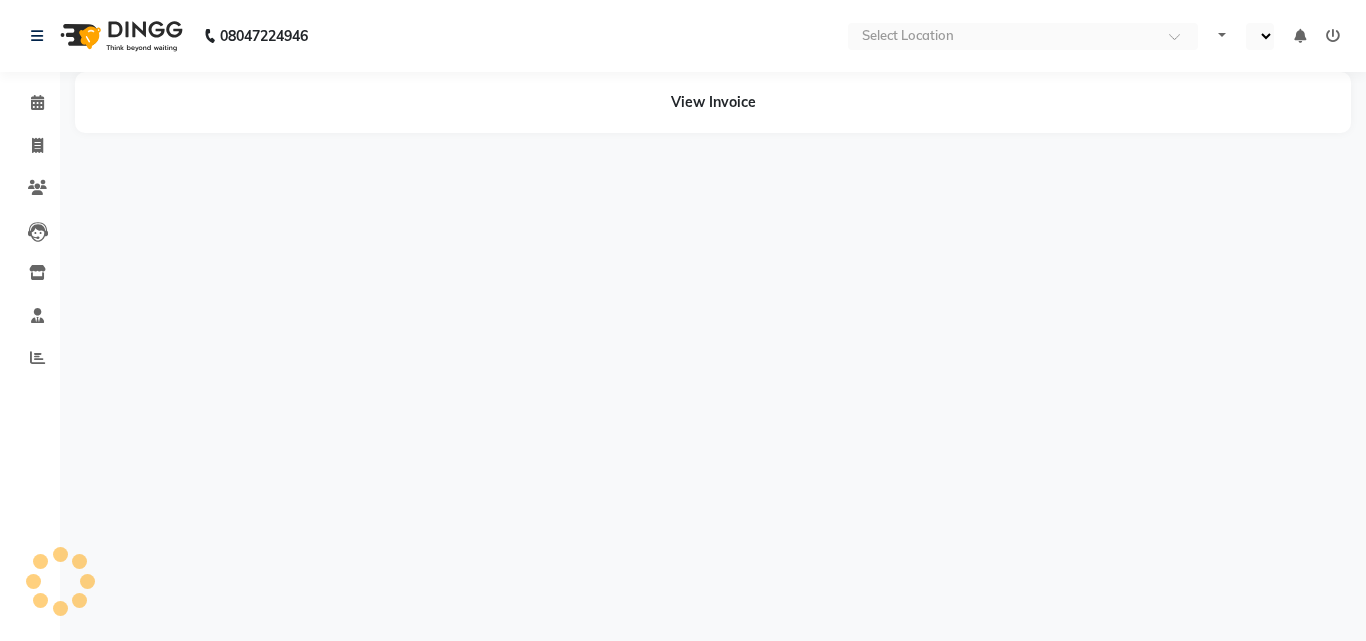 select on "en" 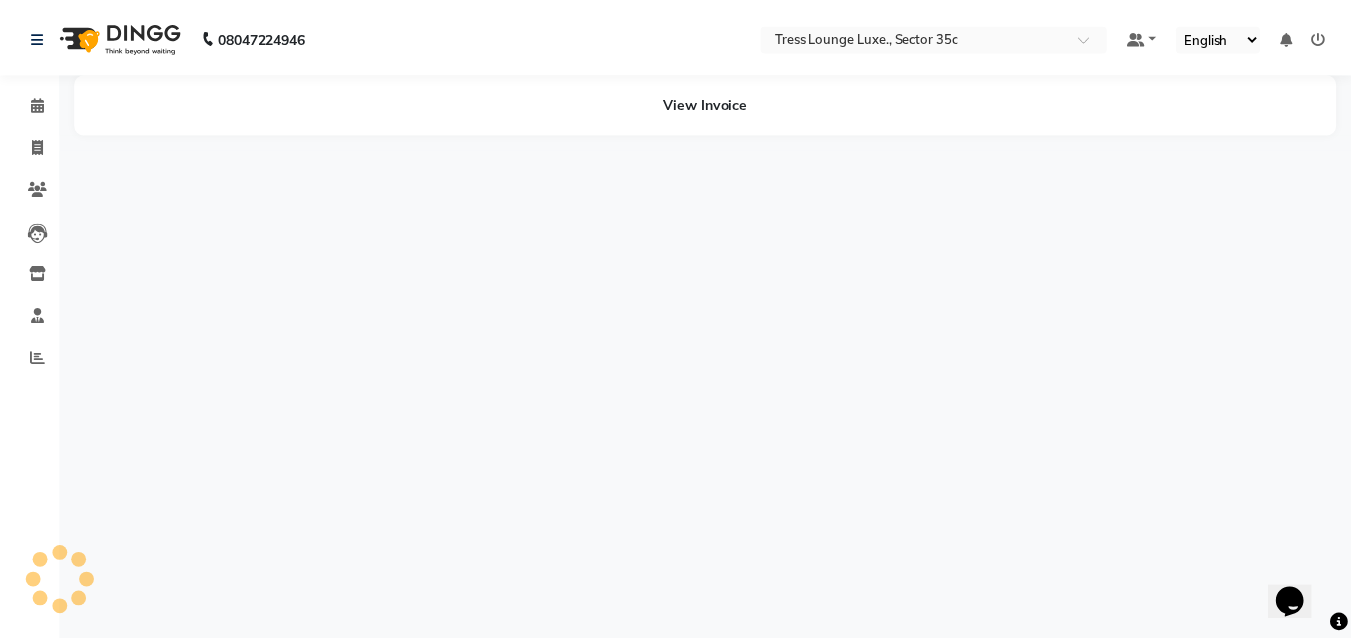 scroll, scrollTop: 0, scrollLeft: 0, axis: both 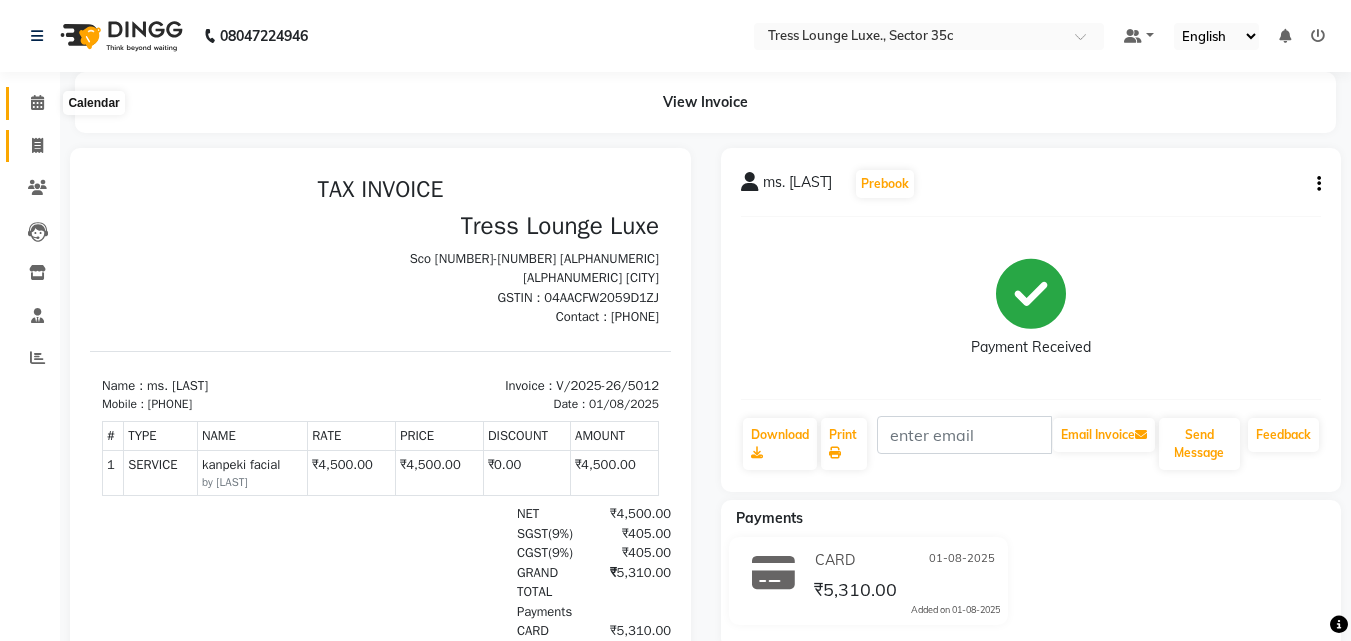 drag, startPoint x: 37, startPoint y: 108, endPoint x: 41, endPoint y: 161, distance: 53.15073 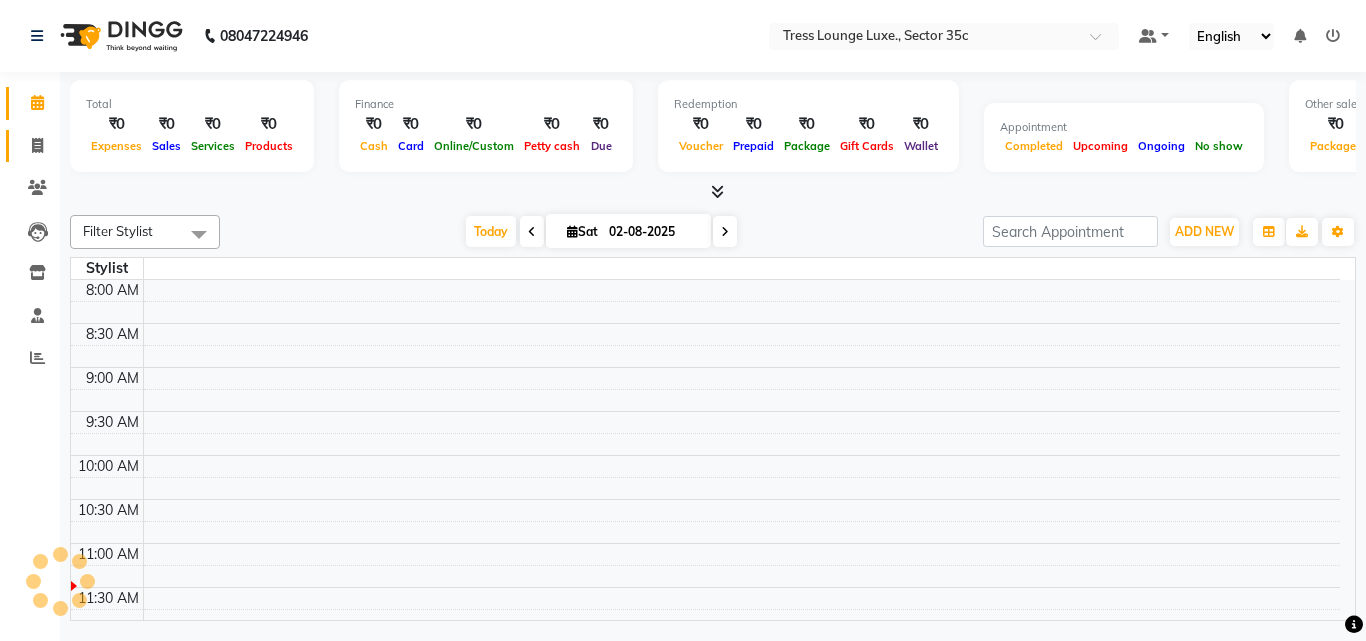 click on "Invoice" 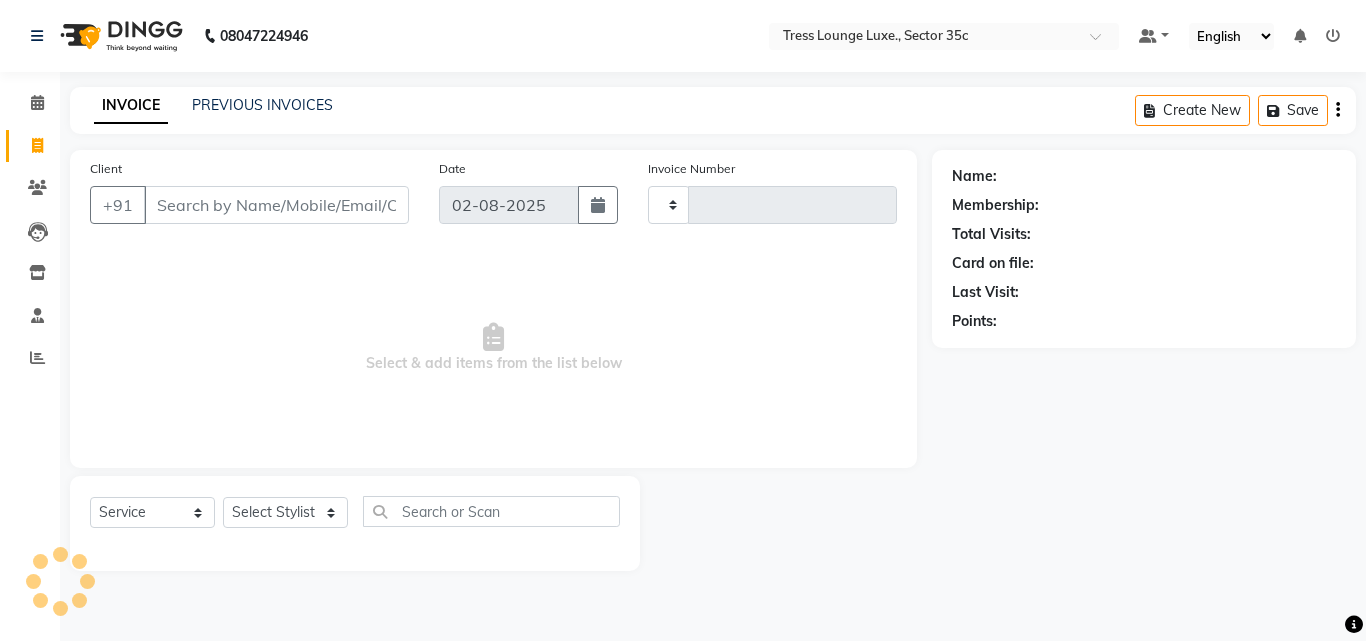 type on "5025" 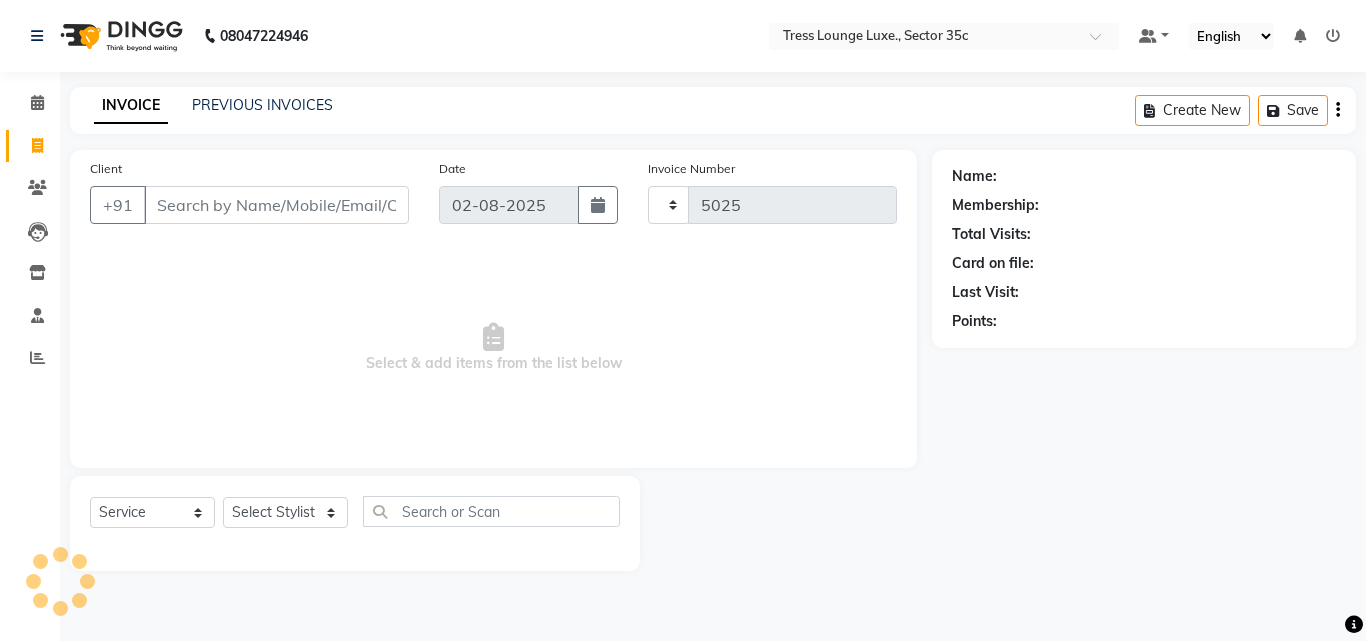 select on "4279" 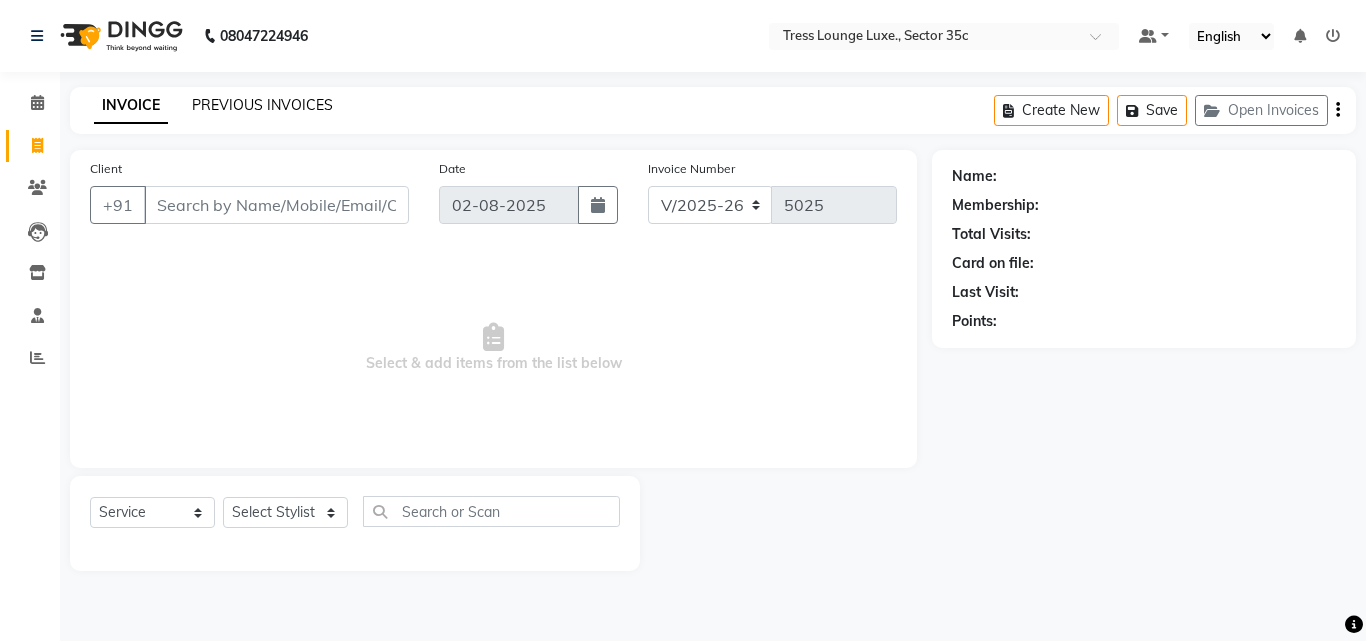 click on "PREVIOUS INVOICES" 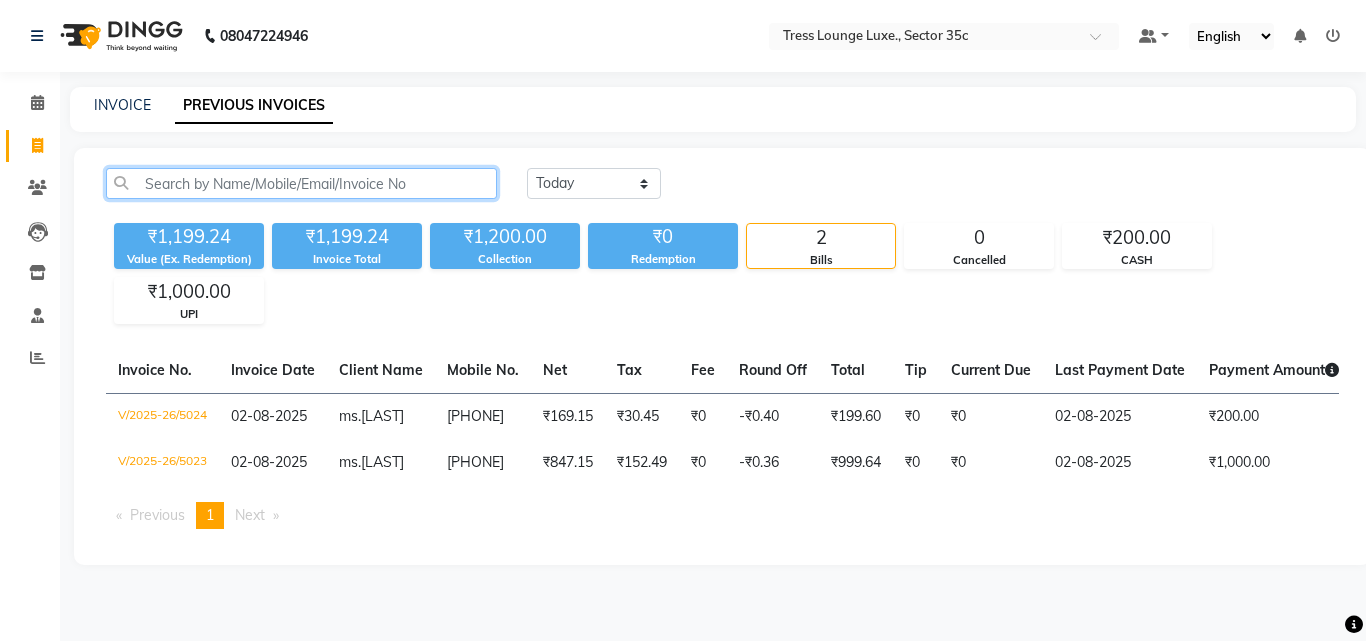 click 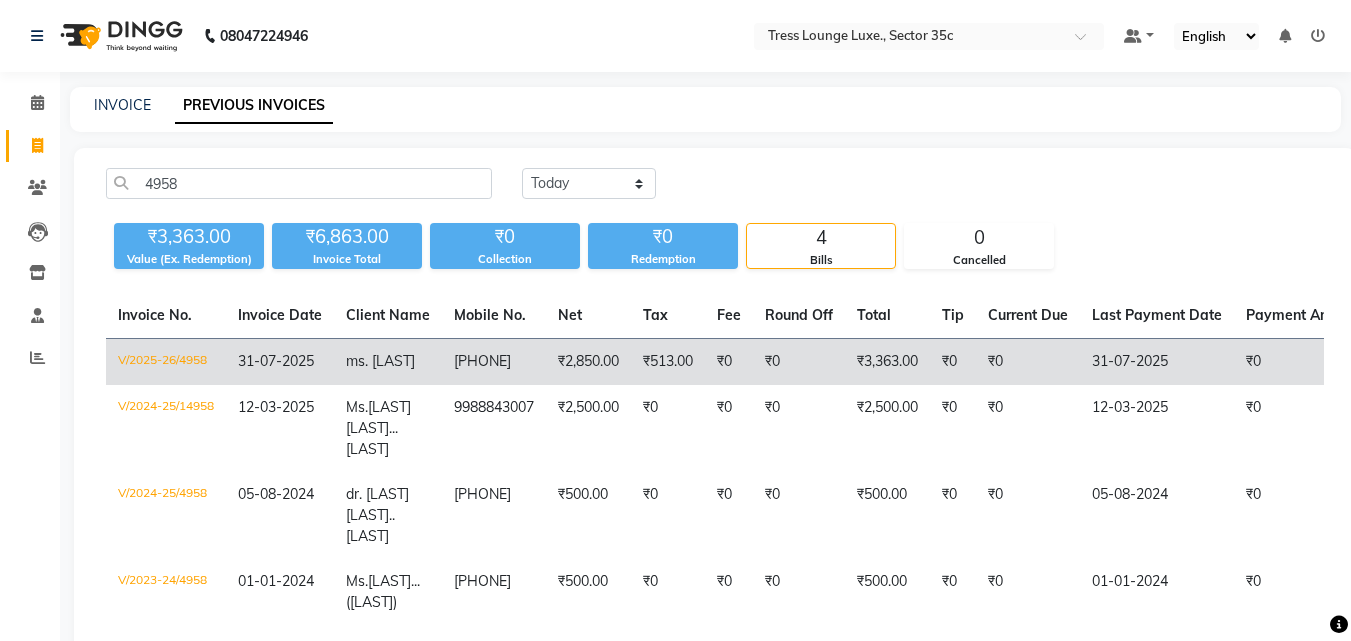 click on "V/2025-26/4958" 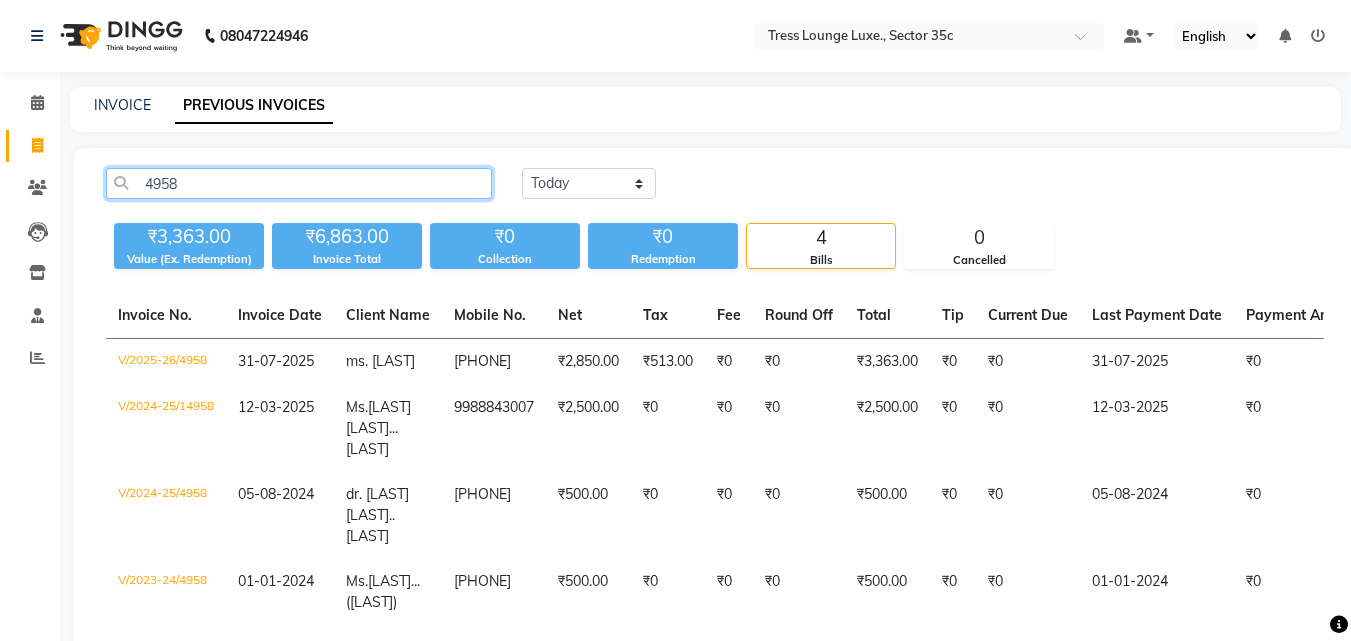 click on "4958" 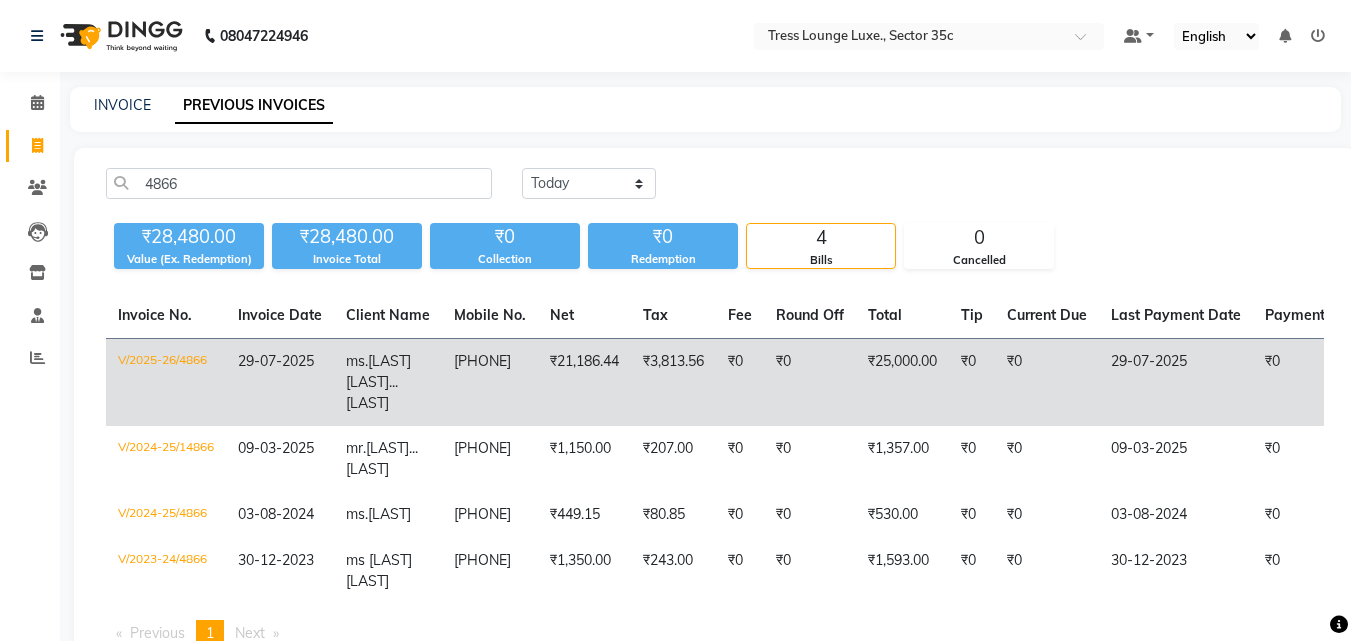 click on "29-07-2025" 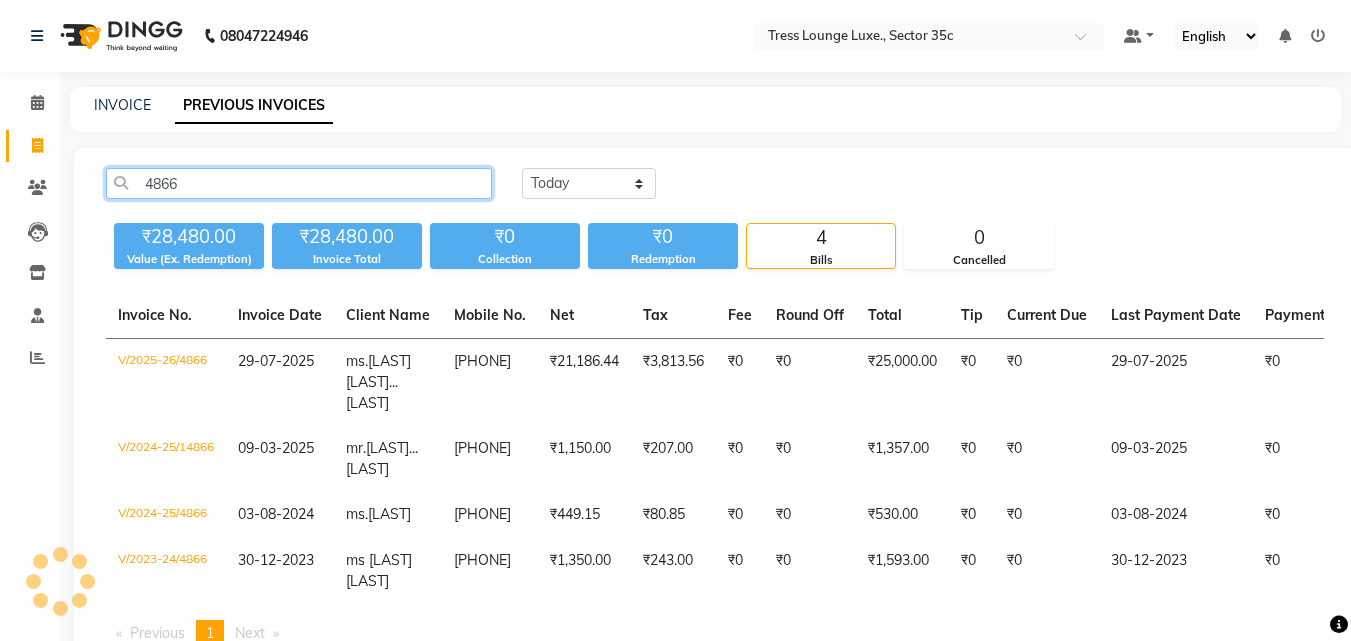 click on "4866" 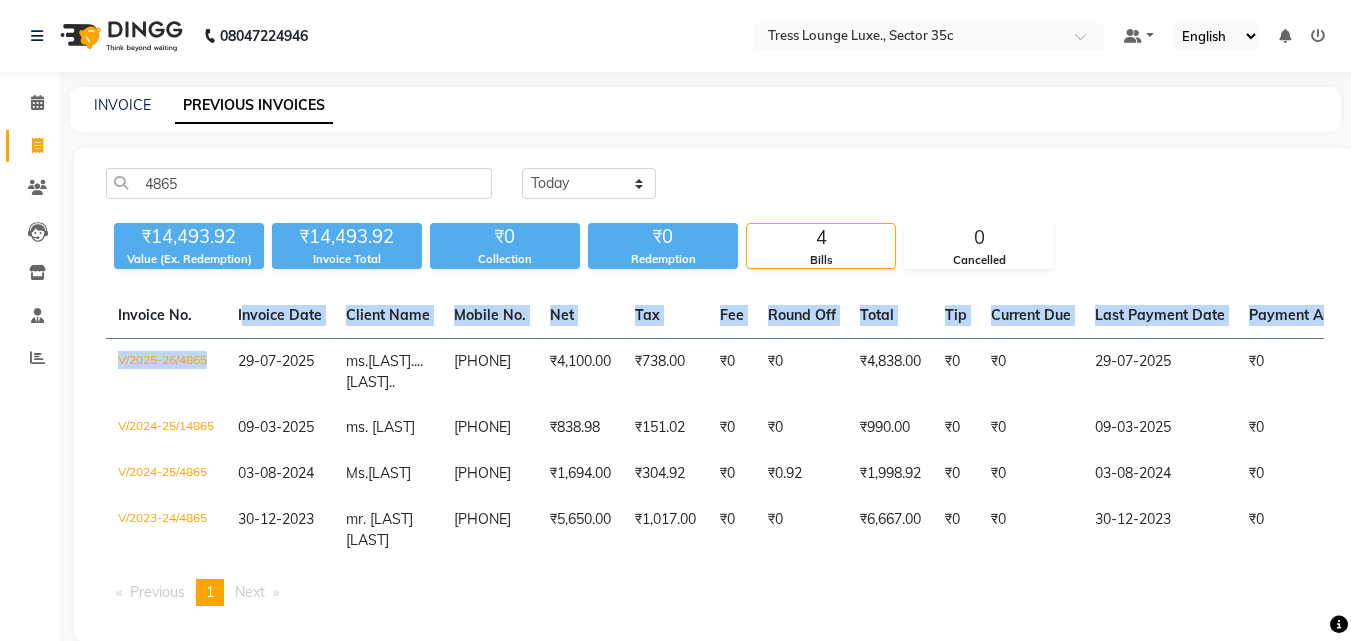 click on "Invoice No.   Invoice Date   Client Name   Mobile No.   Net   Tax   Fee   Round Off   Total   Tip   Current Due   Last Payment Date   Payment Amount   Payment Methods   Cancel Reason   Status   V/2025-26/4865  29-07-2025 ms.  supreet....ali.. 9216595810 ₹4,100.00 ₹738.00  ₹0  ₹0 ₹4,838.00 ₹0 ₹0 29-07-2025 ₹0  - PAID  V/2024-25/14865  09-03-2025 ms. aradhika   8837765498 ₹838.98 ₹151.02  ₹0  ₹0 ₹990.00 ₹0 ₹0 09-03-2025 ₹0  - PAID  V/2024-25/4865  03-08-2024 Ms.Kanupriya   9781382224 ₹1,694.00 ₹304.92  ₹0  ₹0.92 ₹1,998.92 ₹0 ₹0 03-08-2024 ₹0  - PAID  V/2023-24/4865  30-12-2023 mr. simrit pal   7973743067 ₹5,650.00 ₹1,017.00  ₹0  ₹0 ₹6,667.00 ₹0 ₹0 30-12-2023 ₹0  - PAID" 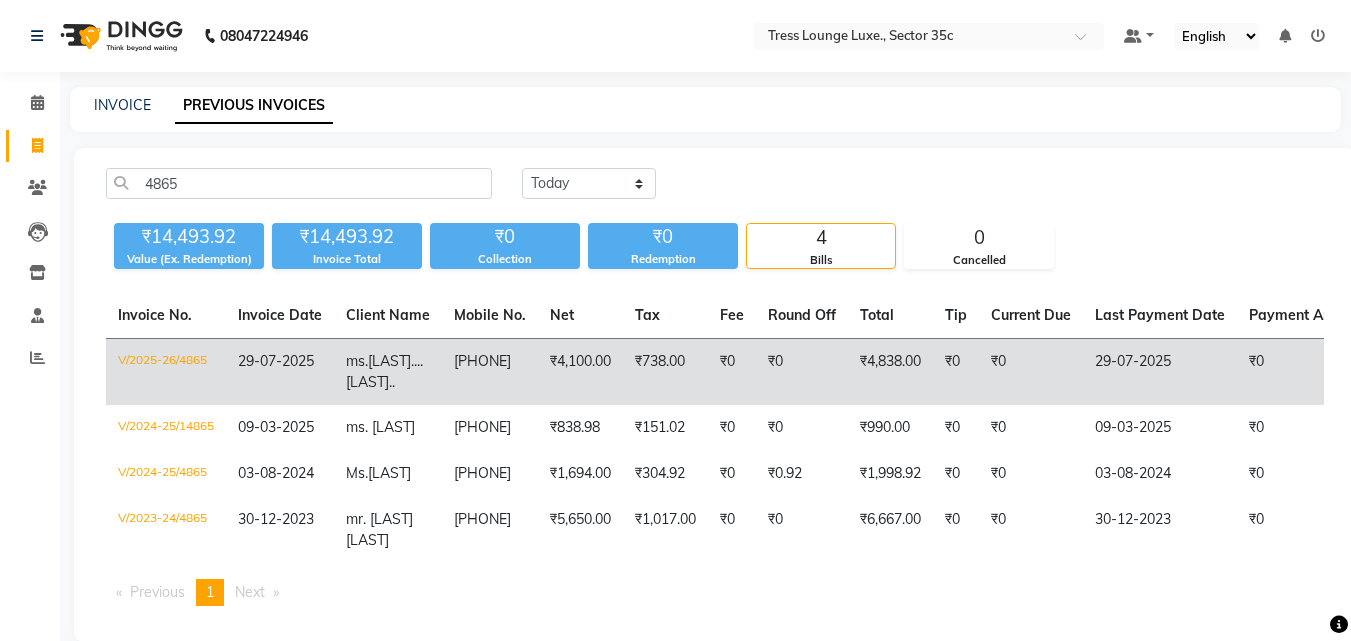click on "29-07-2025" 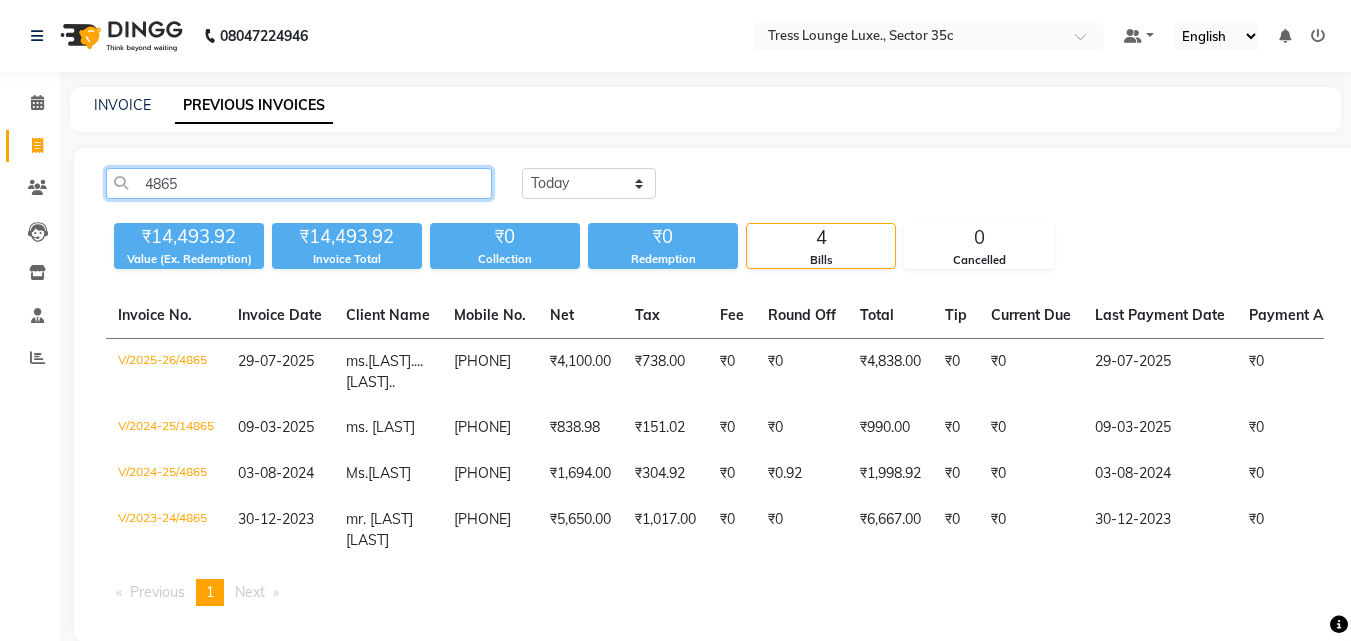 click on "4865" 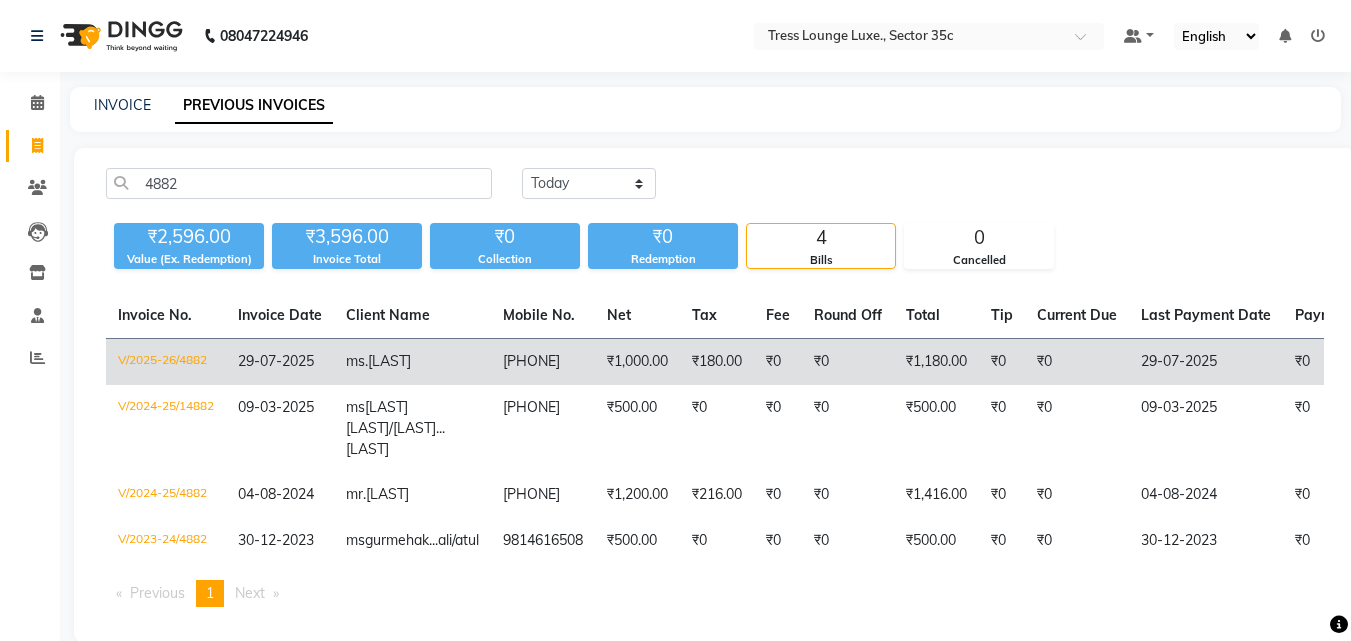 click on "29-07-2025" 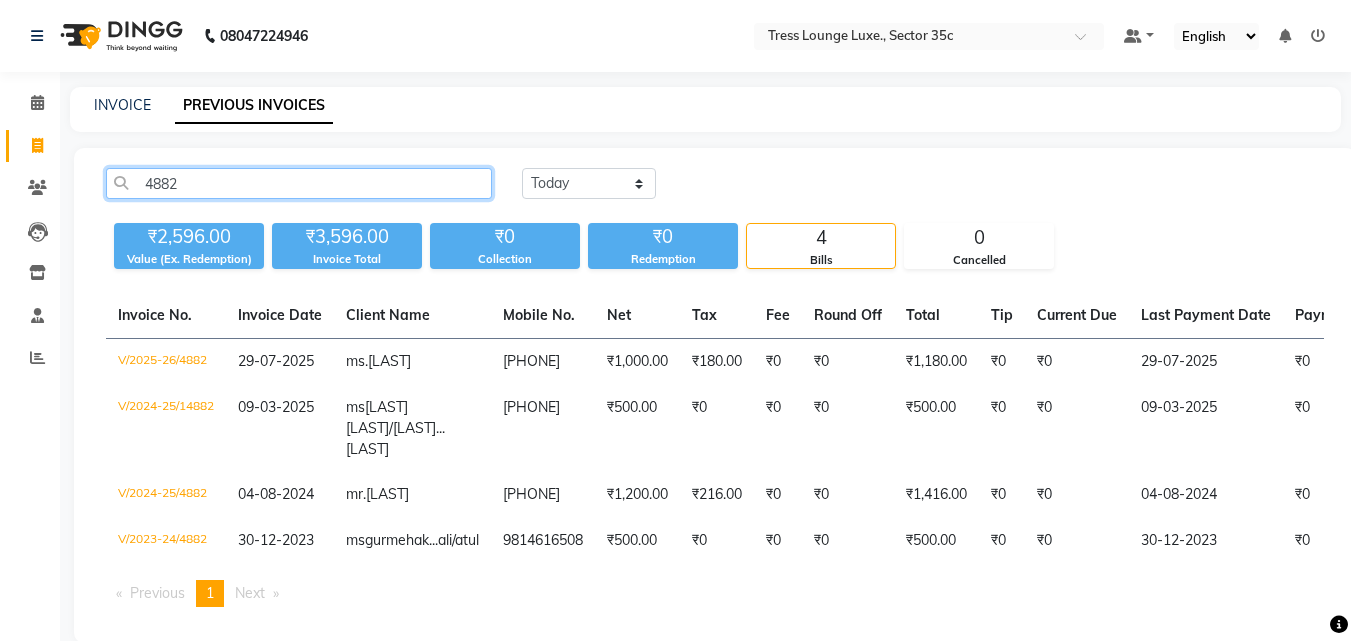 click on "4882" 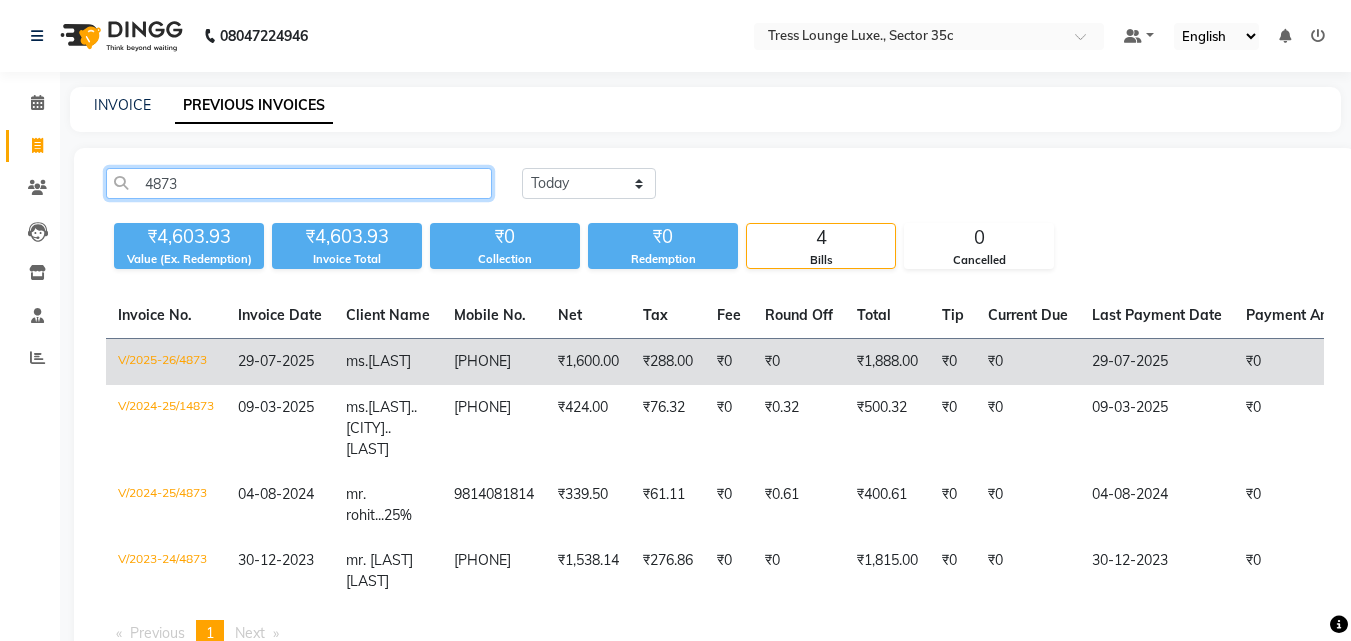 type on "4873" 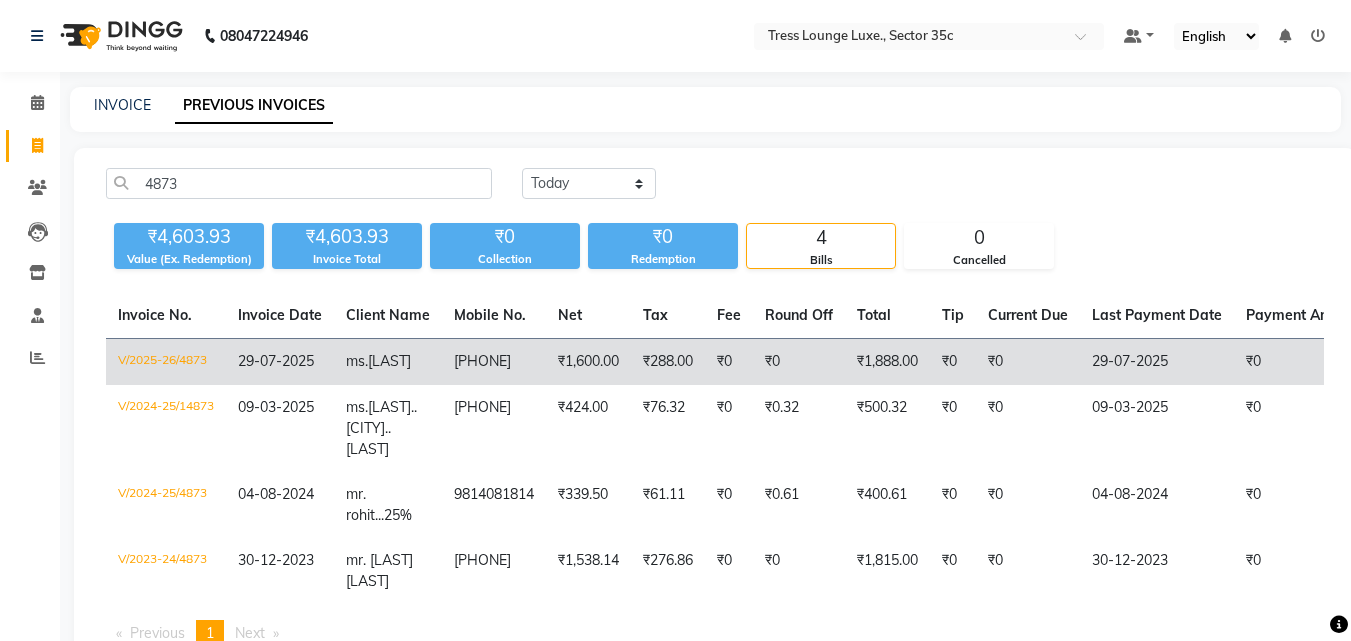 click on "V/2025-26/4873" 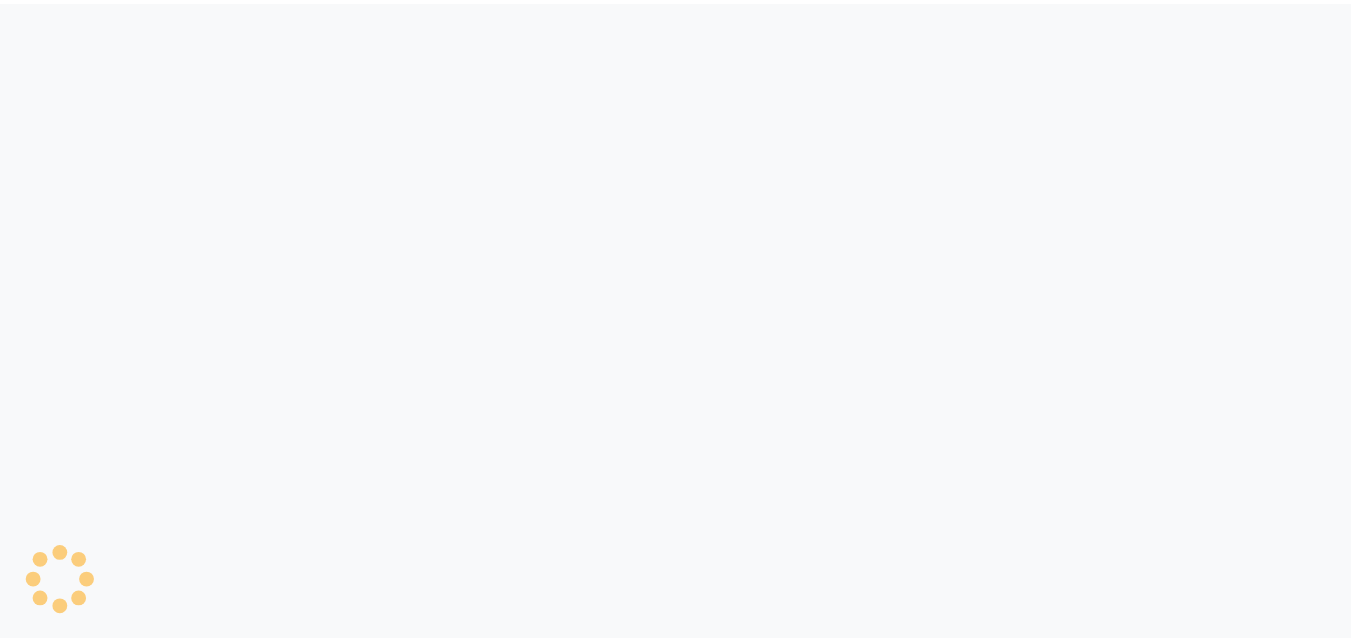 scroll, scrollTop: 0, scrollLeft: 0, axis: both 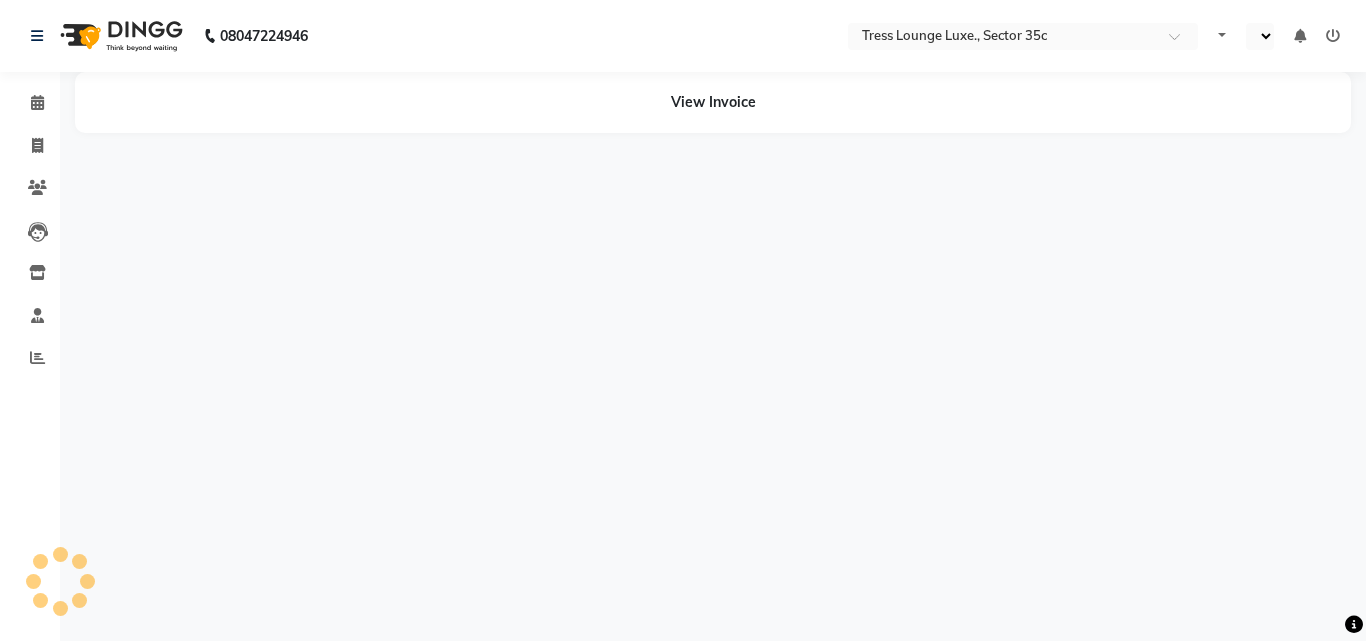 select on "en" 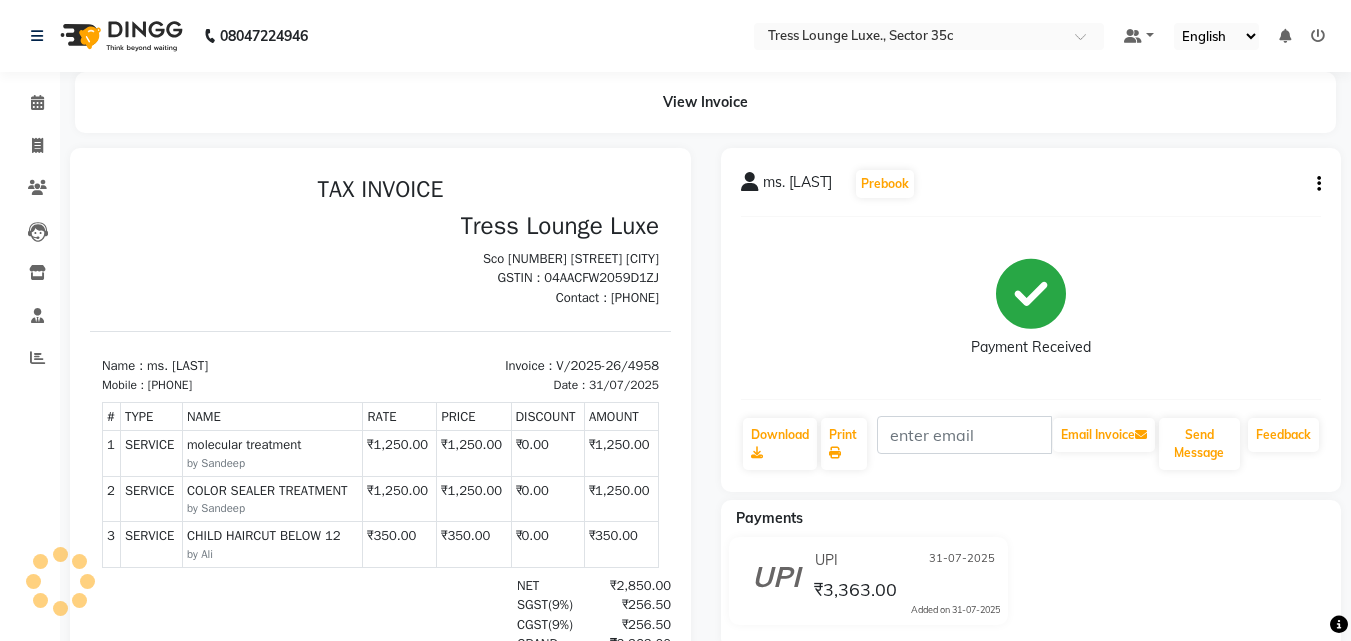 scroll, scrollTop: 0, scrollLeft: 0, axis: both 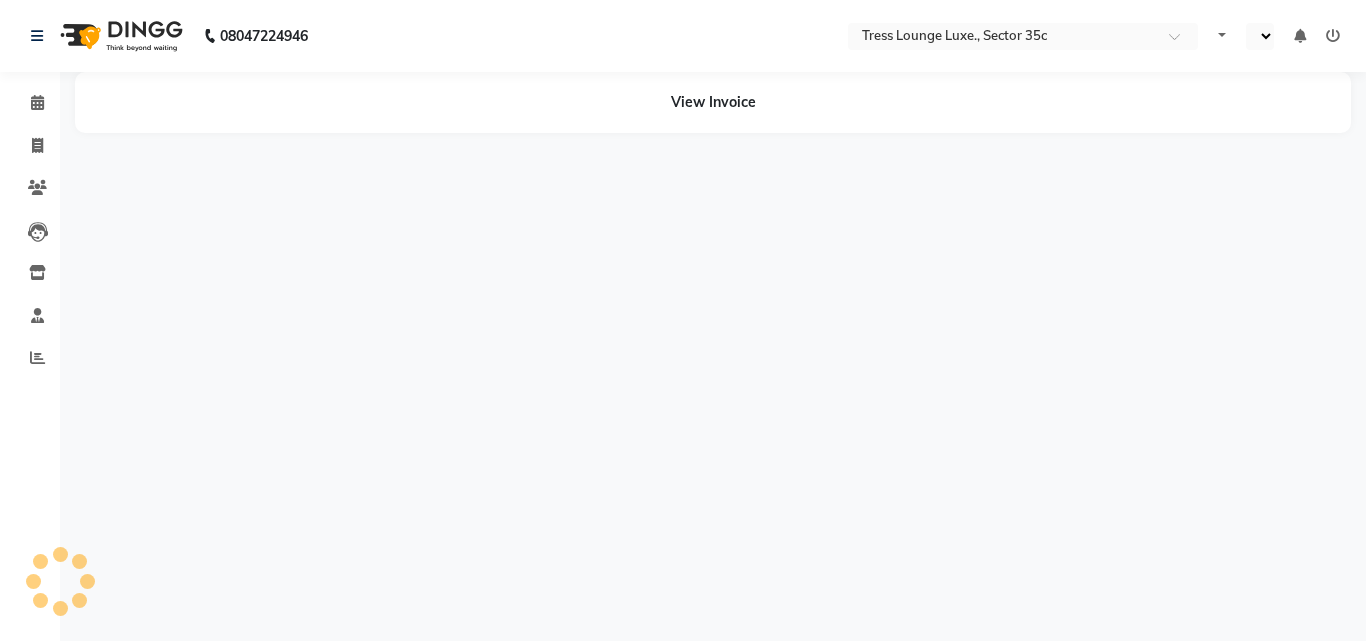 select on "en" 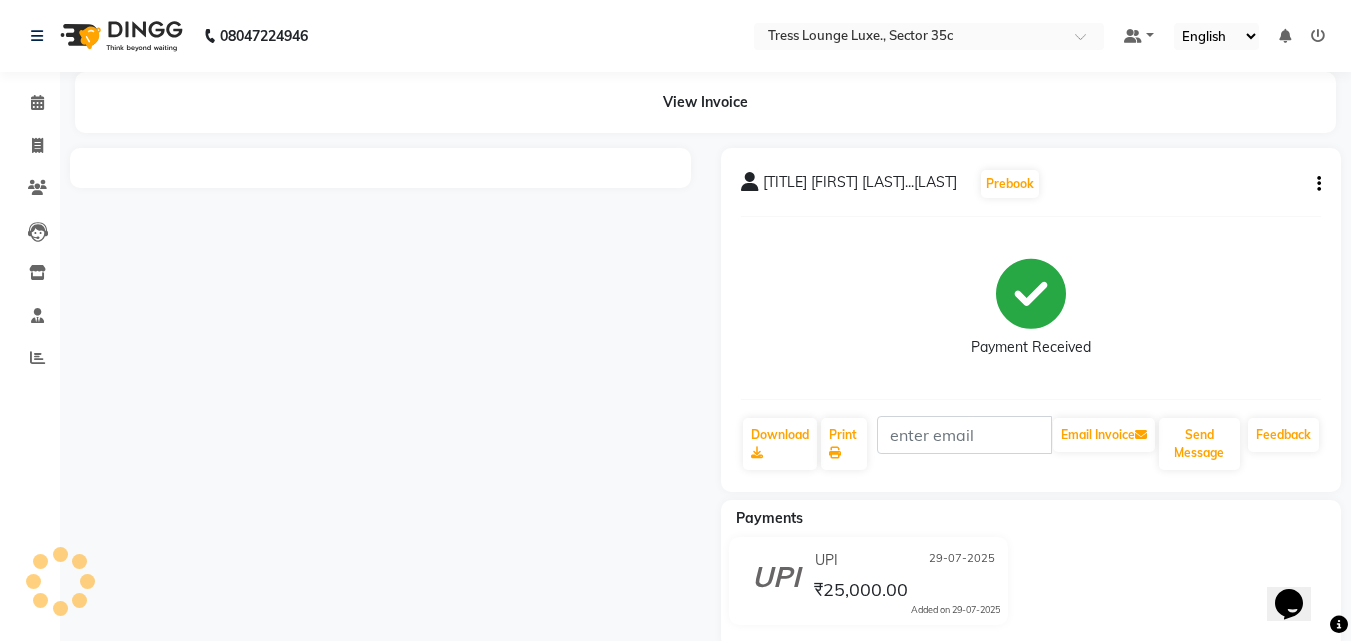 scroll, scrollTop: 0, scrollLeft: 0, axis: both 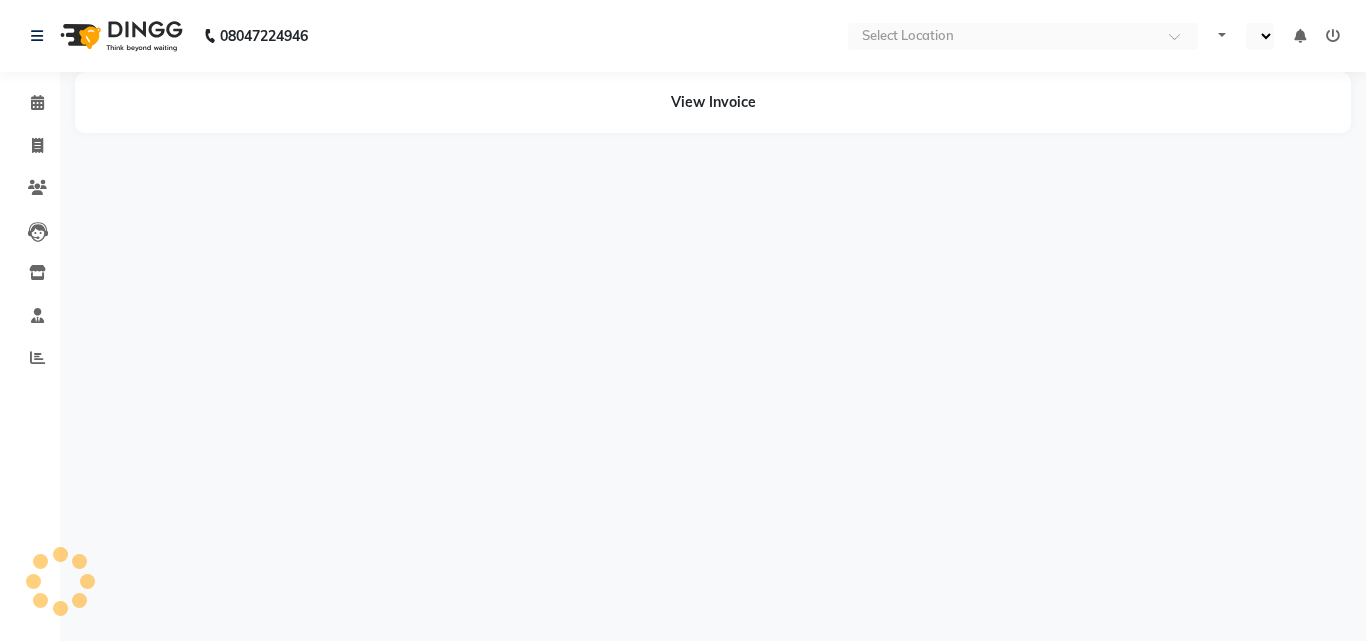 select on "en" 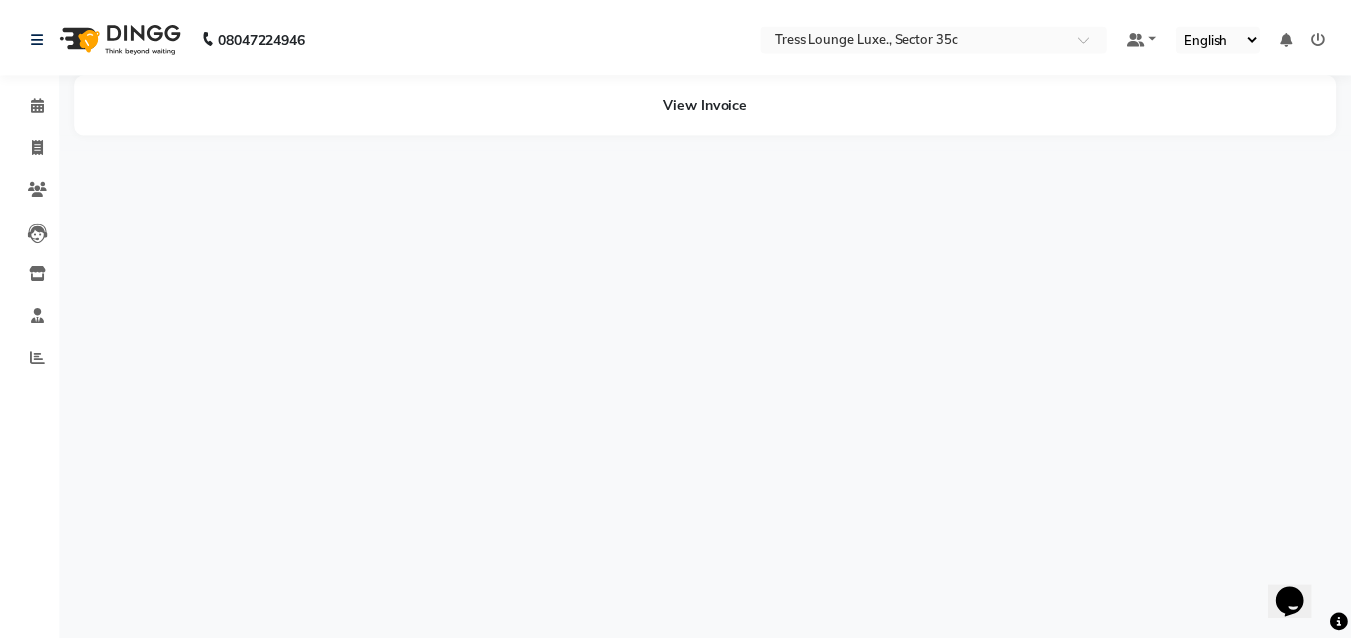 scroll, scrollTop: 0, scrollLeft: 0, axis: both 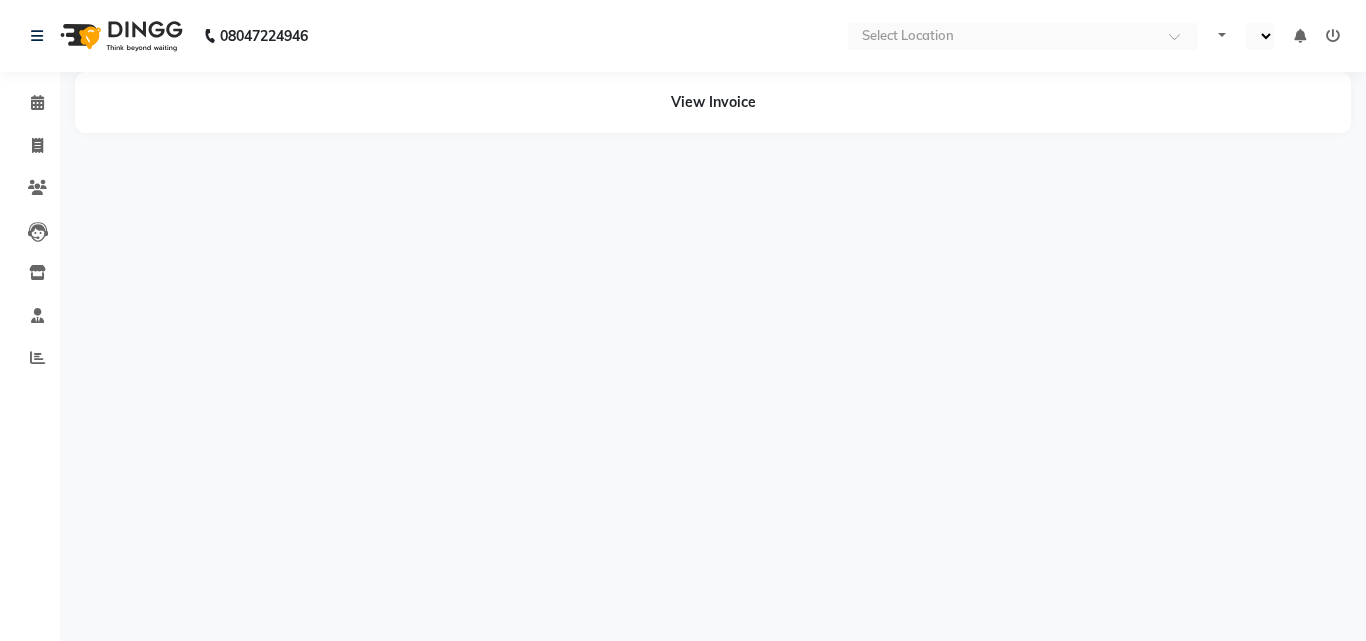 select on "en" 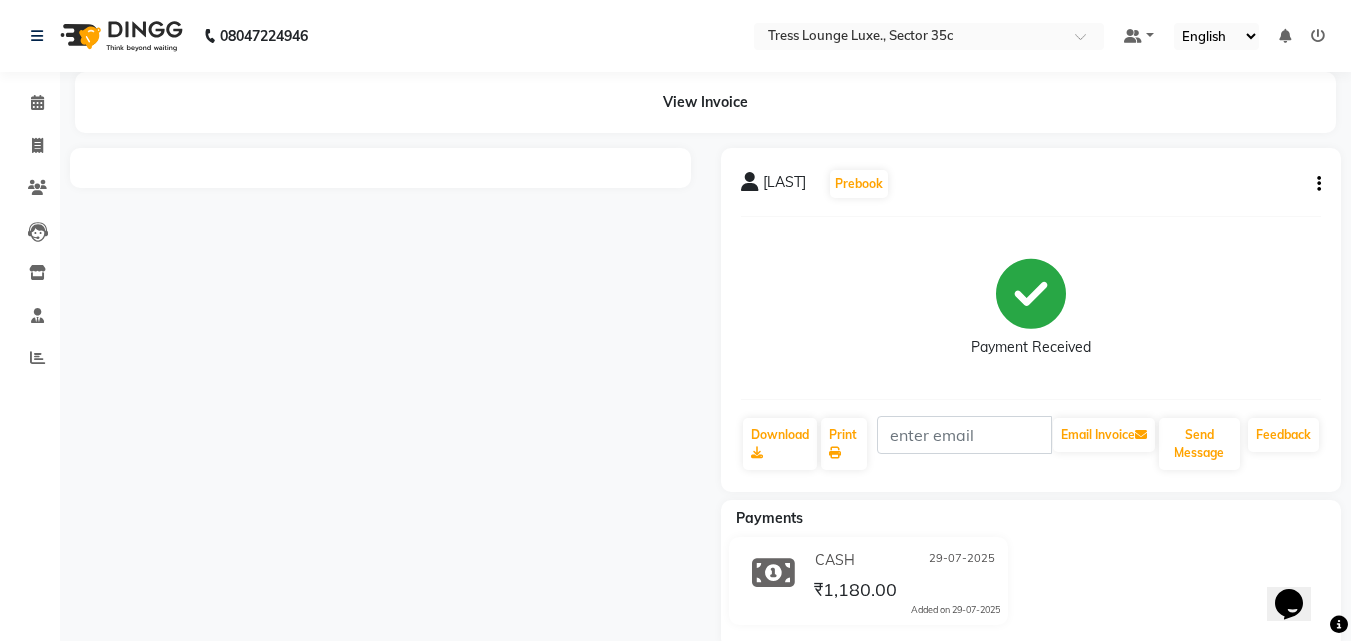 scroll, scrollTop: 0, scrollLeft: 0, axis: both 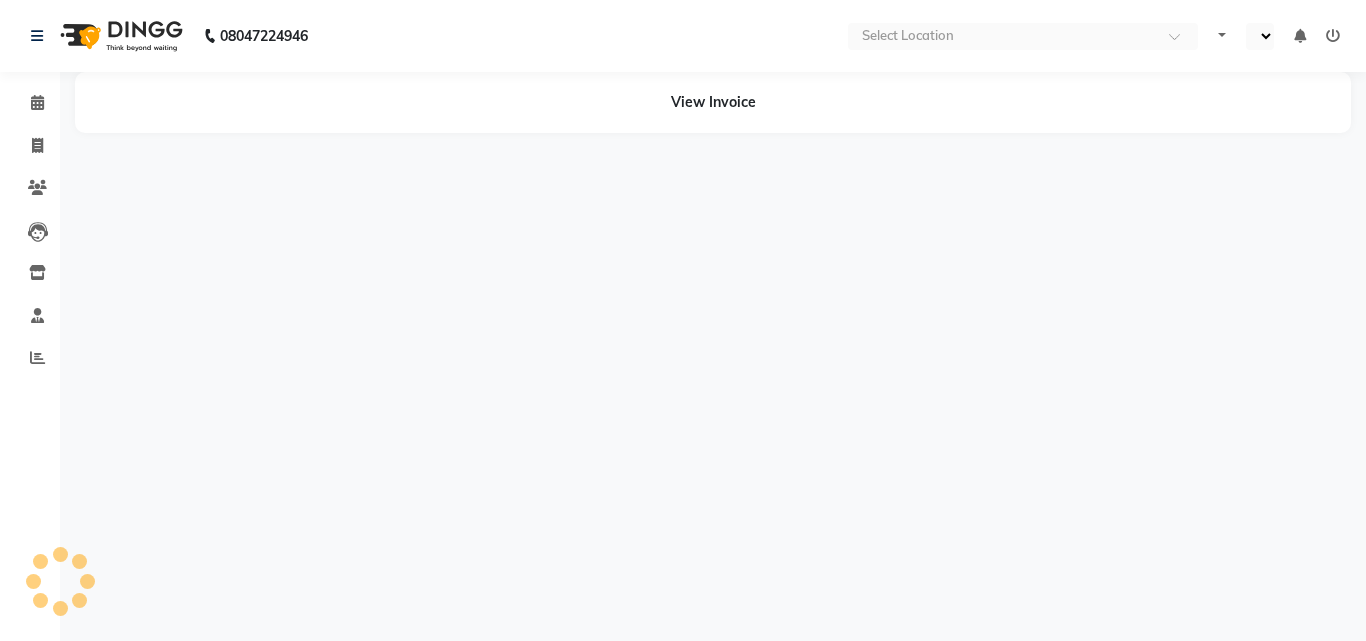 select on "en" 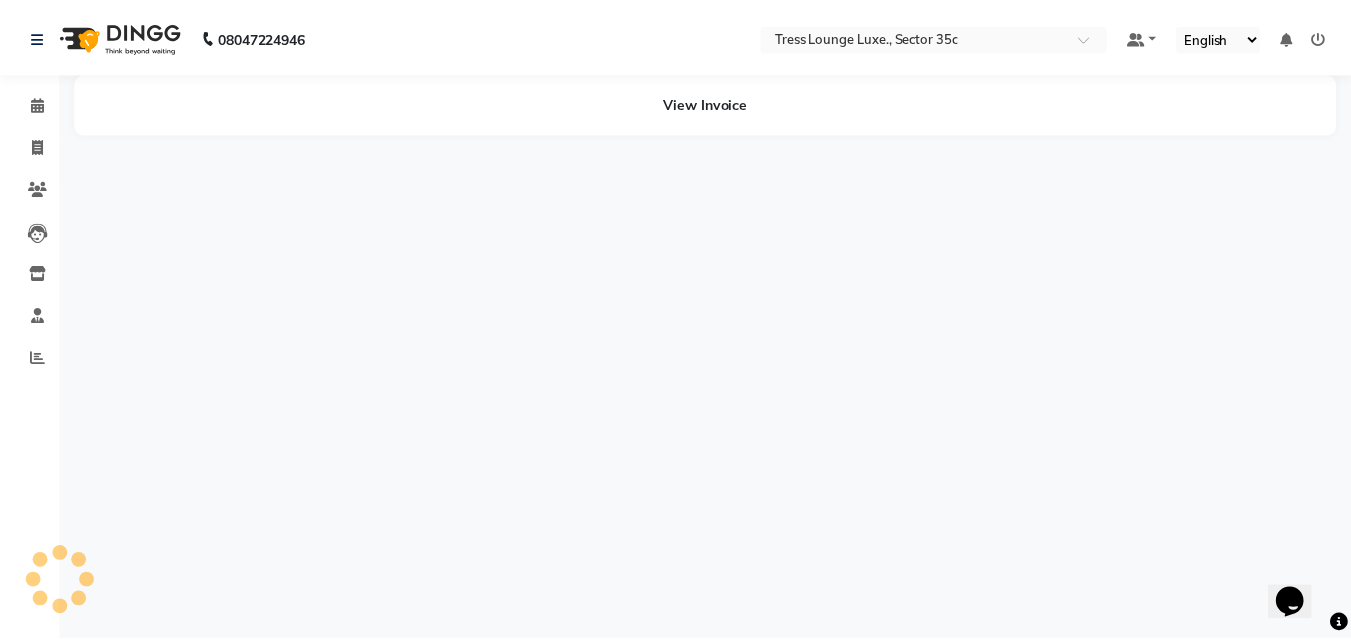 scroll, scrollTop: 0, scrollLeft: 0, axis: both 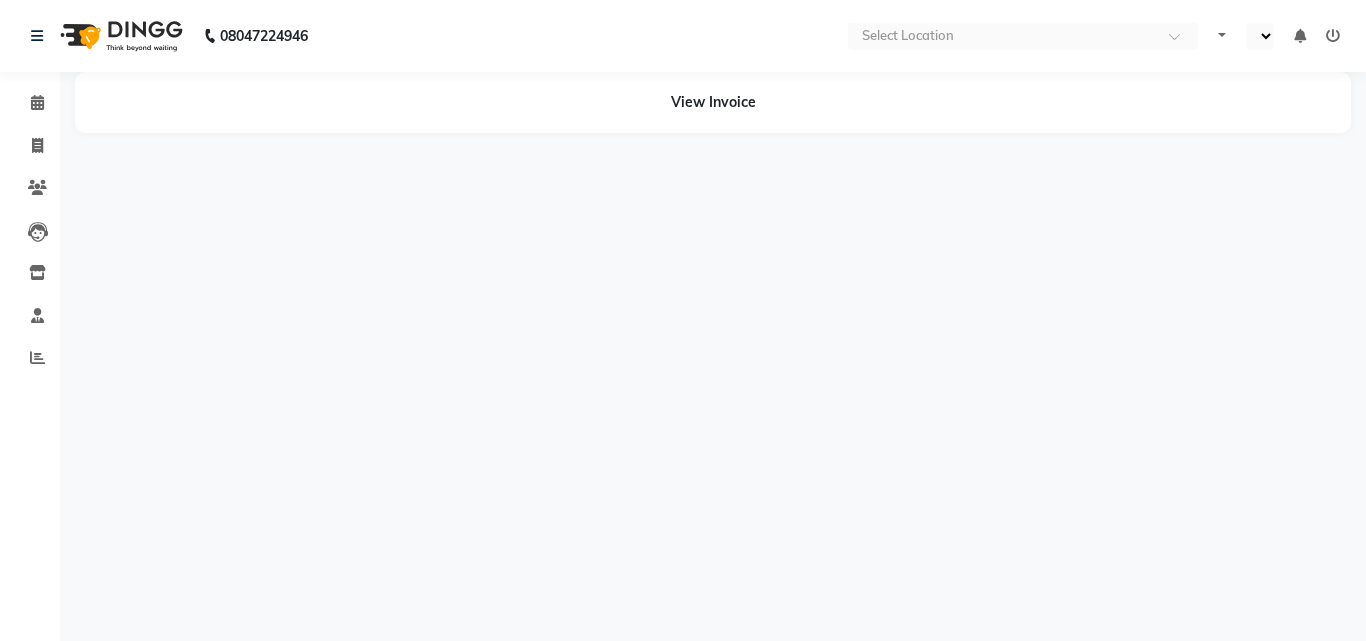 select on "en" 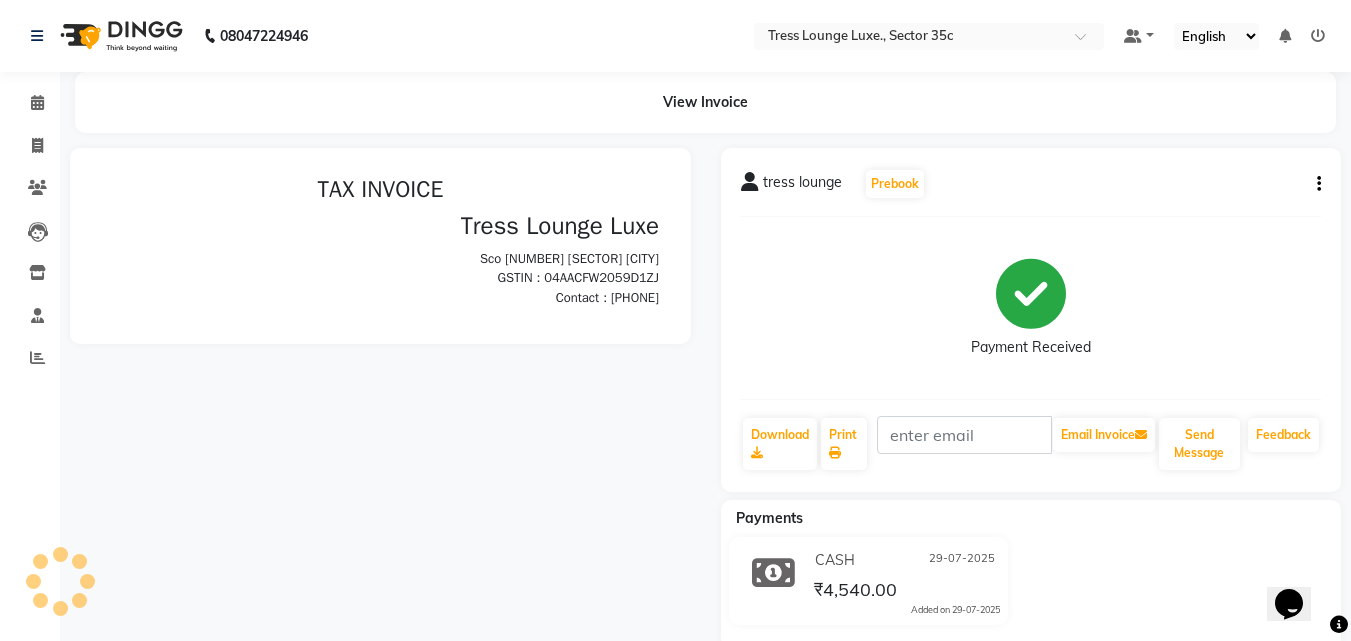 scroll, scrollTop: 0, scrollLeft: 0, axis: both 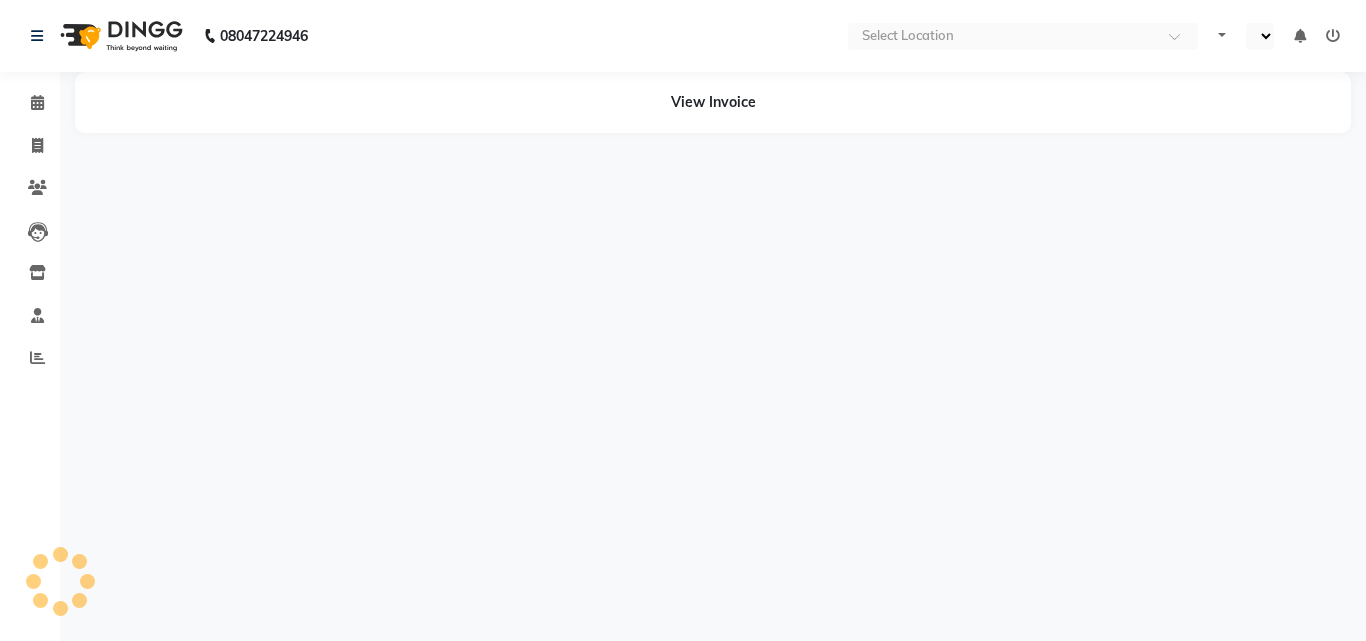select on "en" 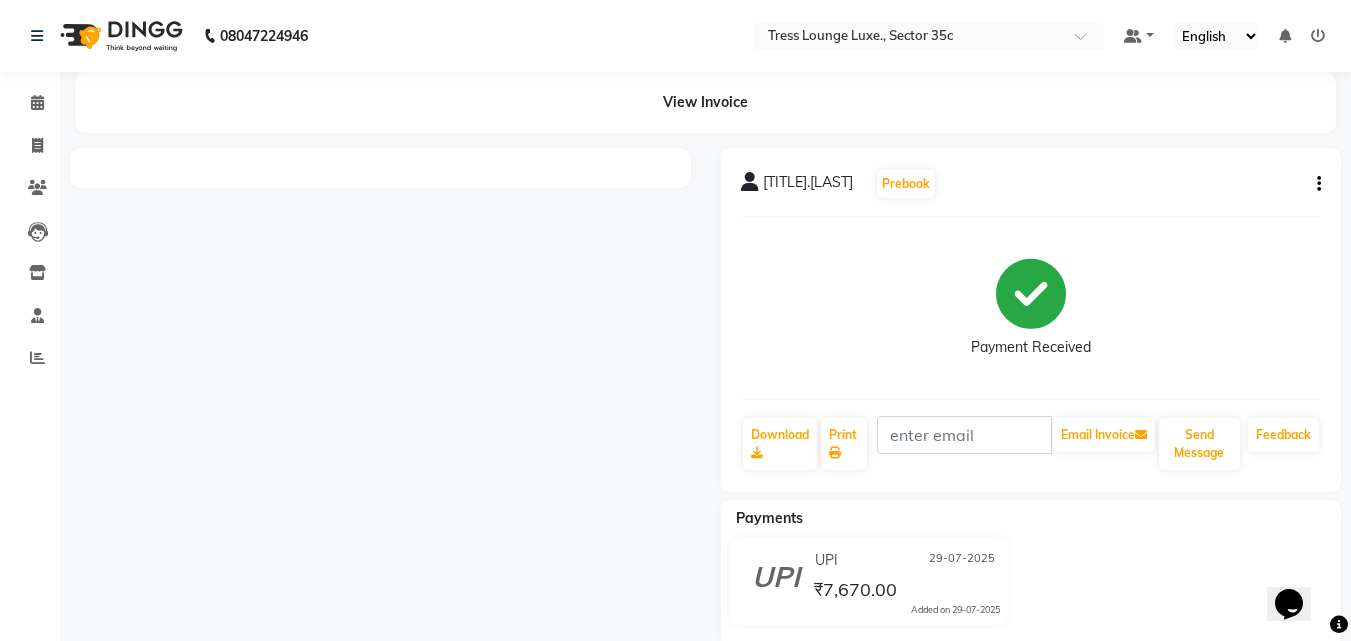 scroll, scrollTop: 0, scrollLeft: 0, axis: both 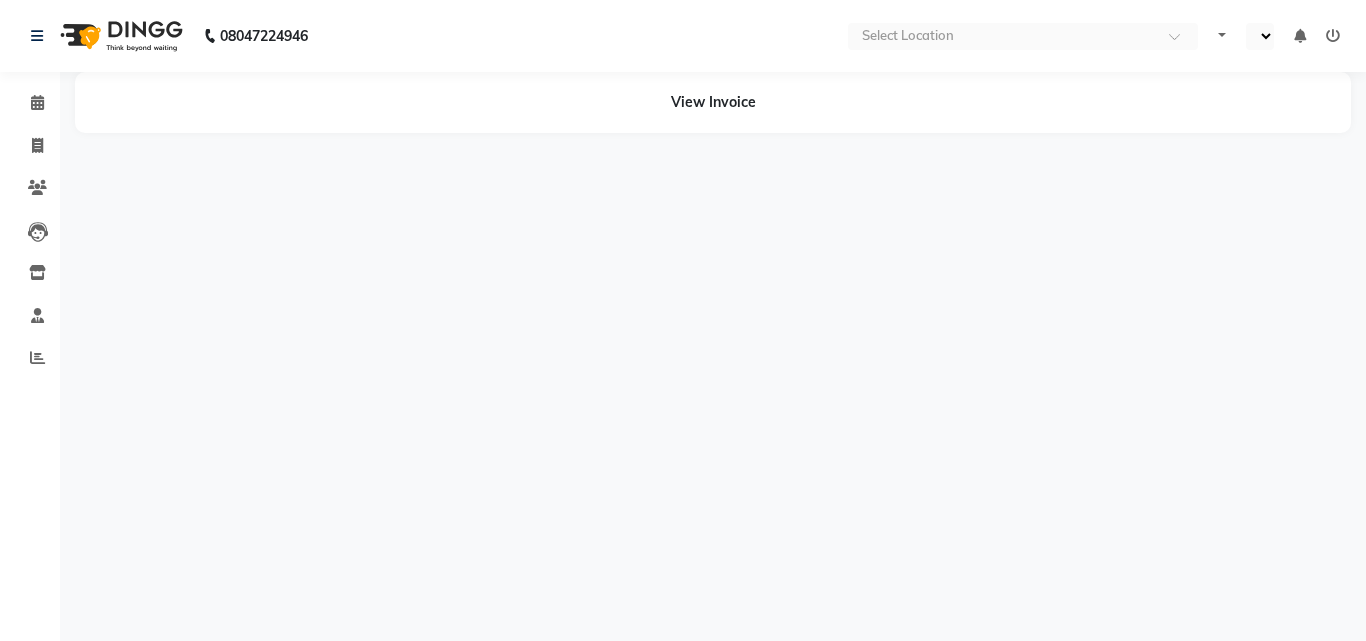 select on "en" 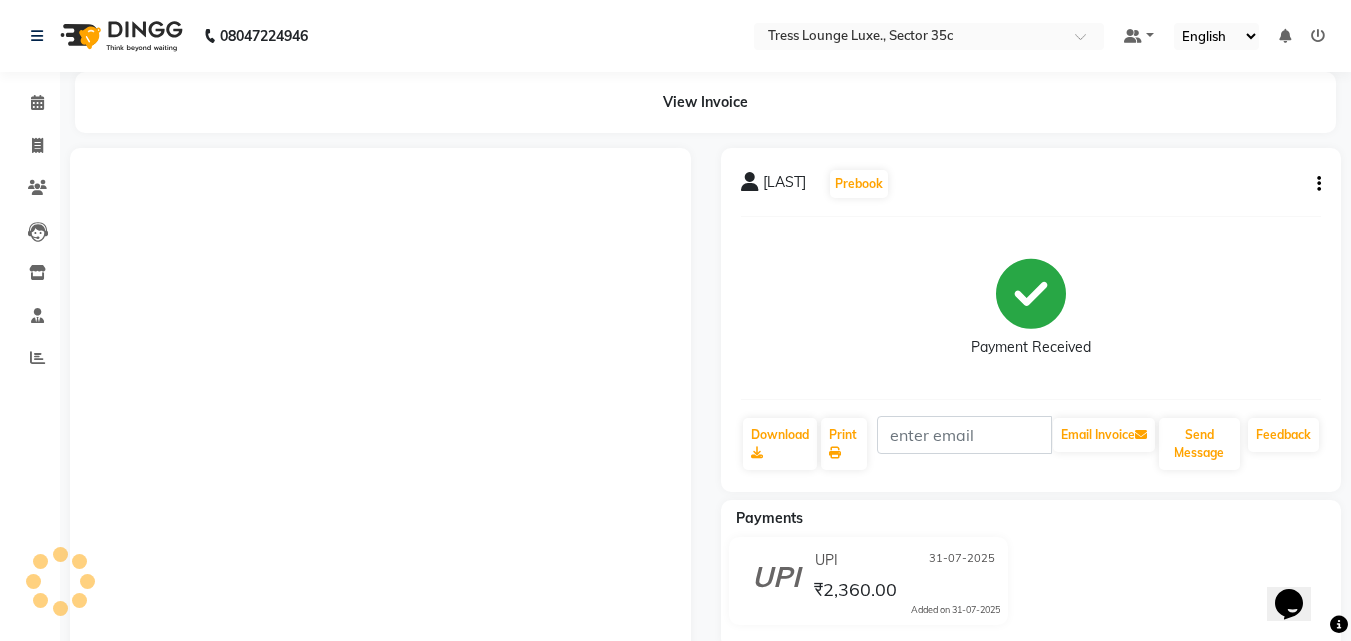 scroll, scrollTop: 0, scrollLeft: 0, axis: both 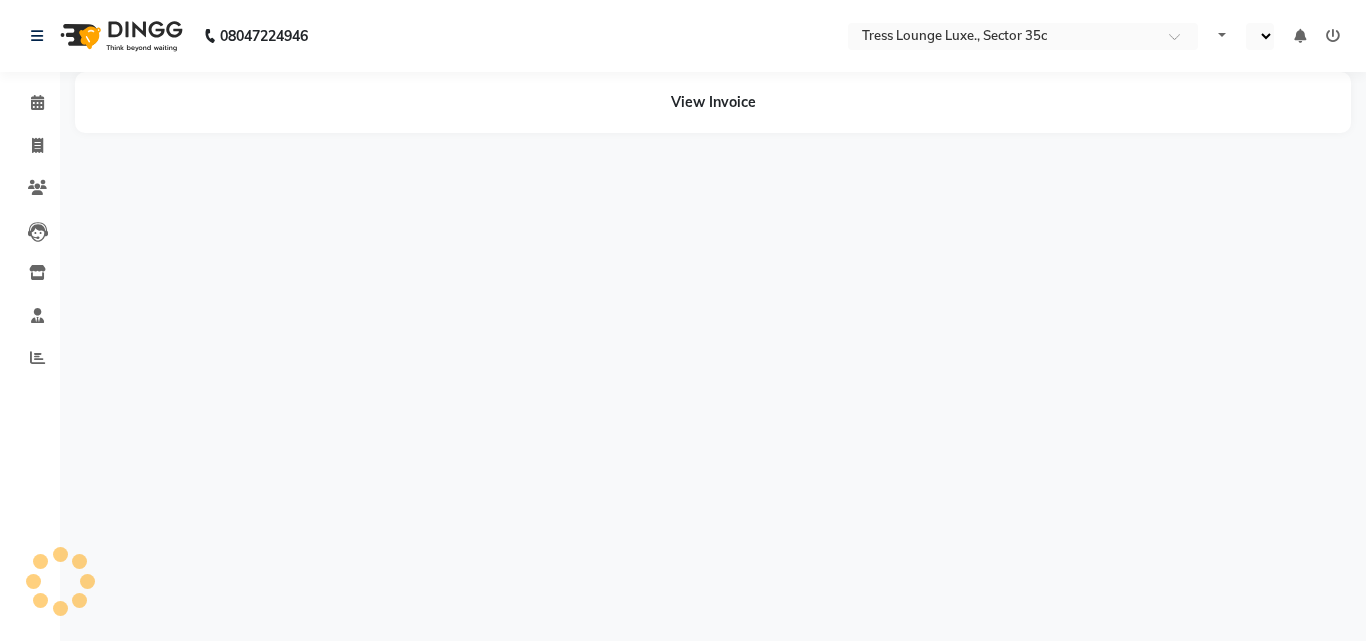 select on "en" 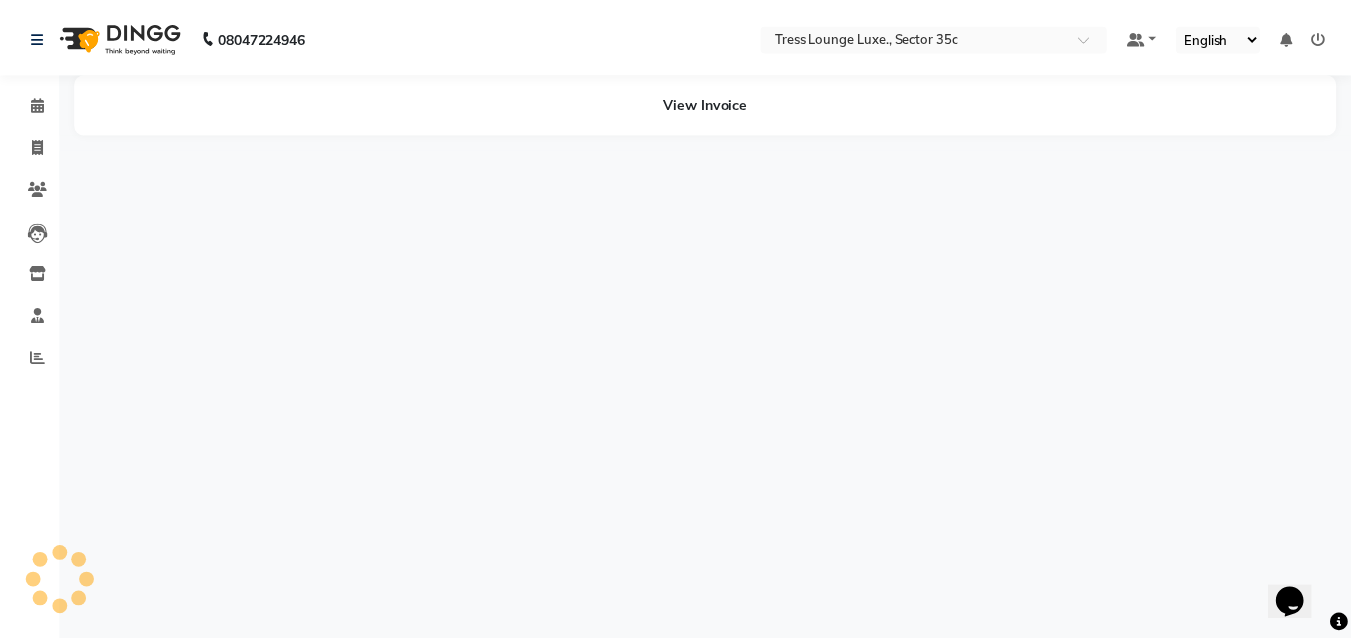 scroll, scrollTop: 0, scrollLeft: 0, axis: both 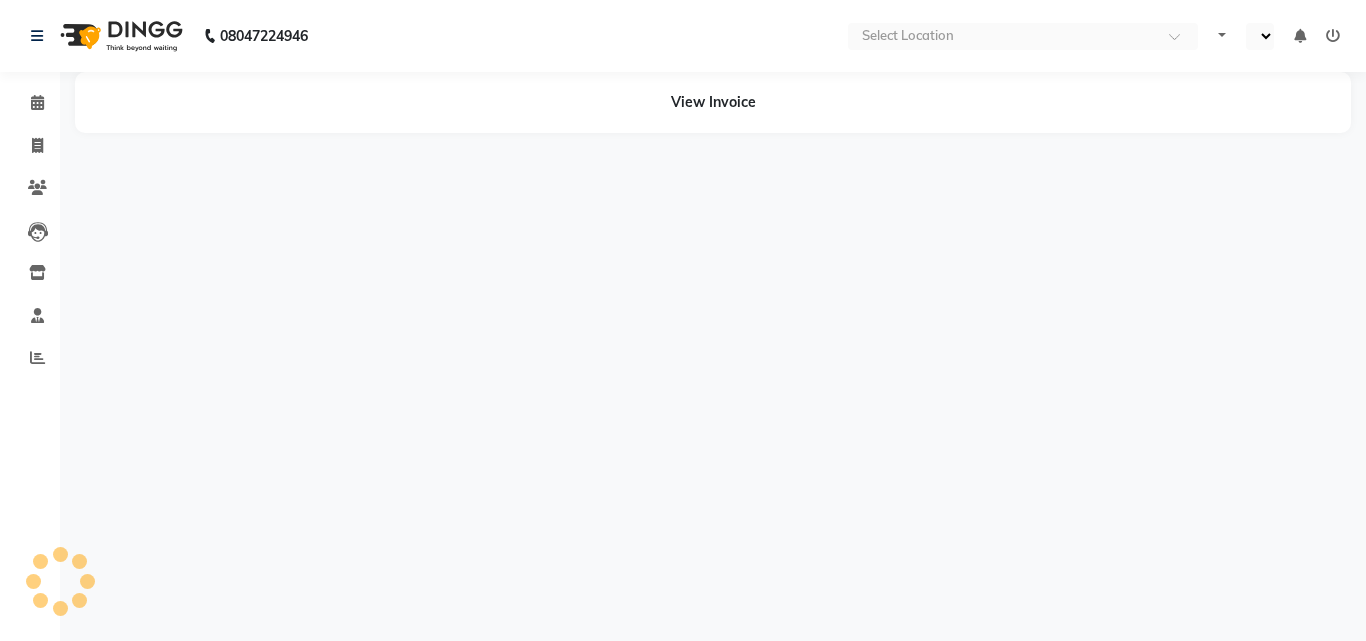 select on "en" 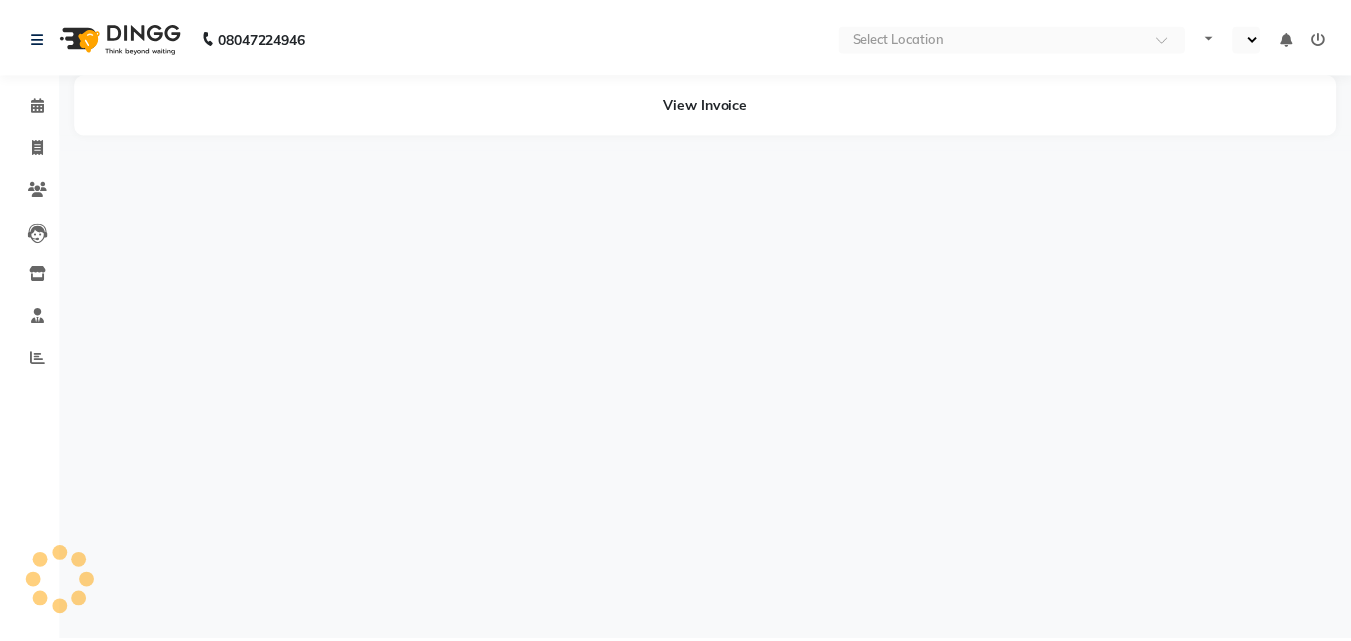 scroll, scrollTop: 0, scrollLeft: 0, axis: both 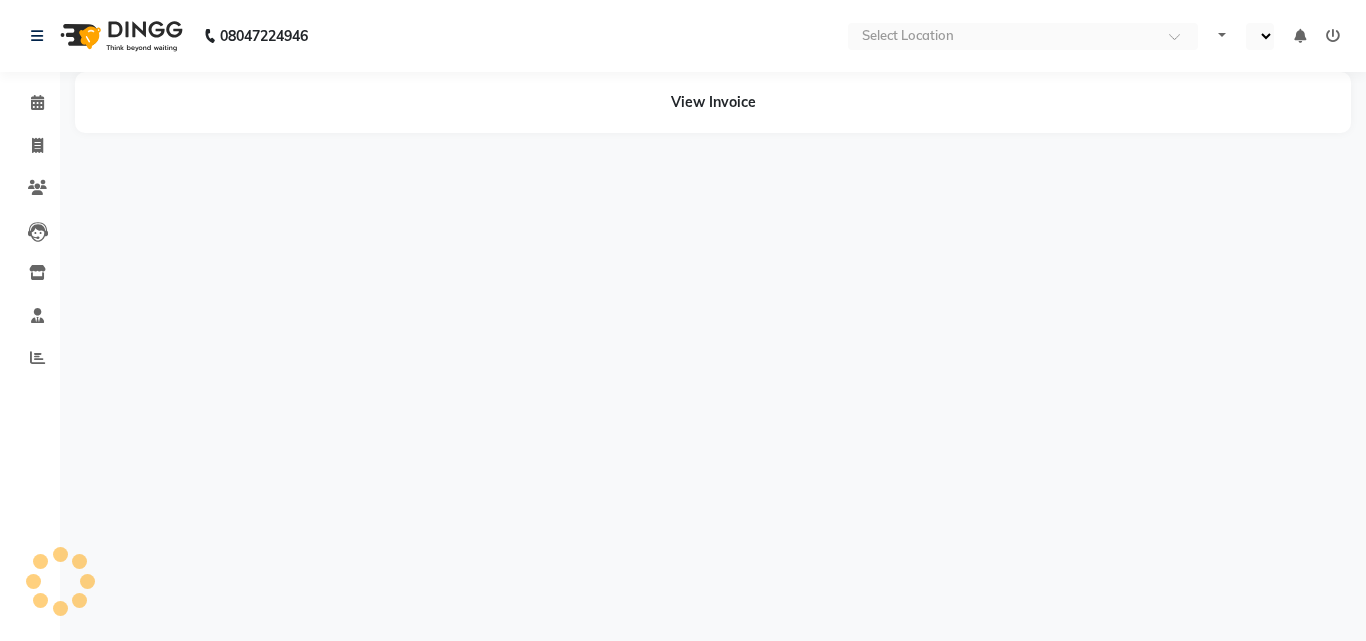 select on "en" 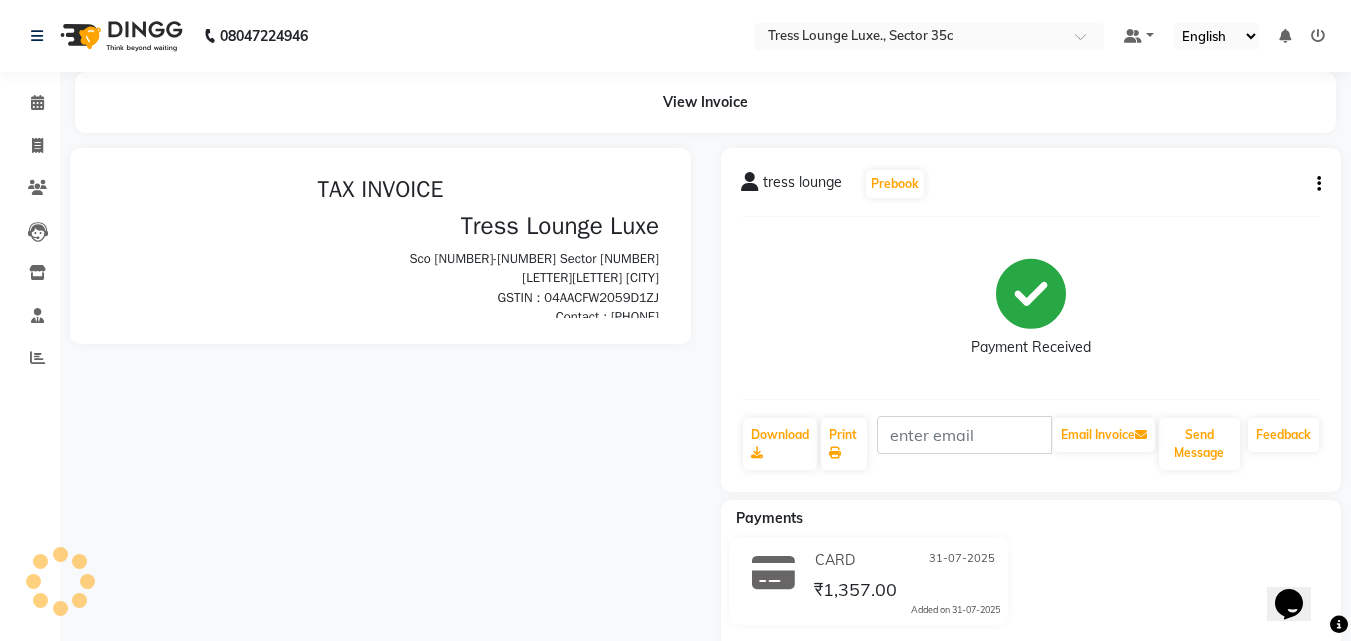 scroll, scrollTop: 0, scrollLeft: 0, axis: both 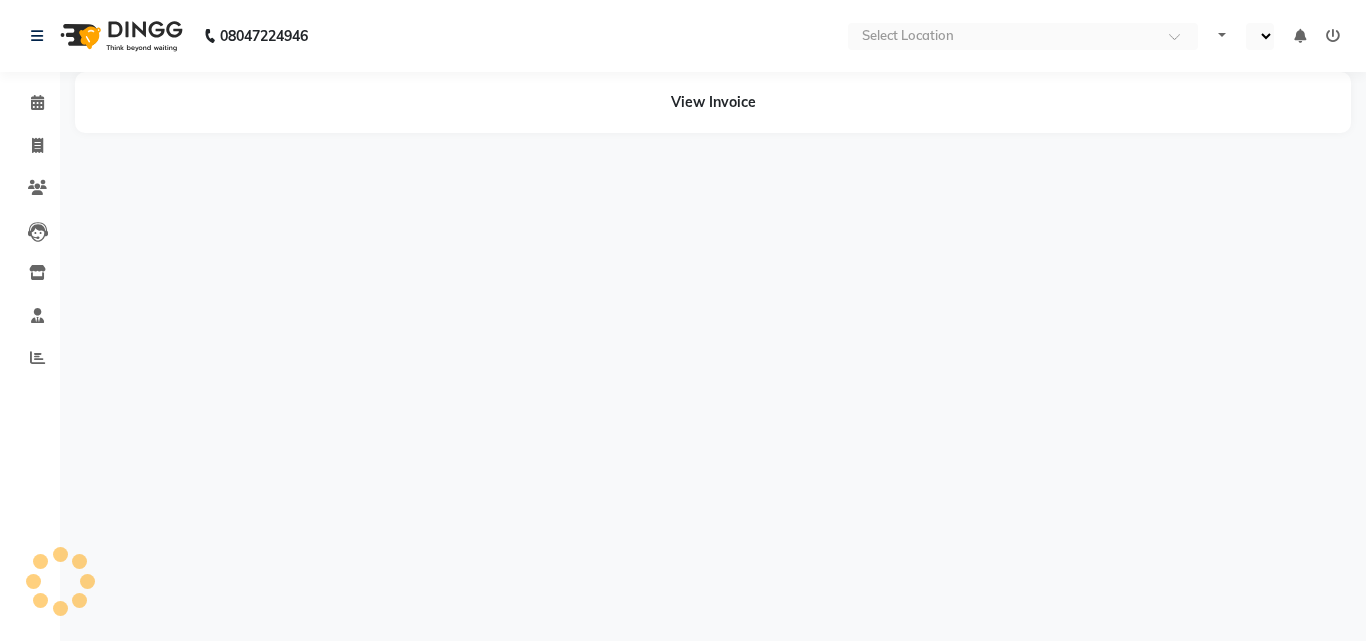 select on "en" 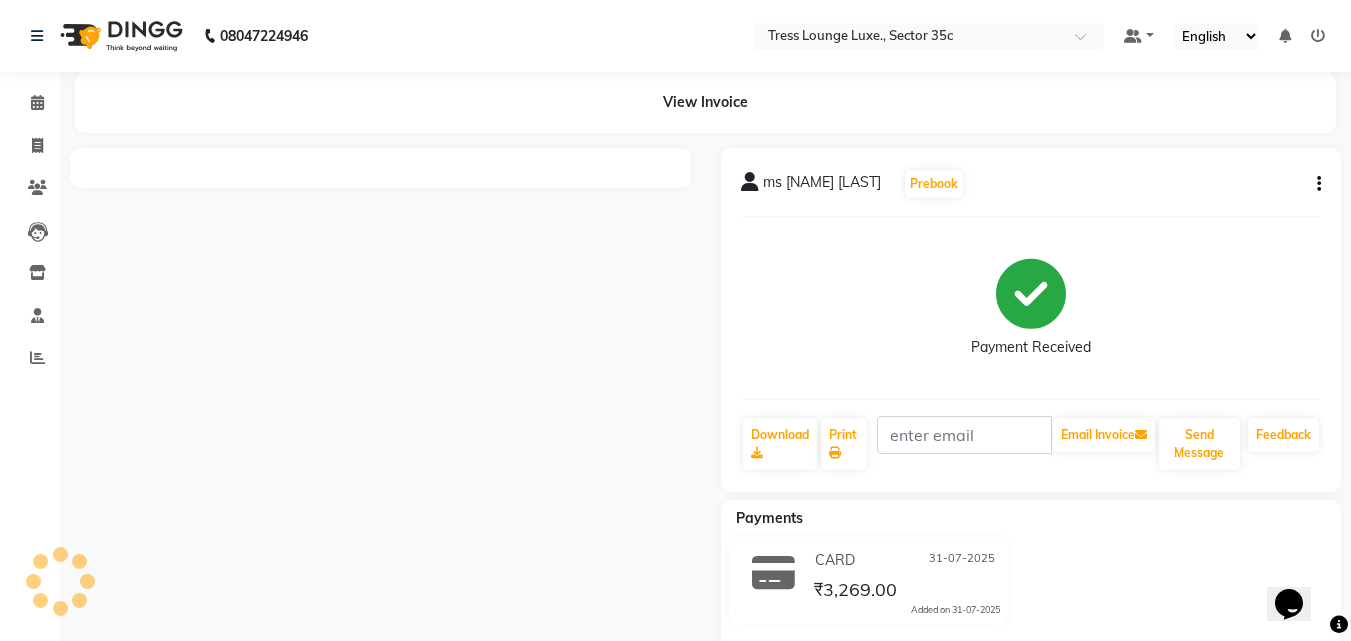 scroll, scrollTop: 0, scrollLeft: 0, axis: both 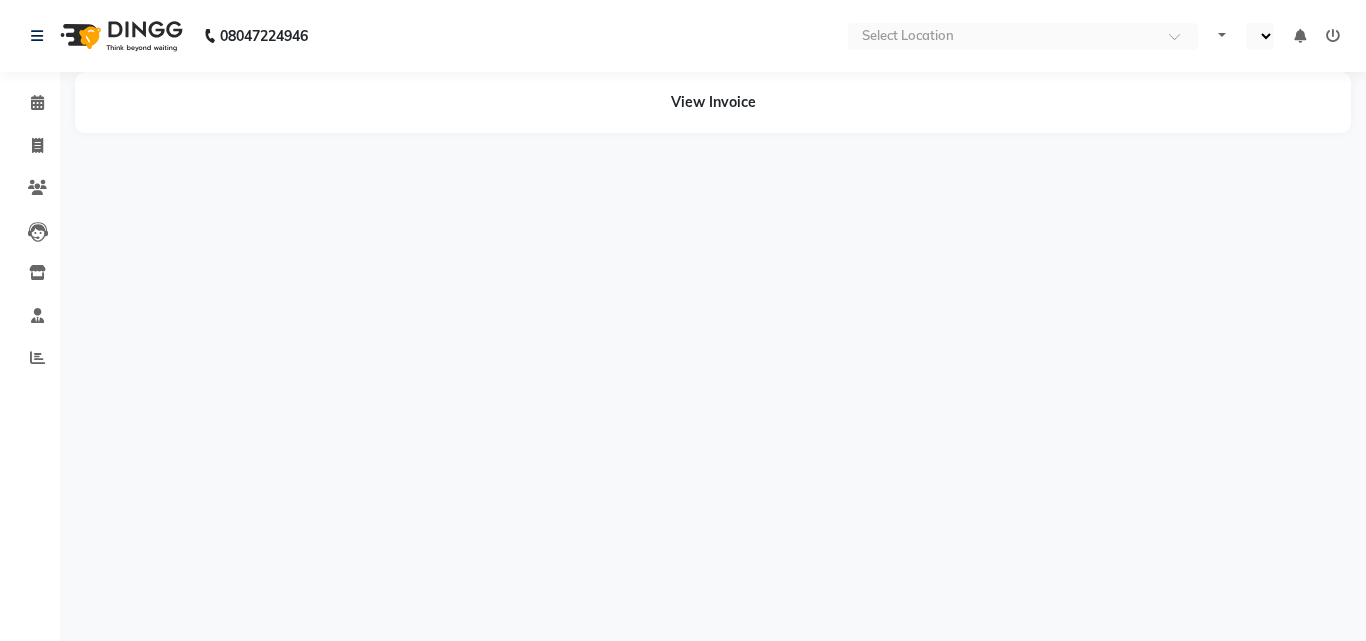 select on "en" 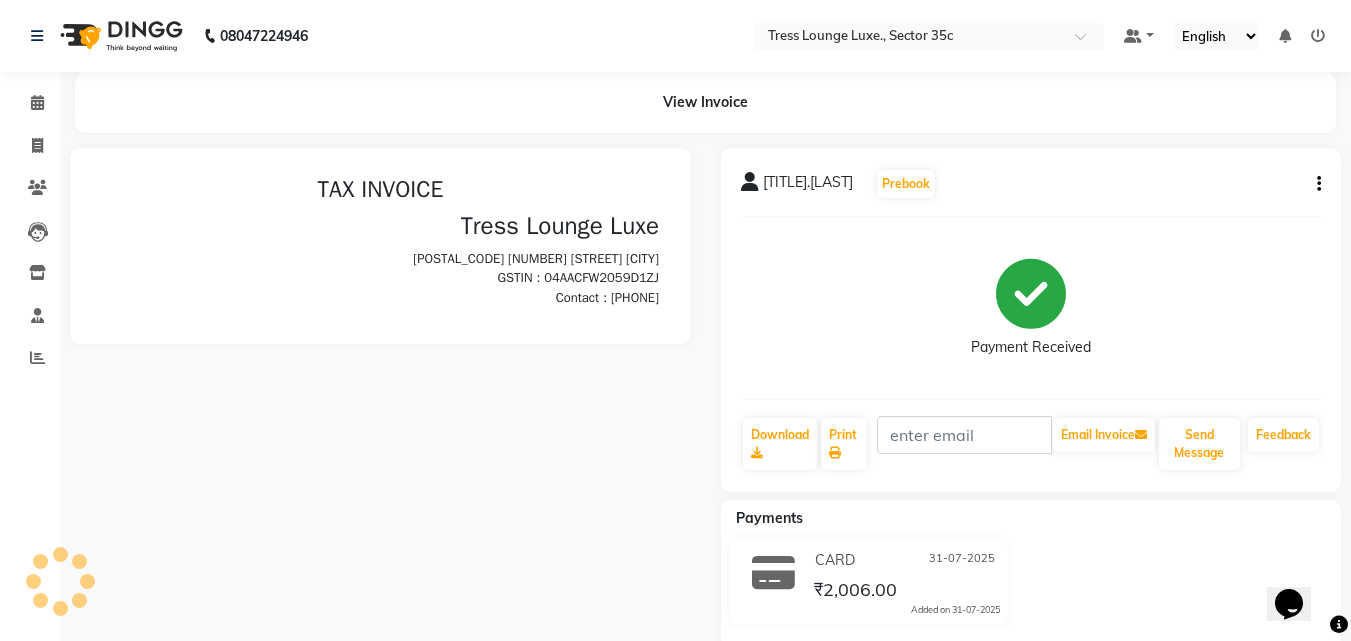 scroll, scrollTop: 0, scrollLeft: 0, axis: both 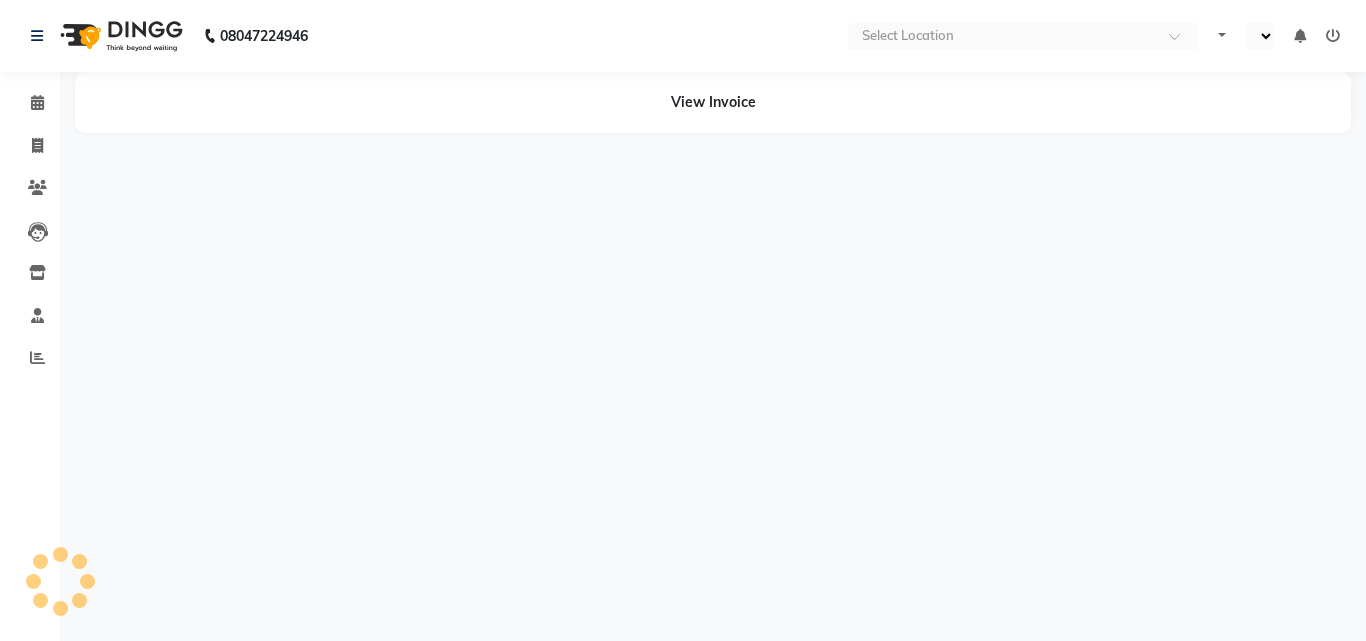 select on "en" 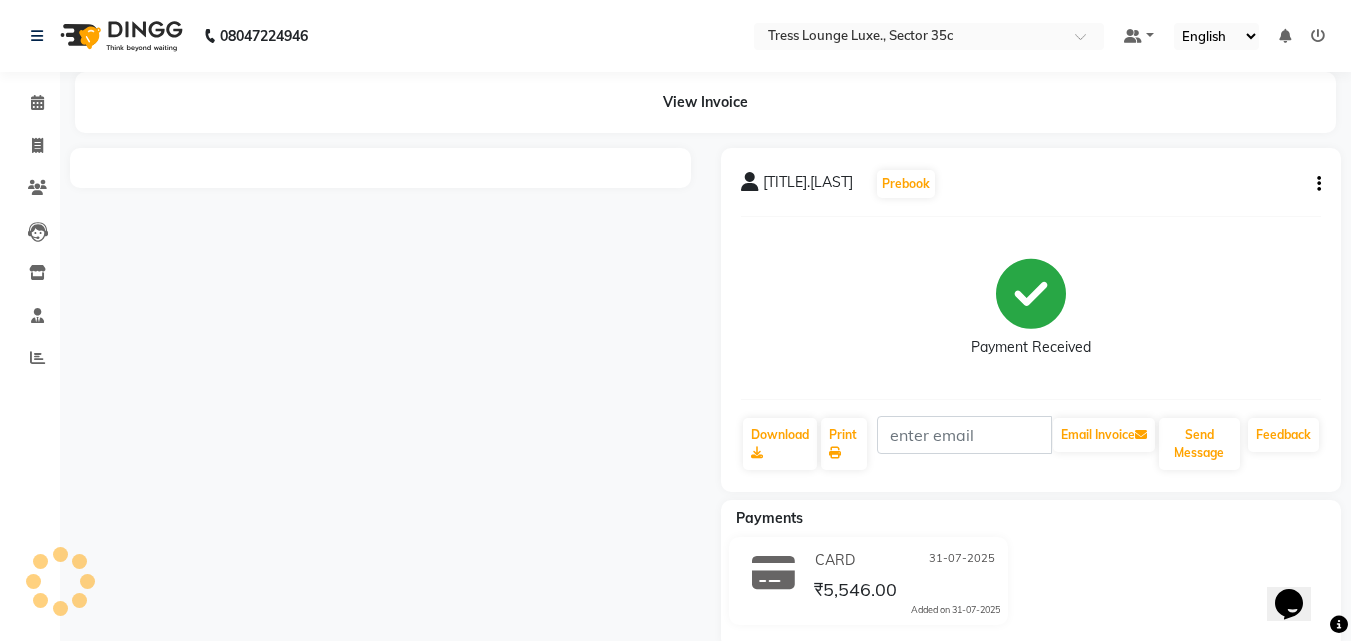 scroll, scrollTop: 0, scrollLeft: 0, axis: both 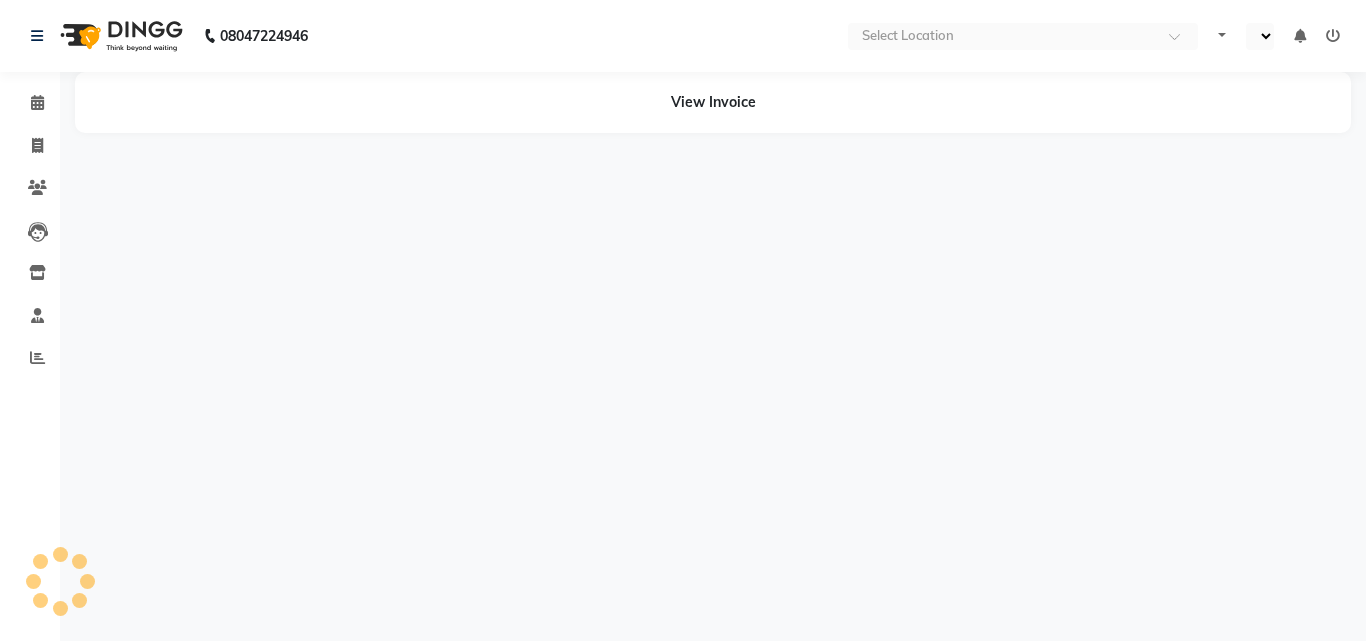 select on "en" 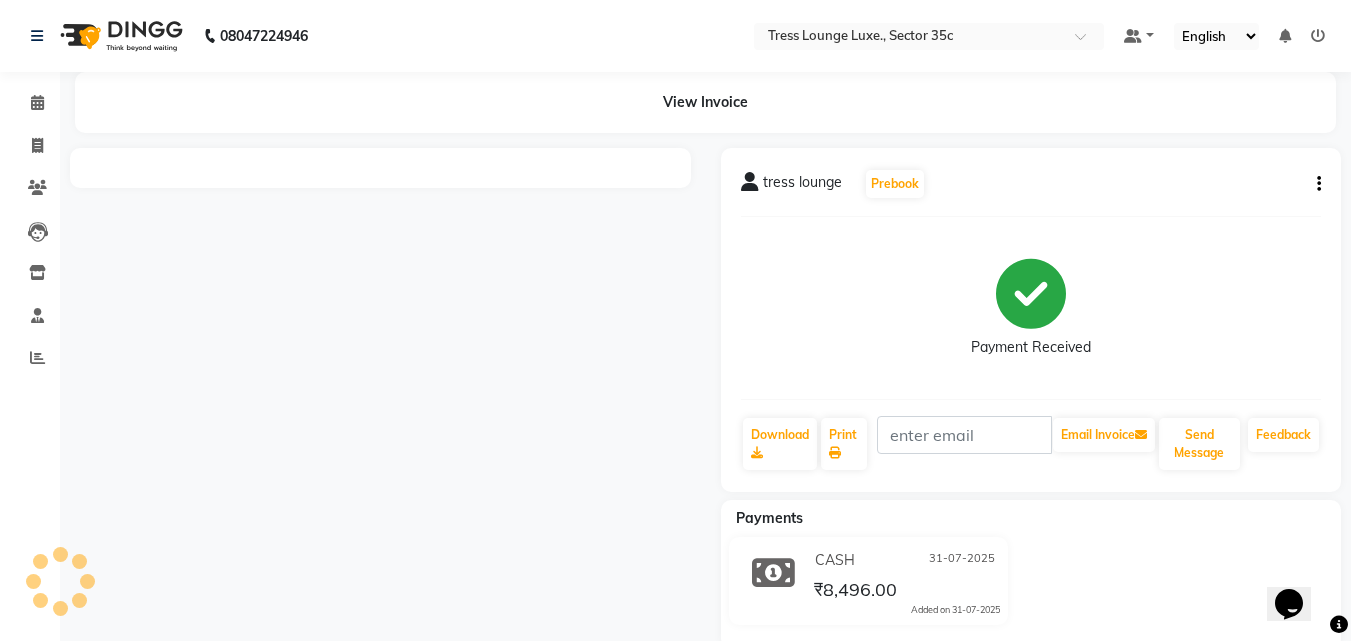 scroll, scrollTop: 0, scrollLeft: 0, axis: both 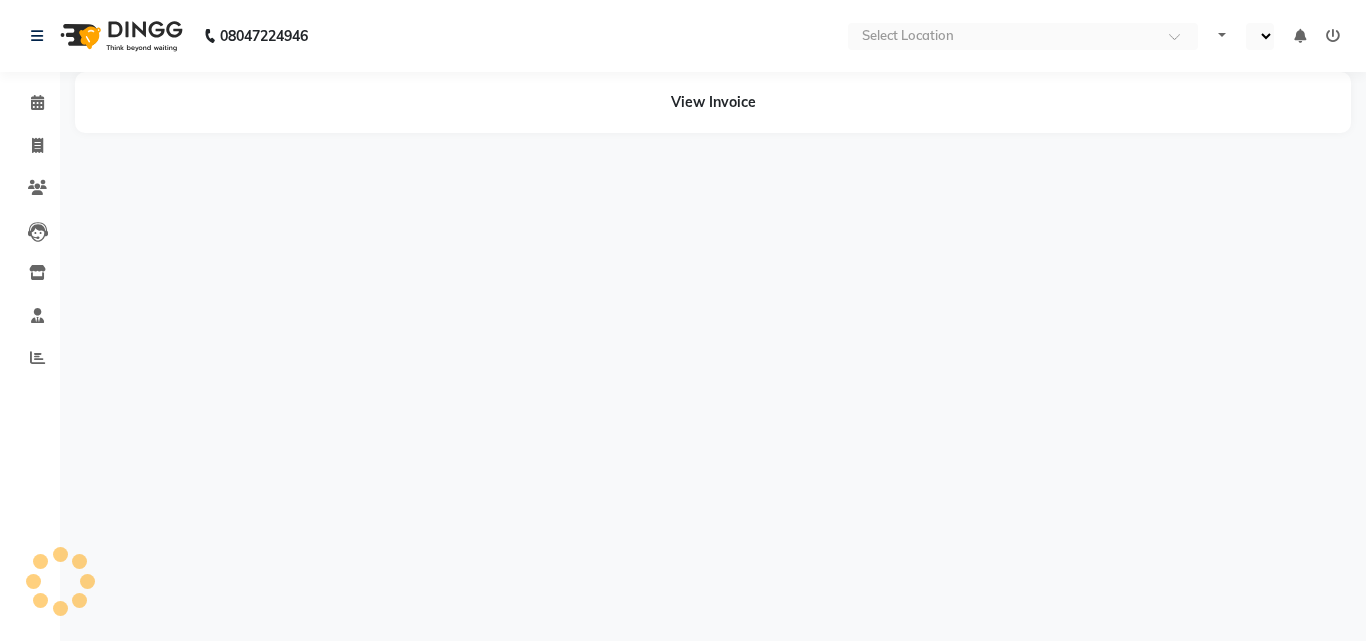 select on "en" 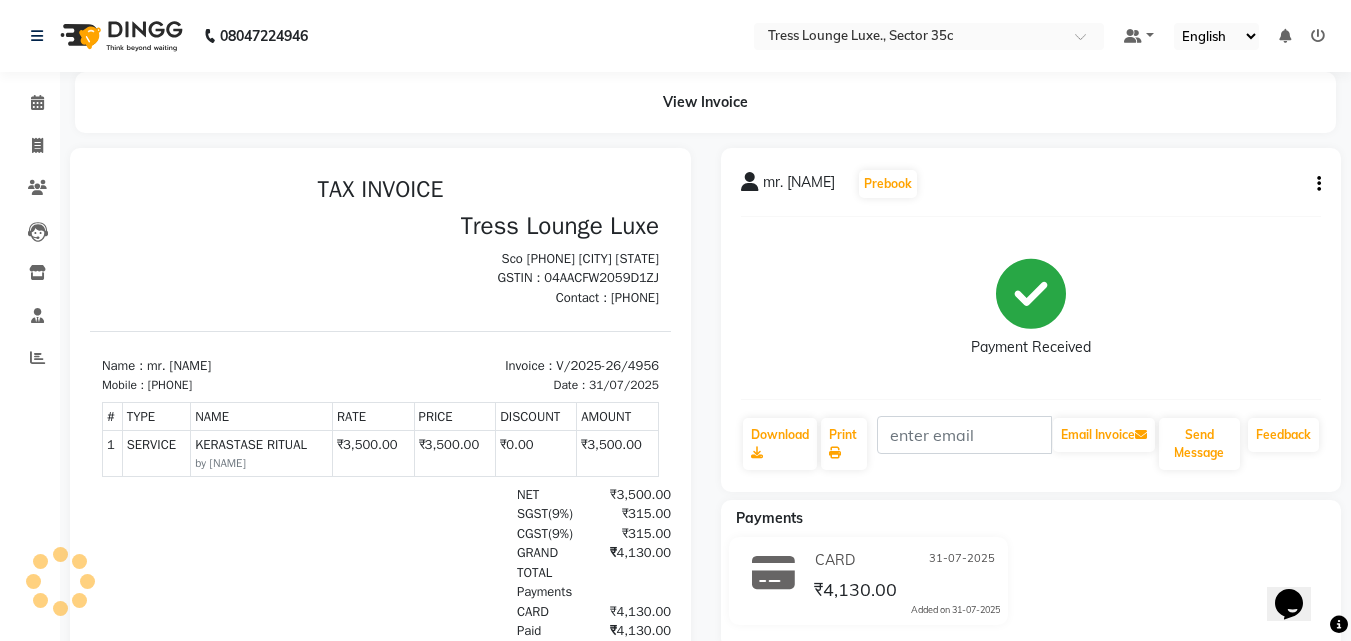 scroll, scrollTop: 0, scrollLeft: 0, axis: both 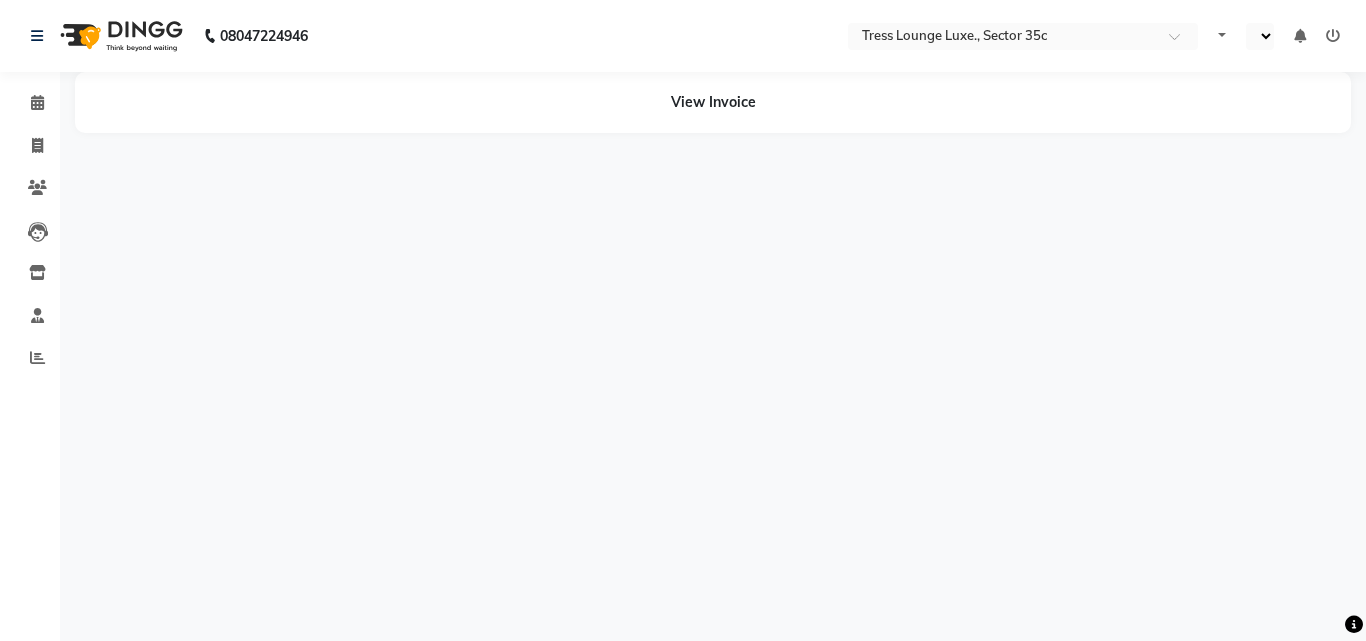 select on "en" 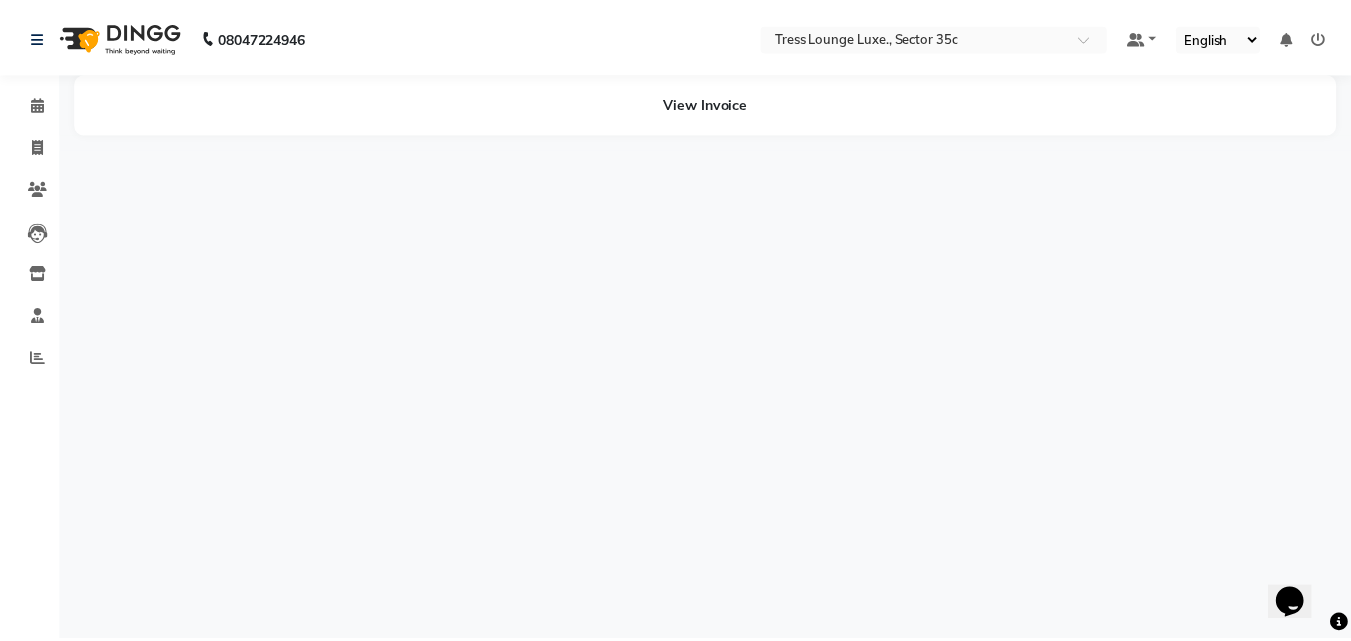 scroll, scrollTop: 0, scrollLeft: 0, axis: both 